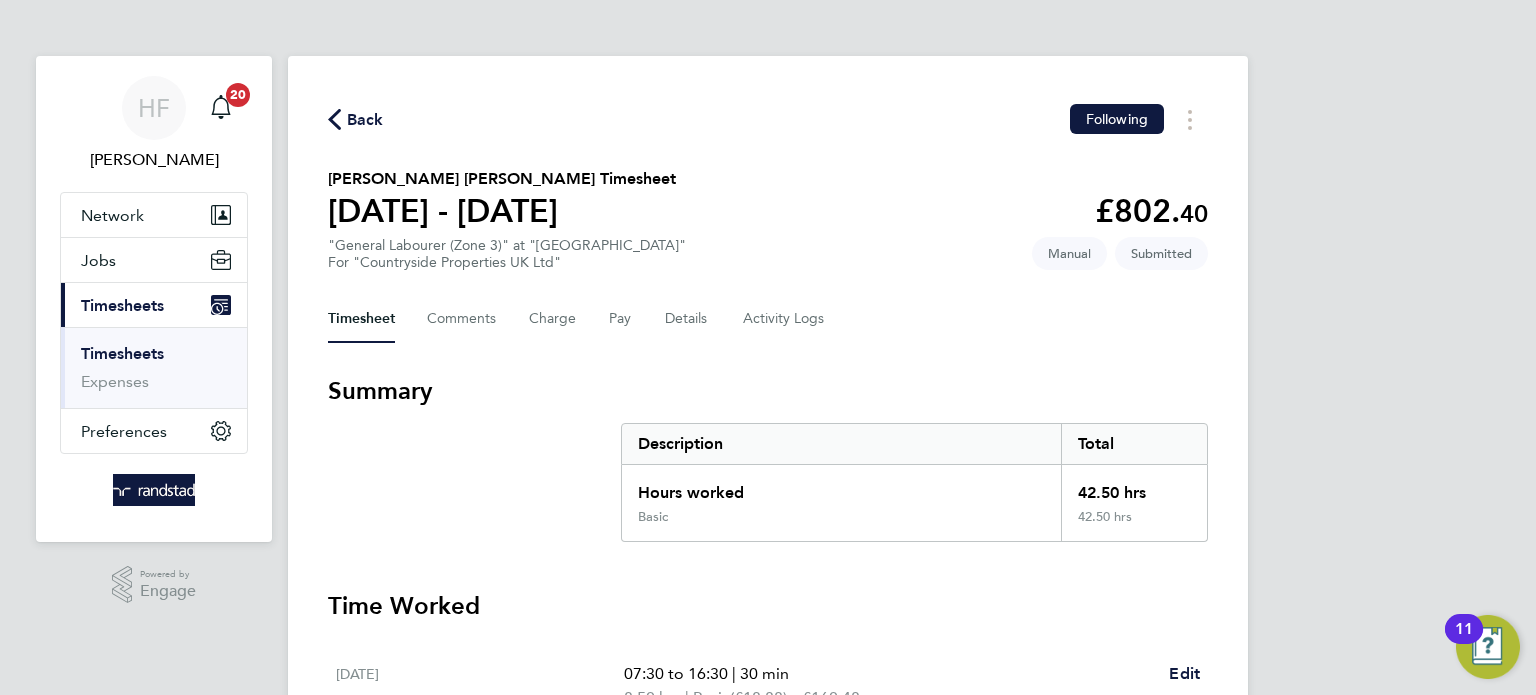 scroll, scrollTop: 0, scrollLeft: 0, axis: both 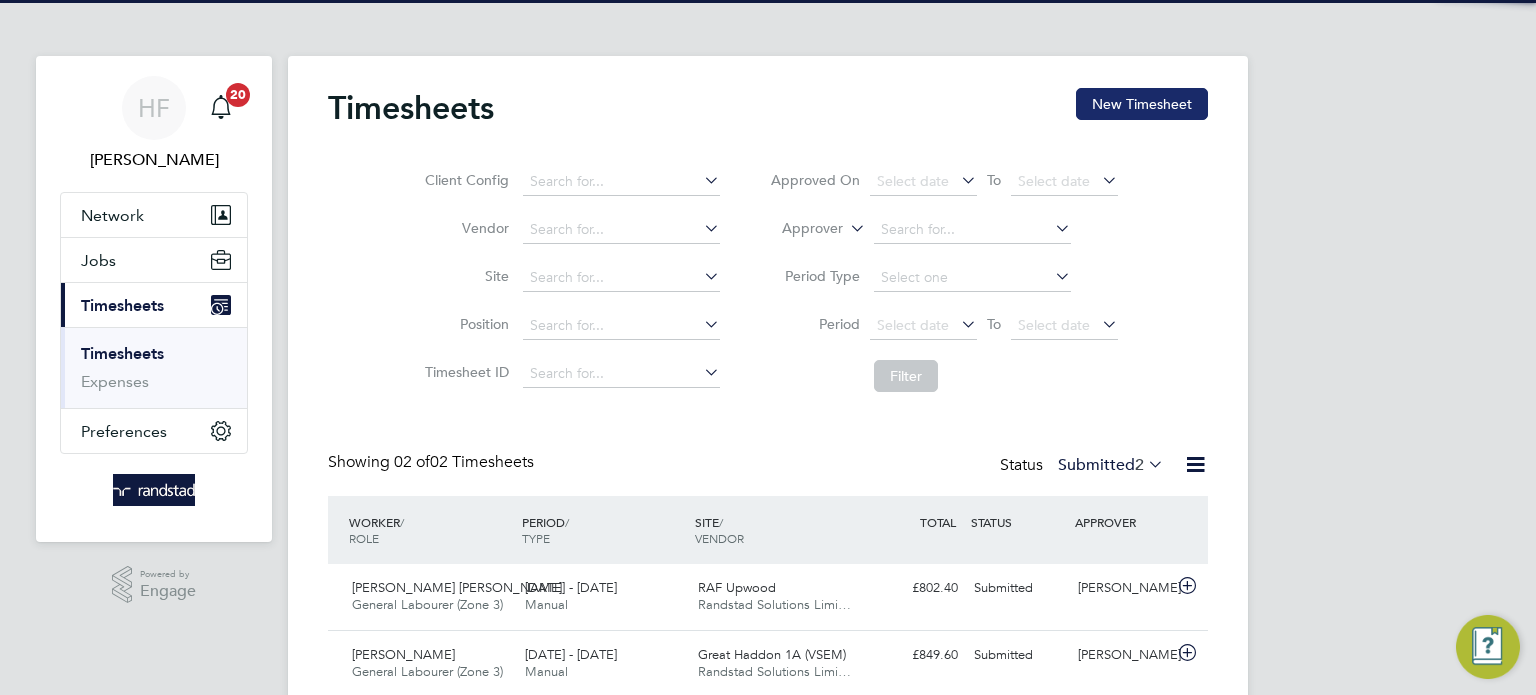 click on "New Timesheet" 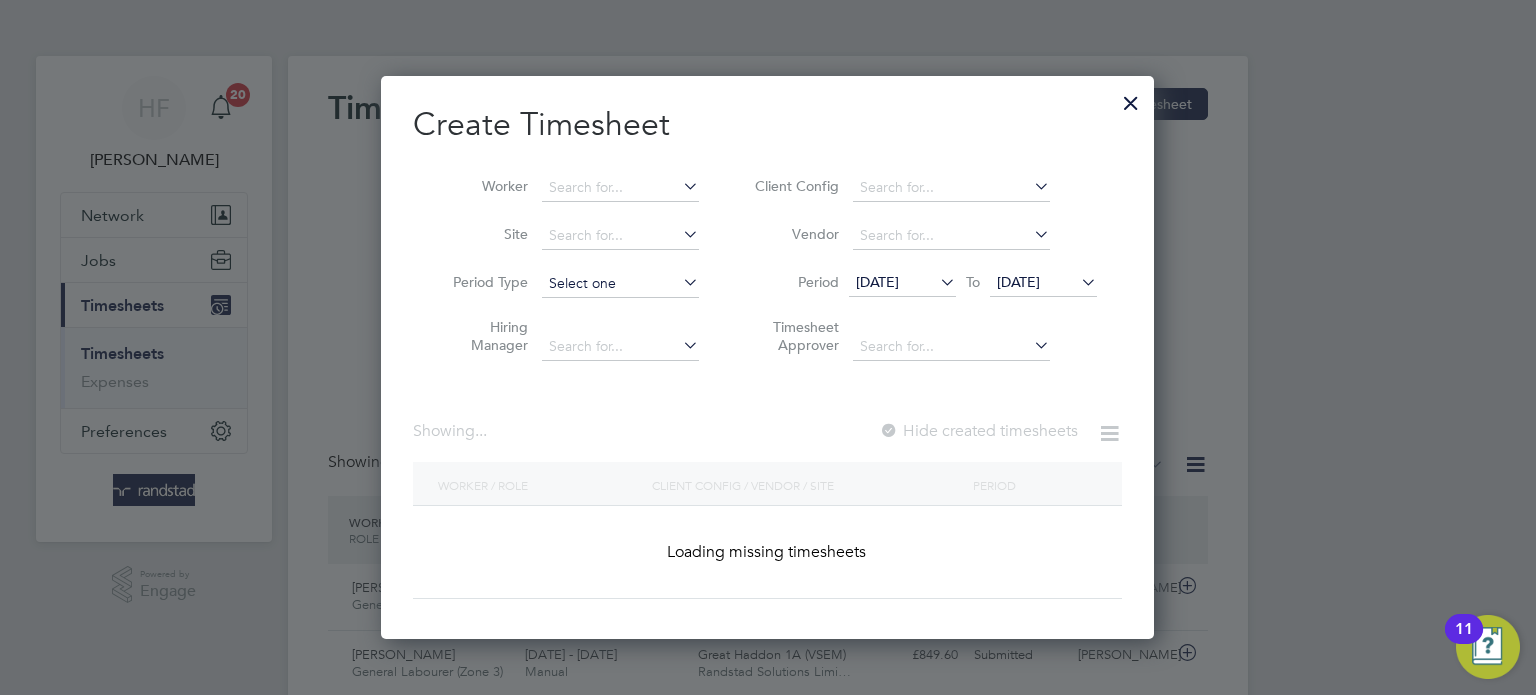 scroll, scrollTop: 10, scrollLeft: 10, axis: both 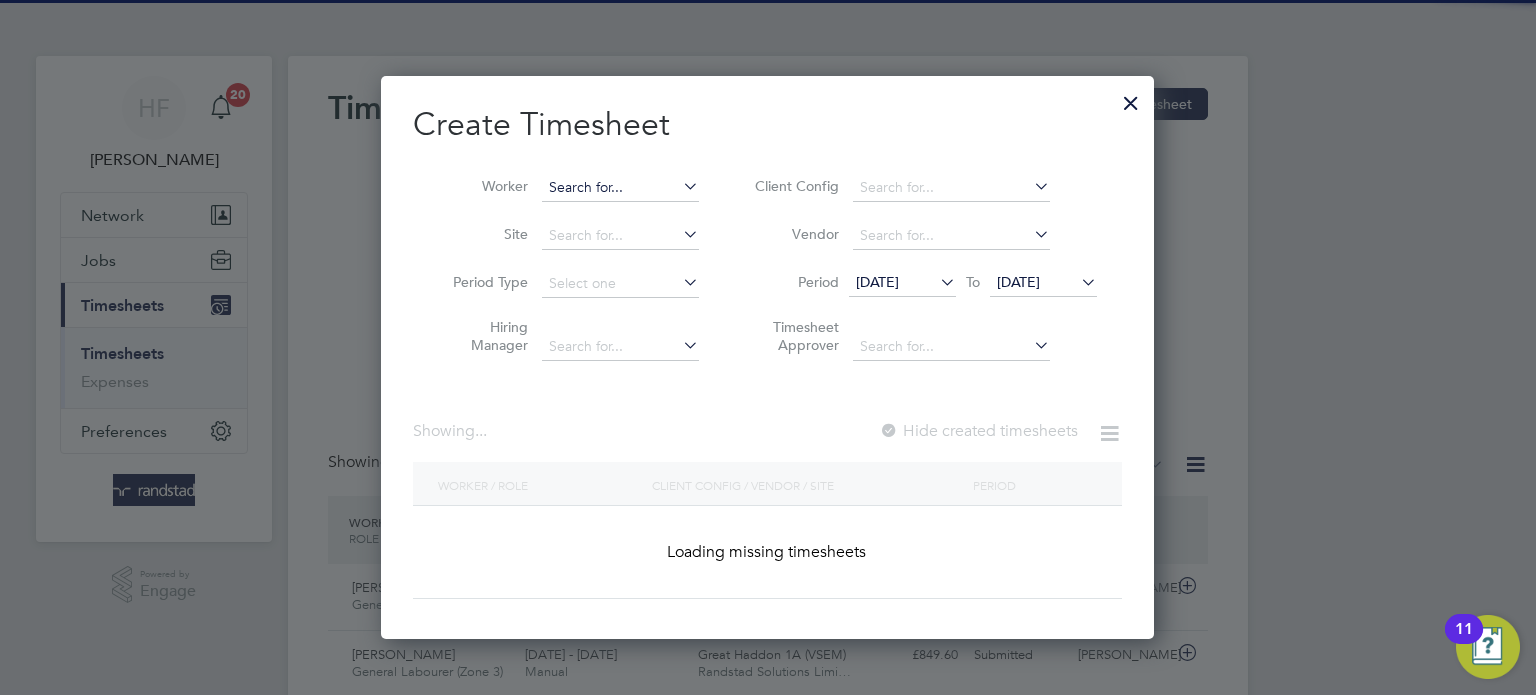 click at bounding box center [620, 188] 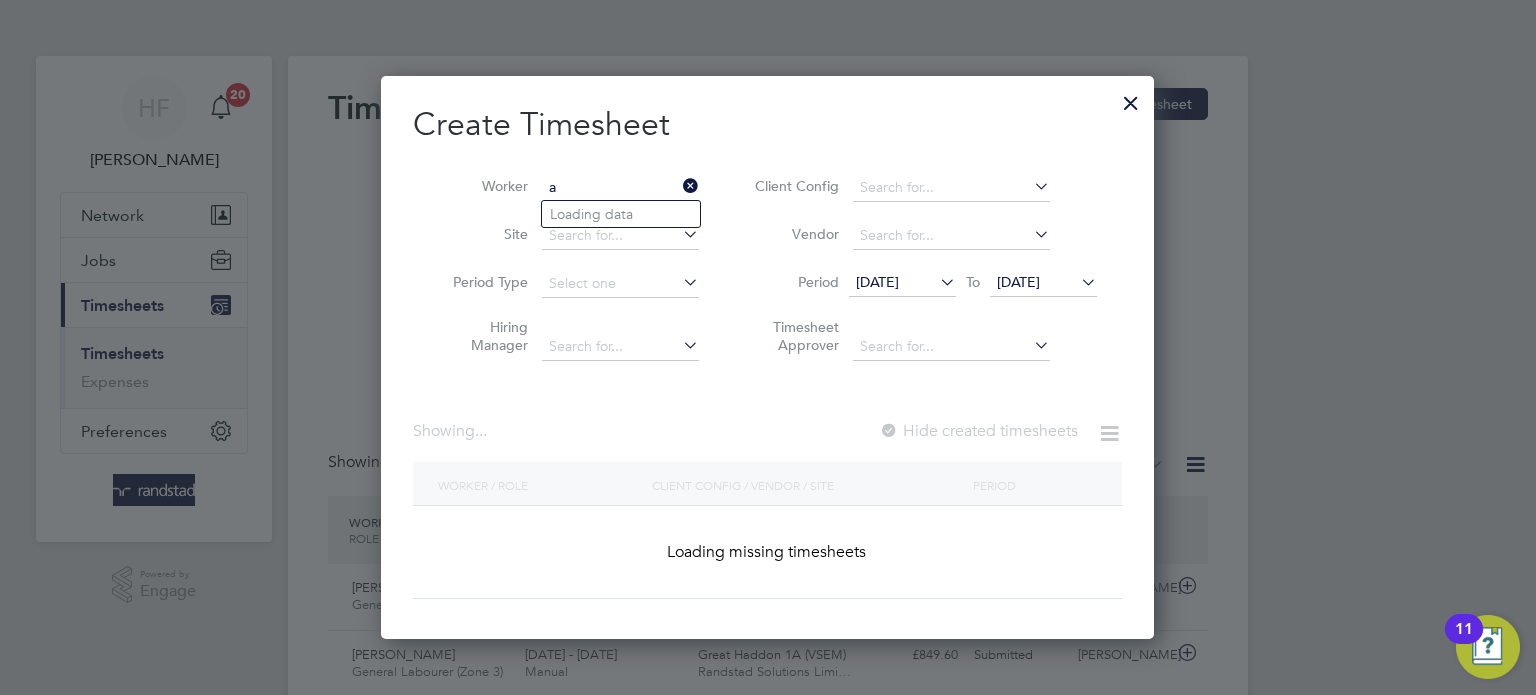 scroll, scrollTop: 10, scrollLeft: 10, axis: both 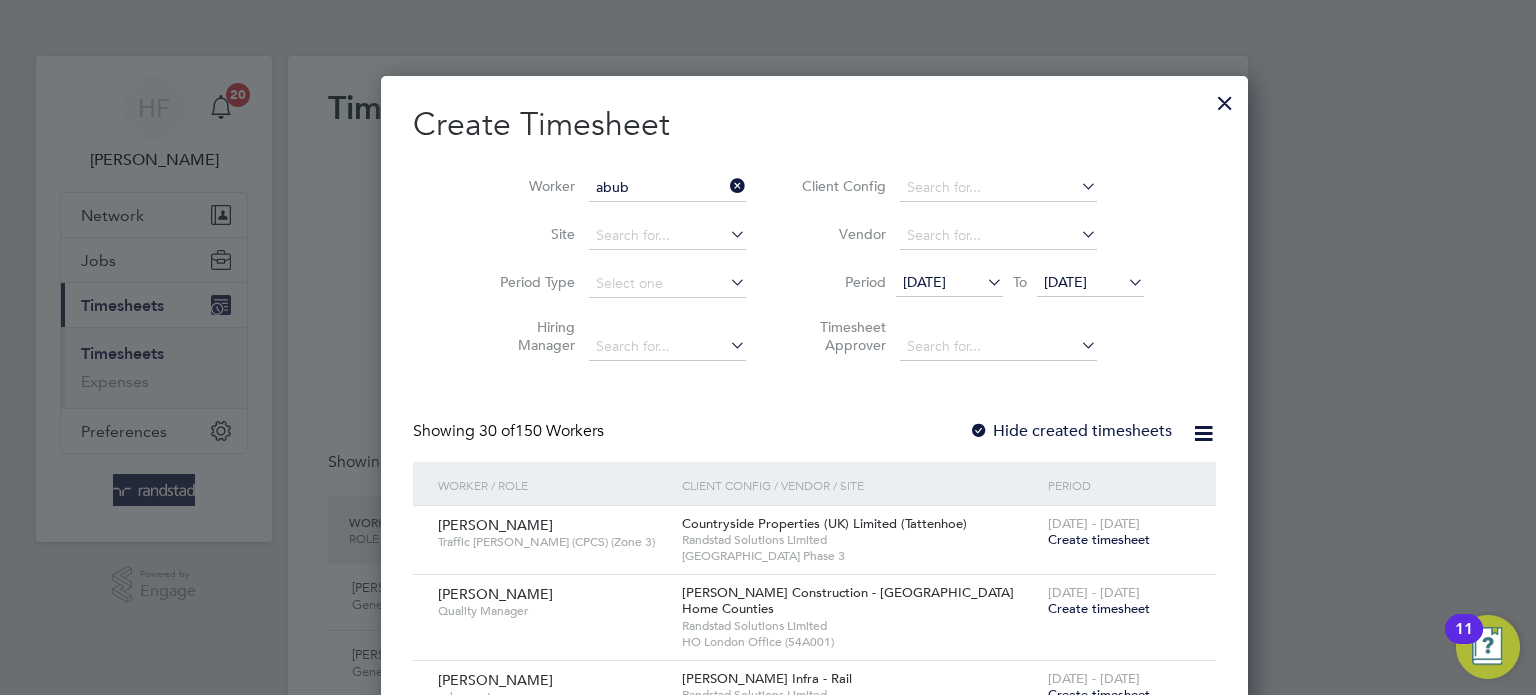 click on "Abub acar Djalo" 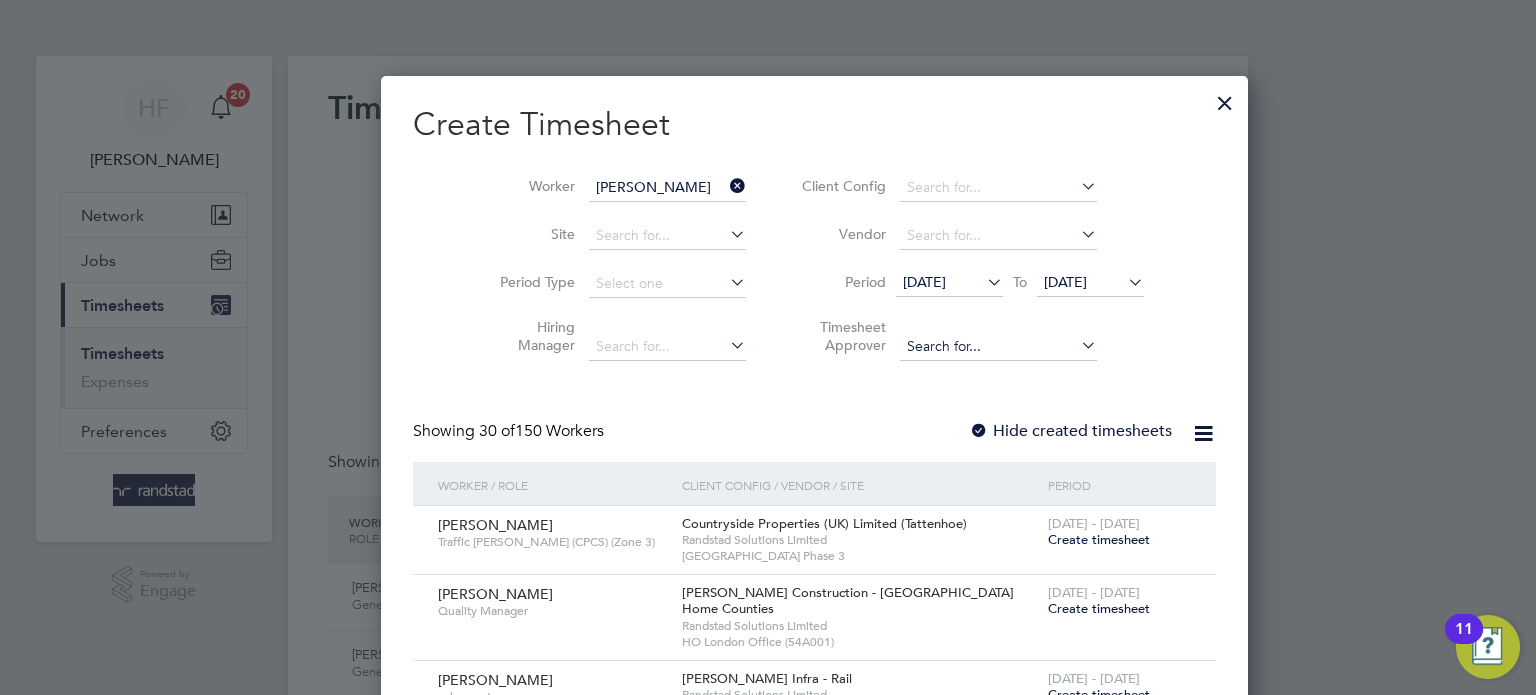 scroll, scrollTop: 10, scrollLeft: 10, axis: both 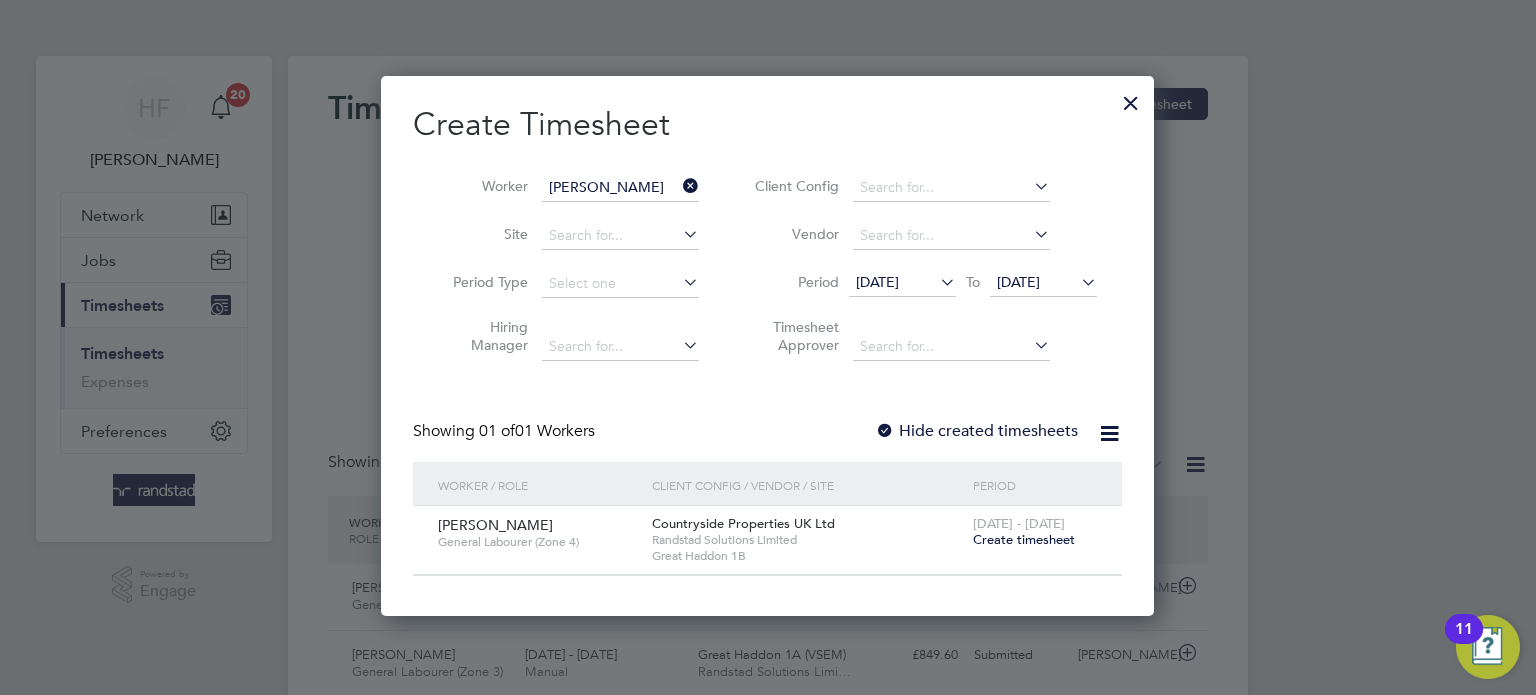 click on "Create timesheet" at bounding box center (1024, 539) 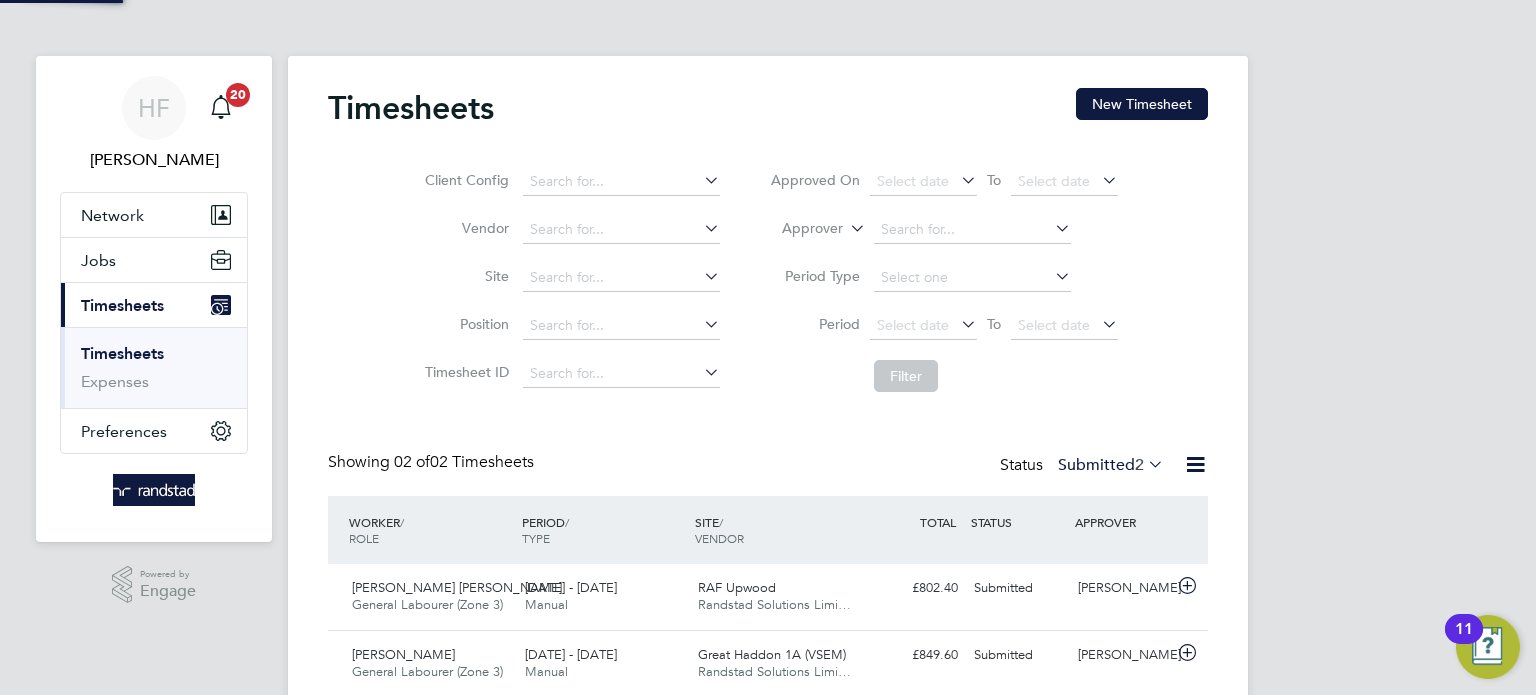 scroll, scrollTop: 0, scrollLeft: 0, axis: both 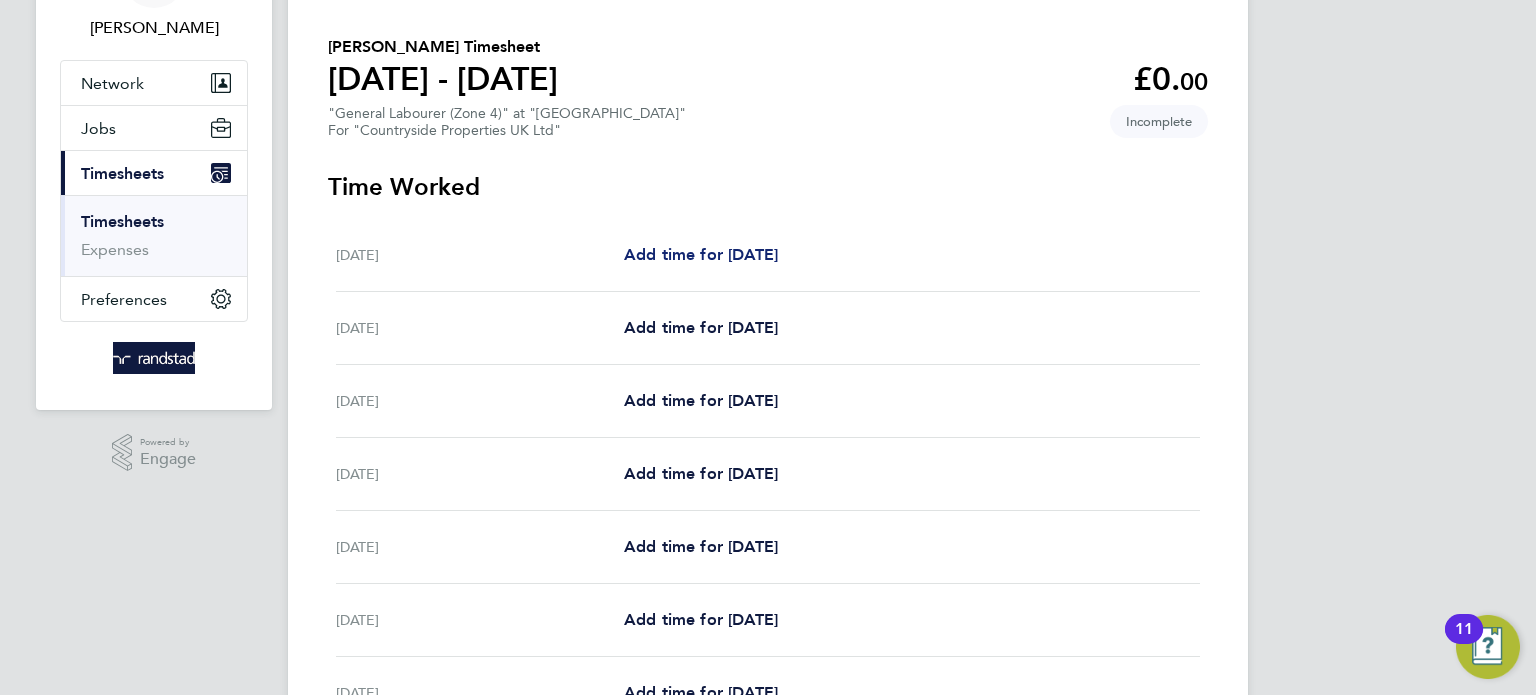click on "Add time for [DATE]" at bounding box center [701, 254] 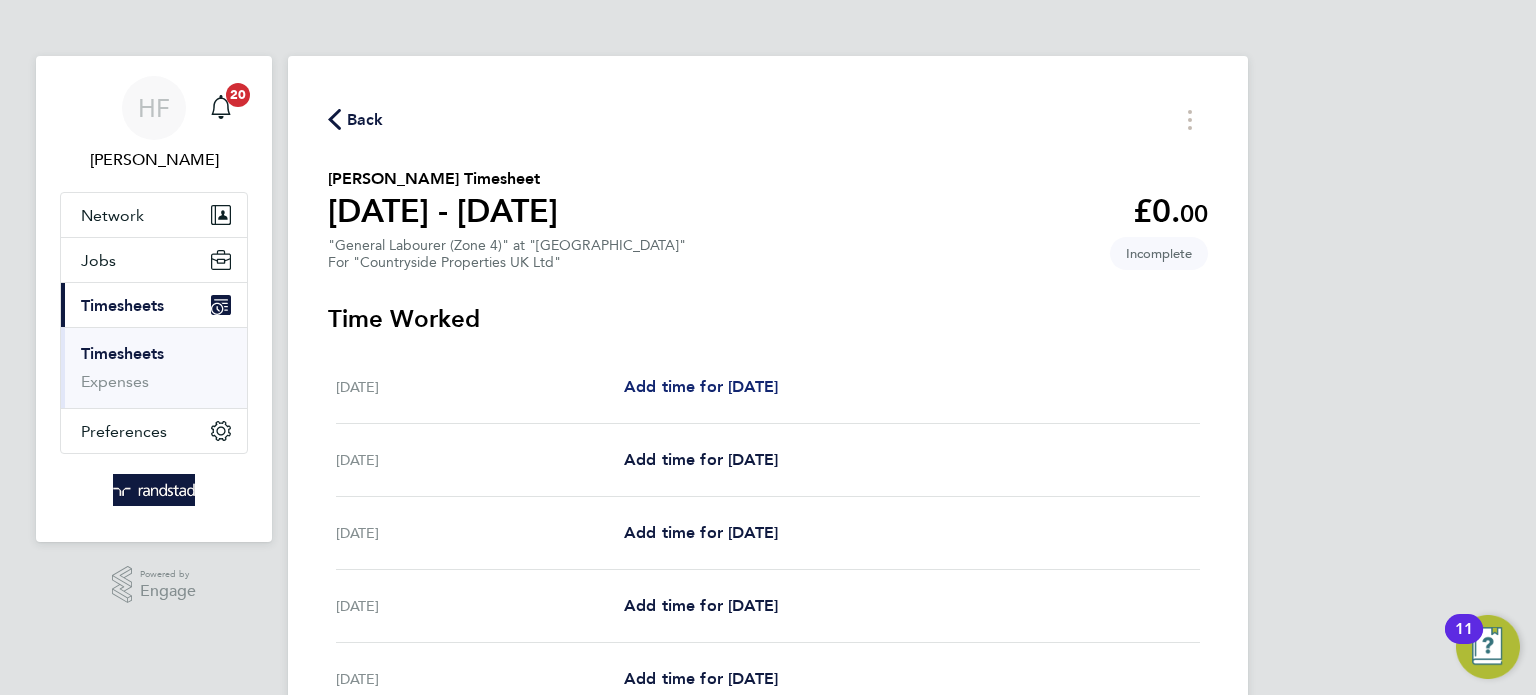 select on "30" 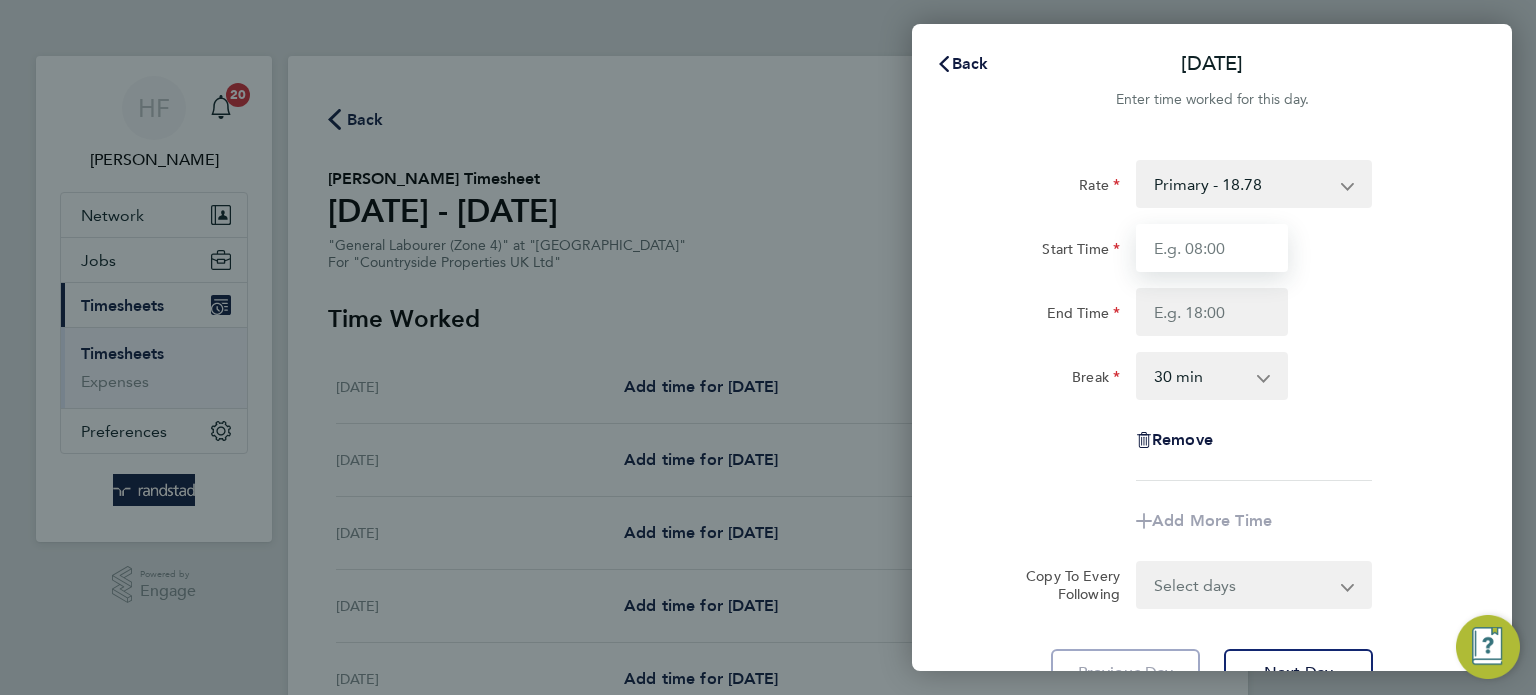 drag, startPoint x: 1251, startPoint y: 256, endPoint x: 1506, endPoint y: 256, distance: 255 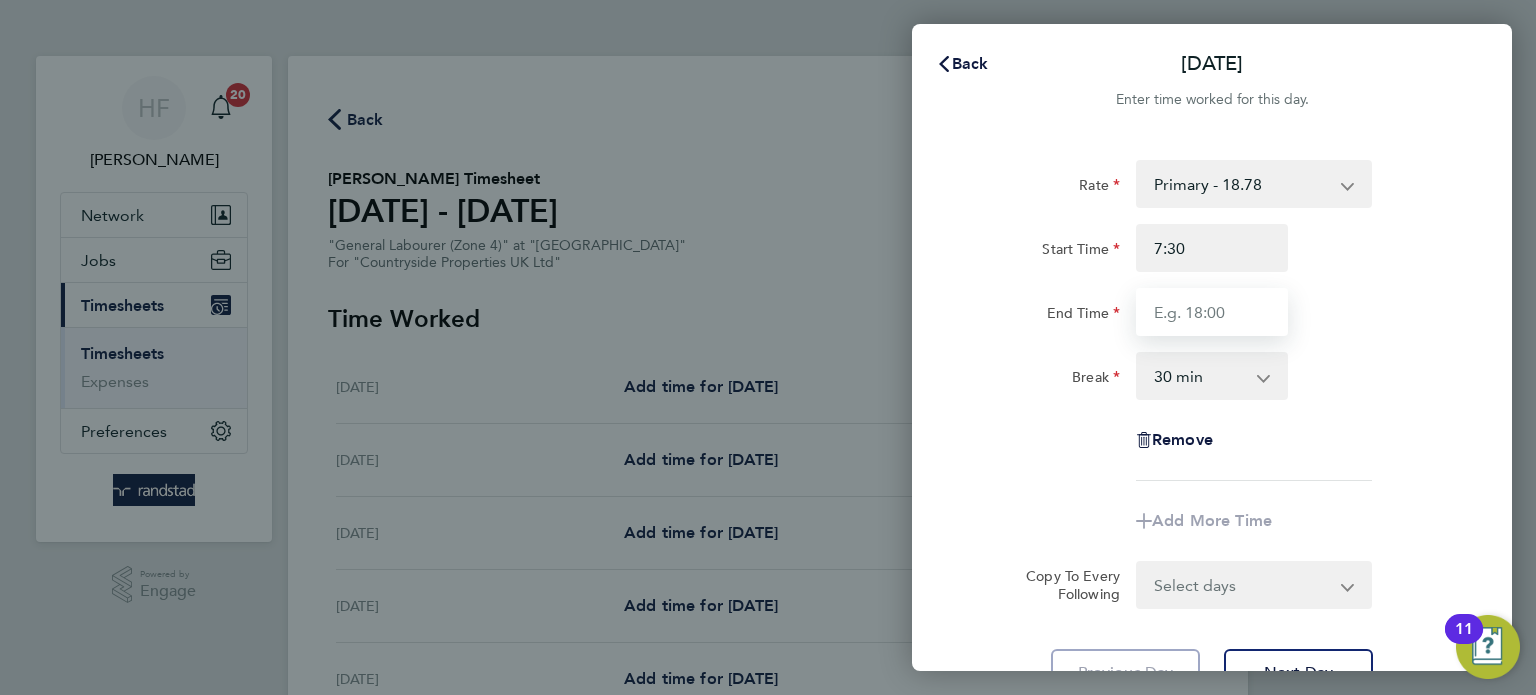 type on "07:30" 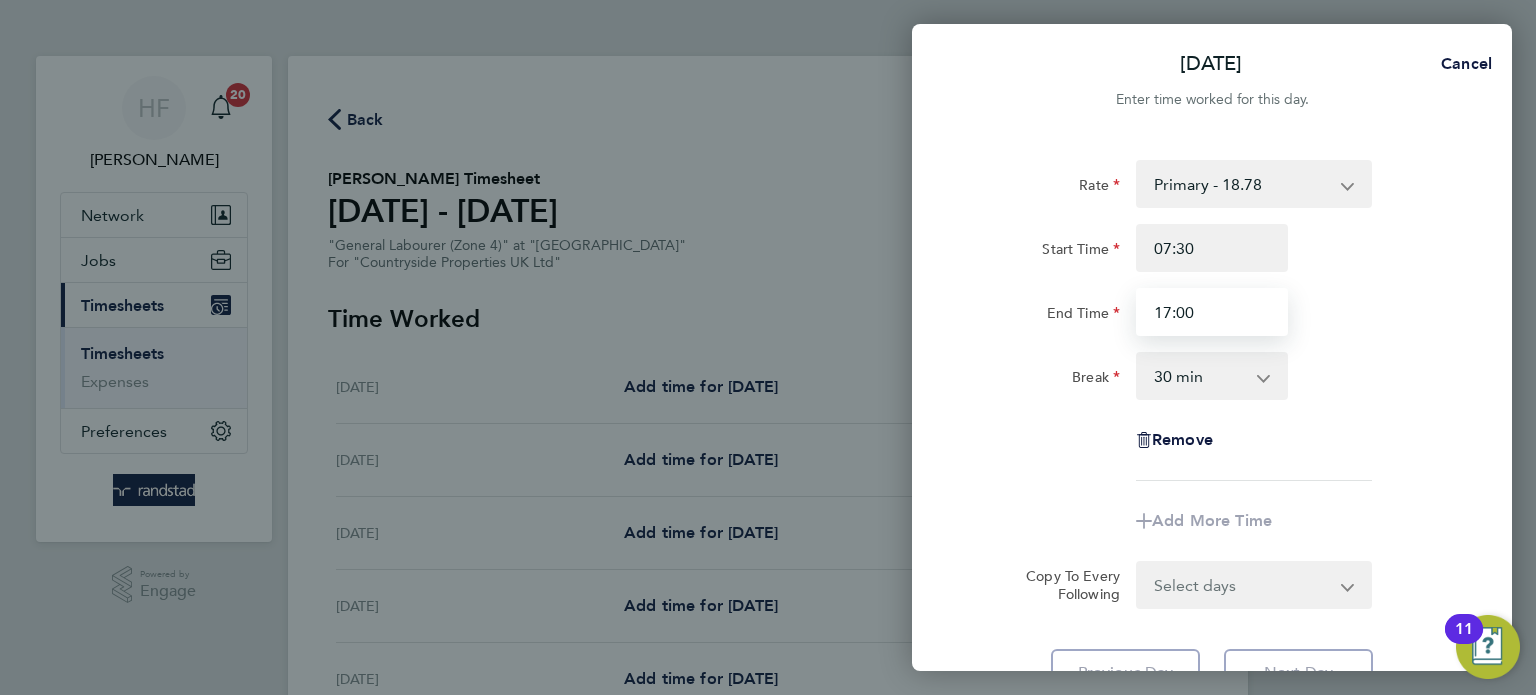 type on "17:00" 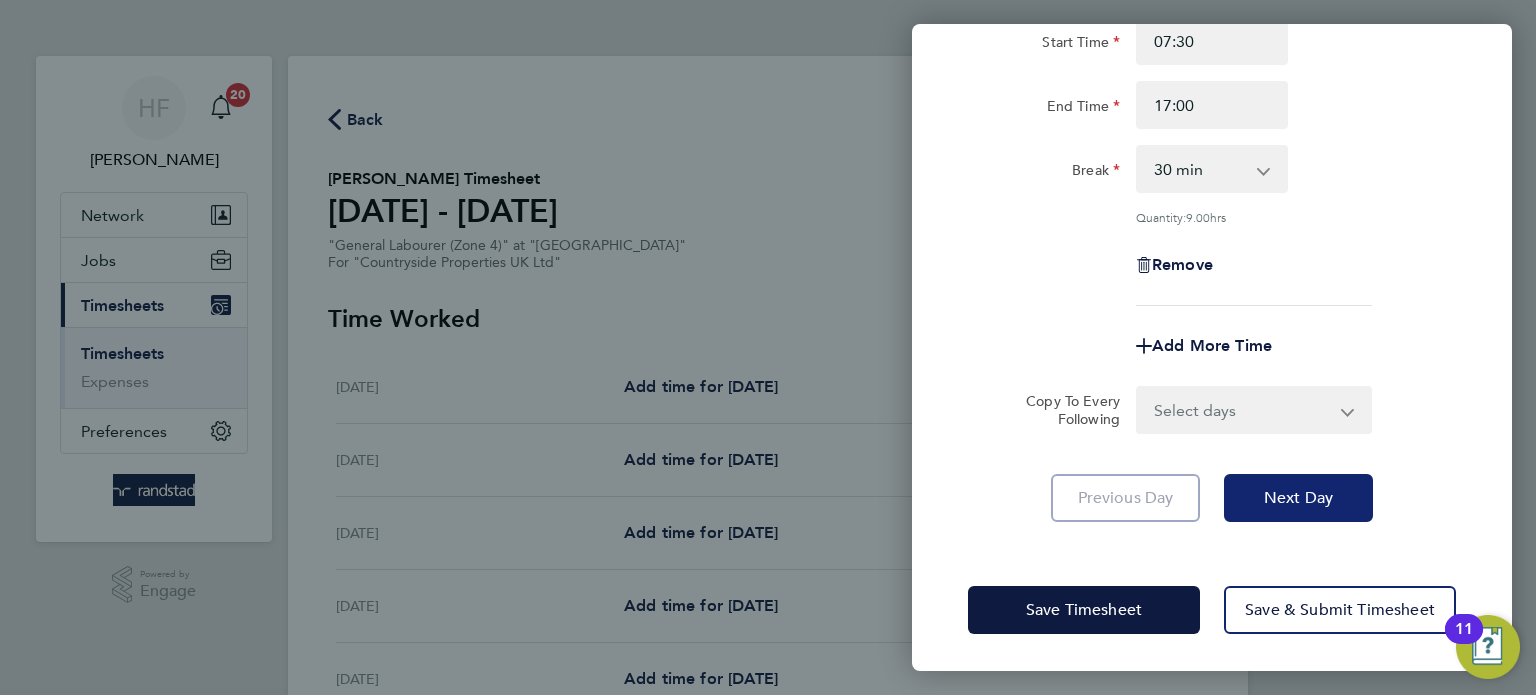 click on "Next Day" 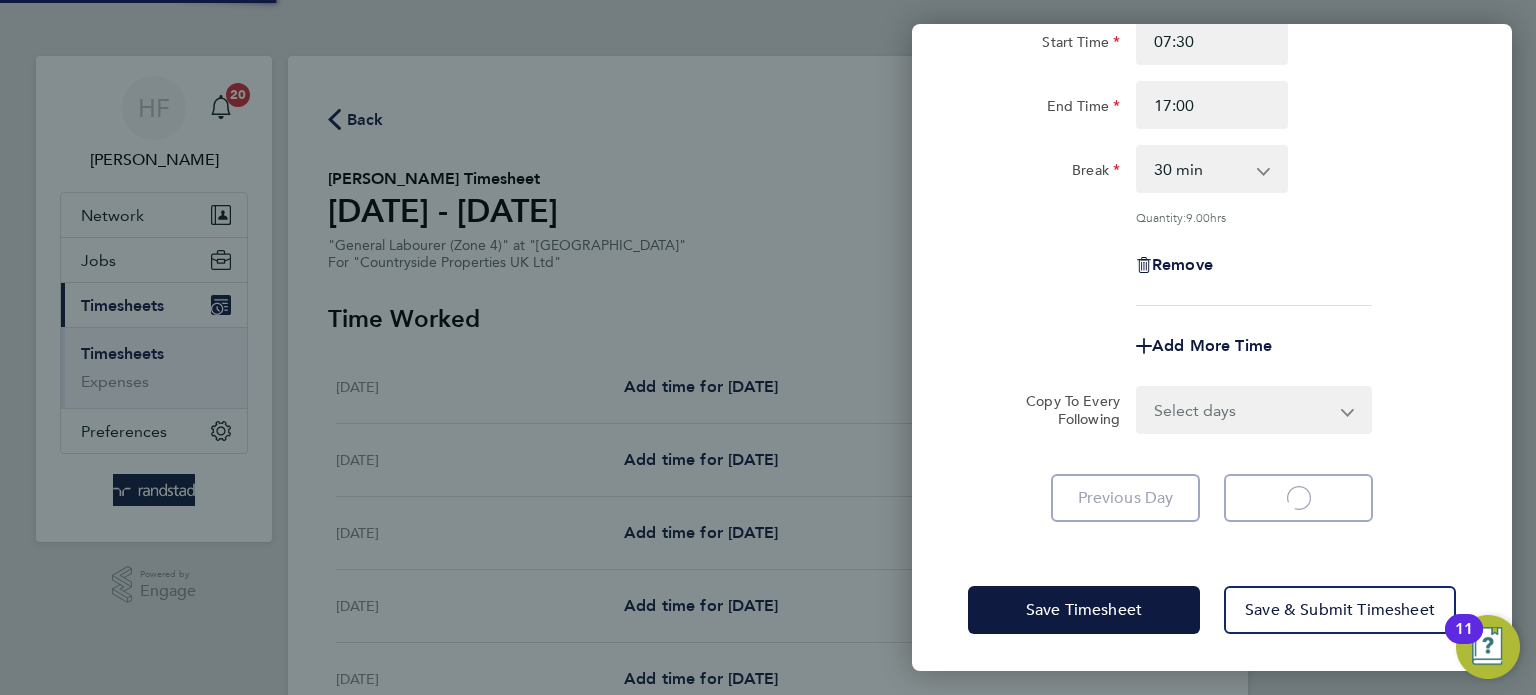 scroll, scrollTop: 151, scrollLeft: 0, axis: vertical 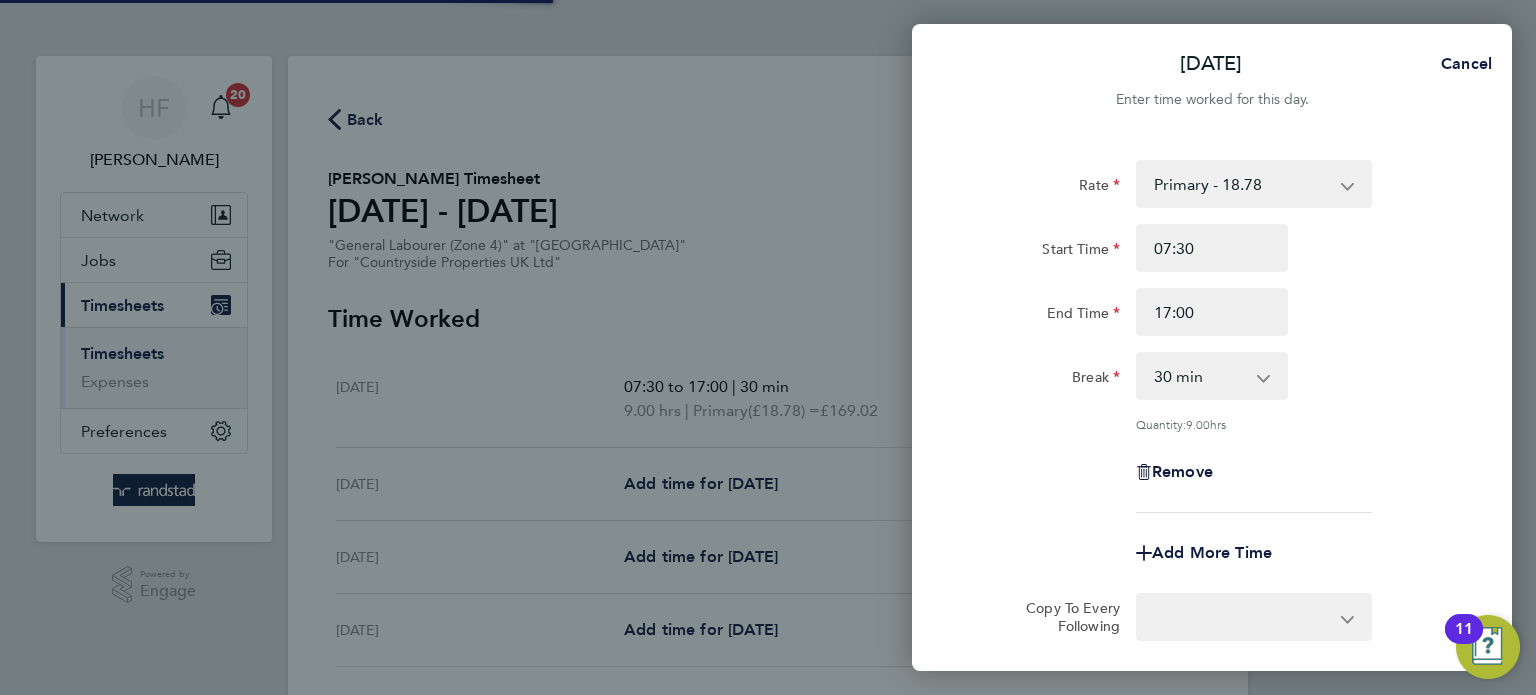select on "30" 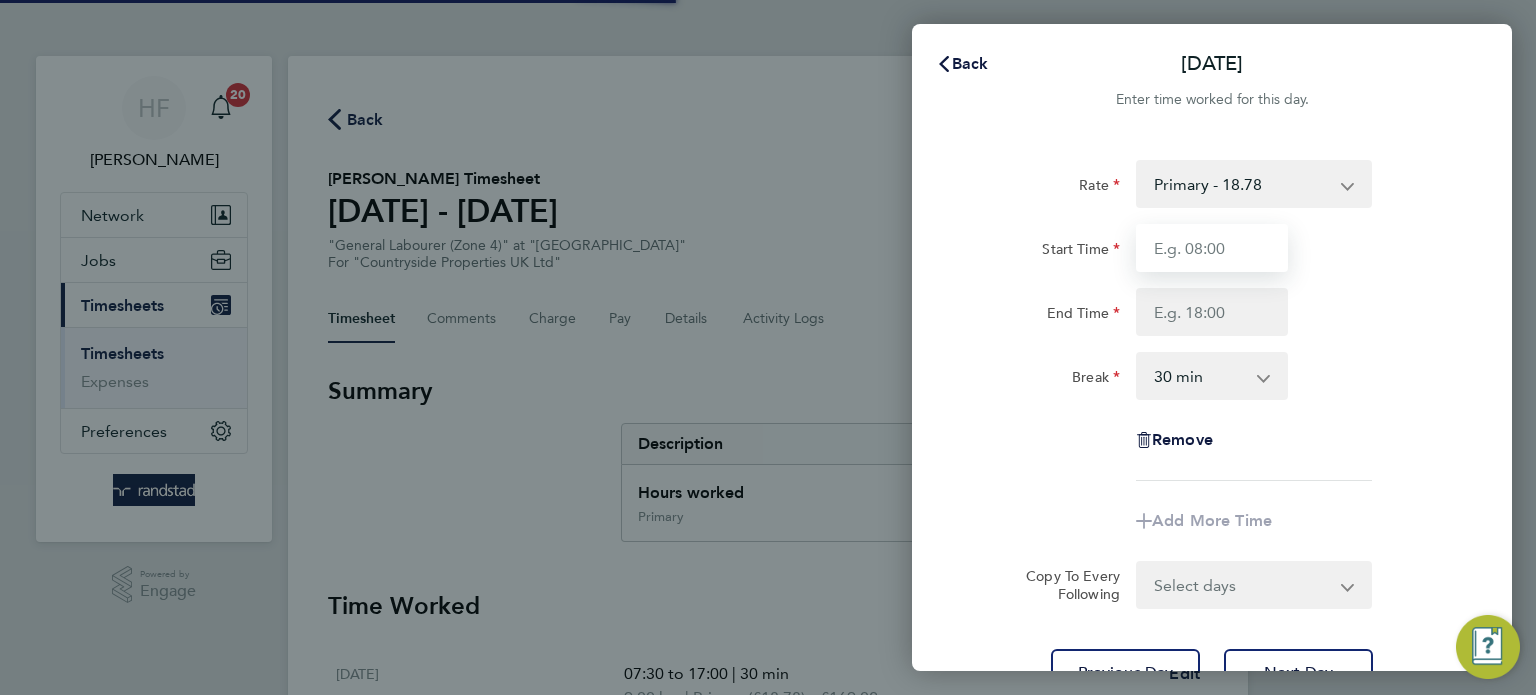 click on "Start Time" at bounding box center [1212, 248] 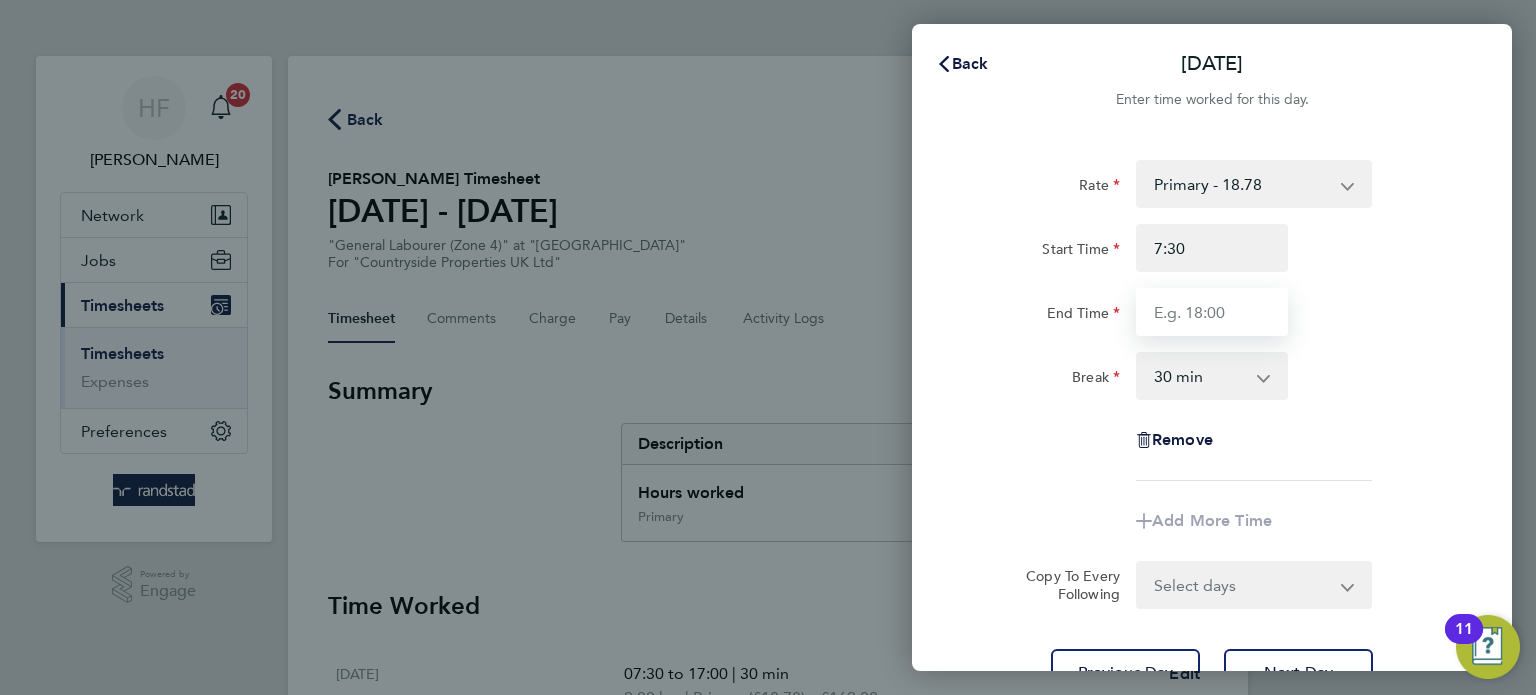 type on "07:30" 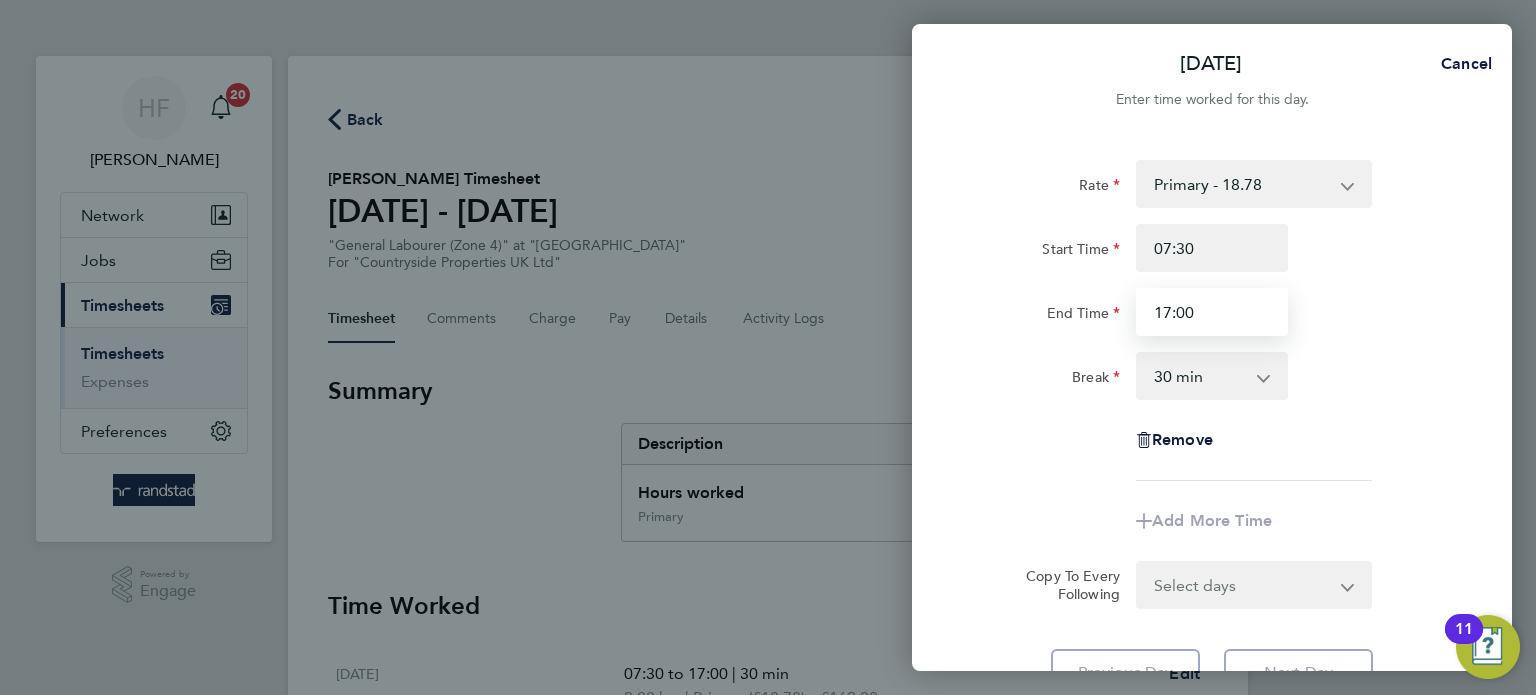 type on "17:00" 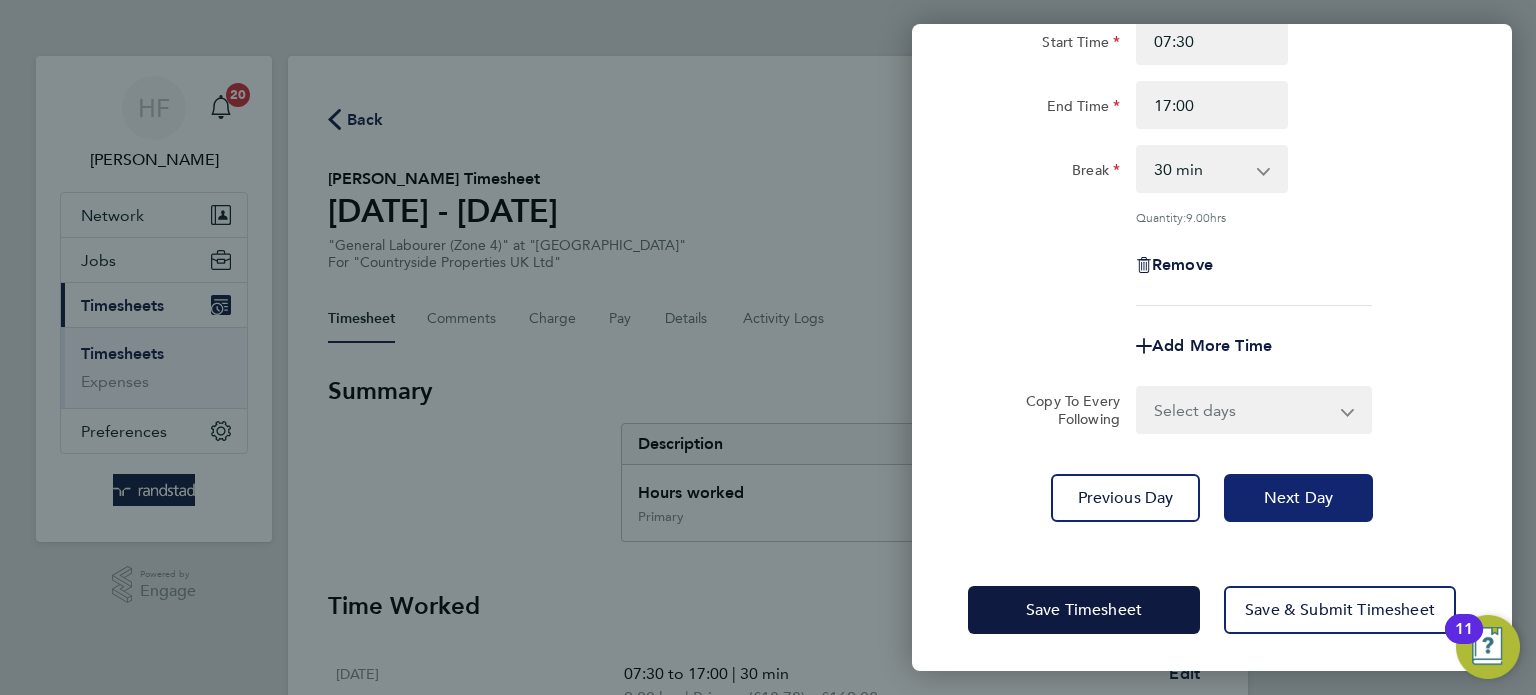 click on "Next Day" 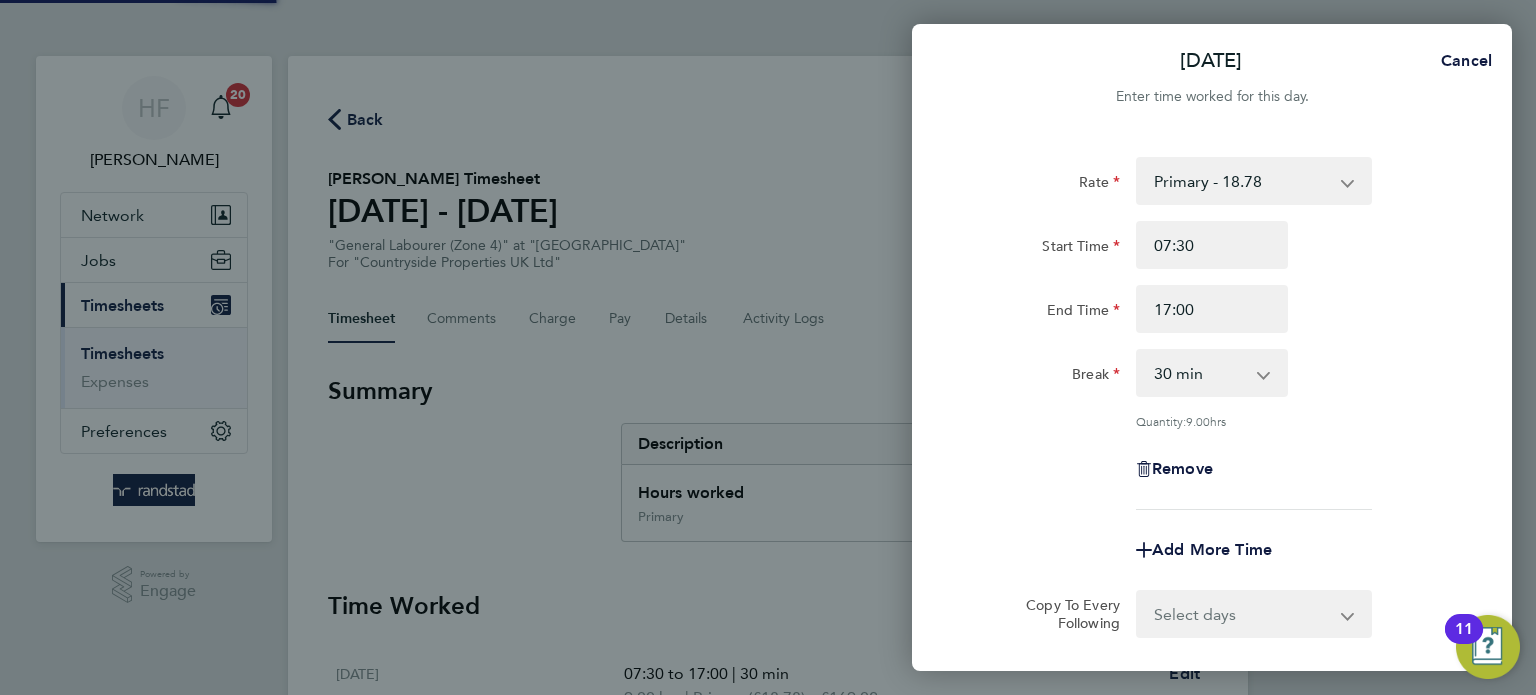 select on "30" 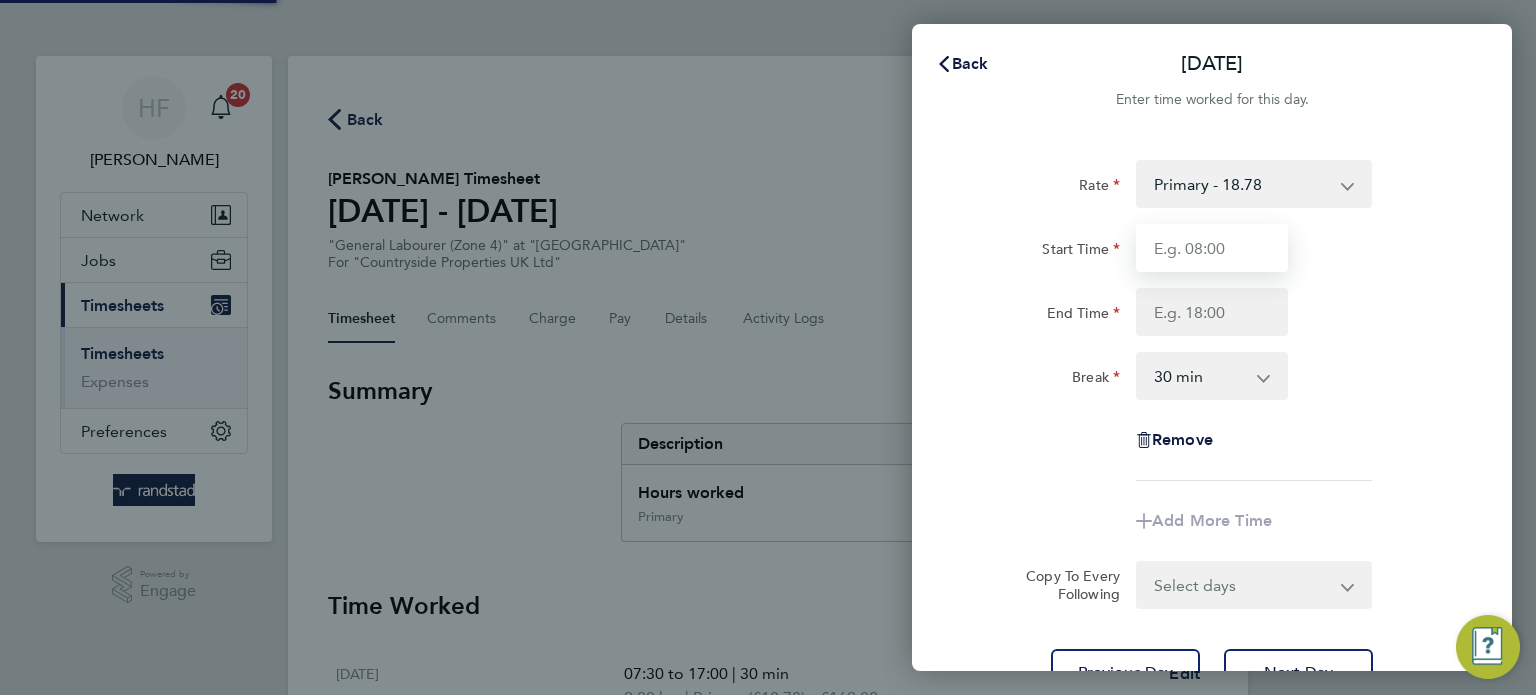 click on "Start Time" at bounding box center (1212, 248) 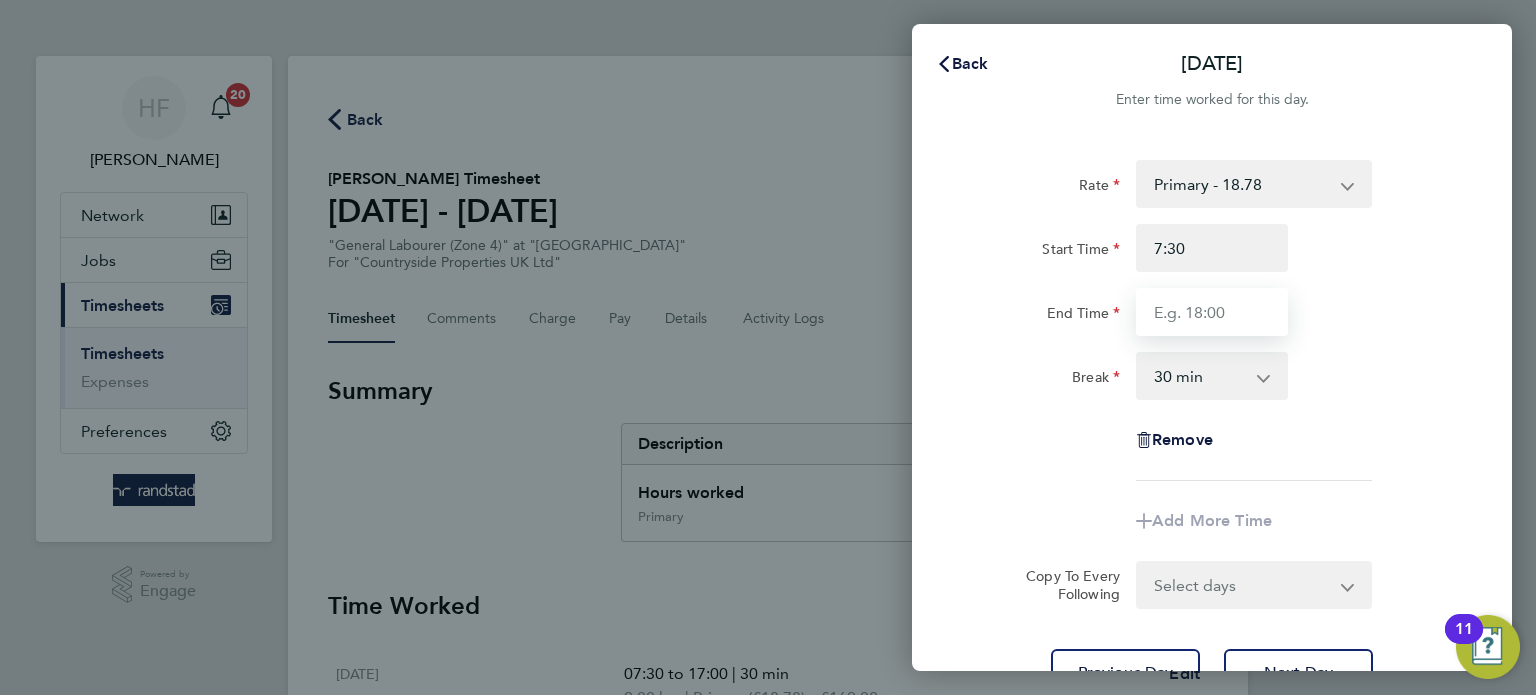 type on "07:30" 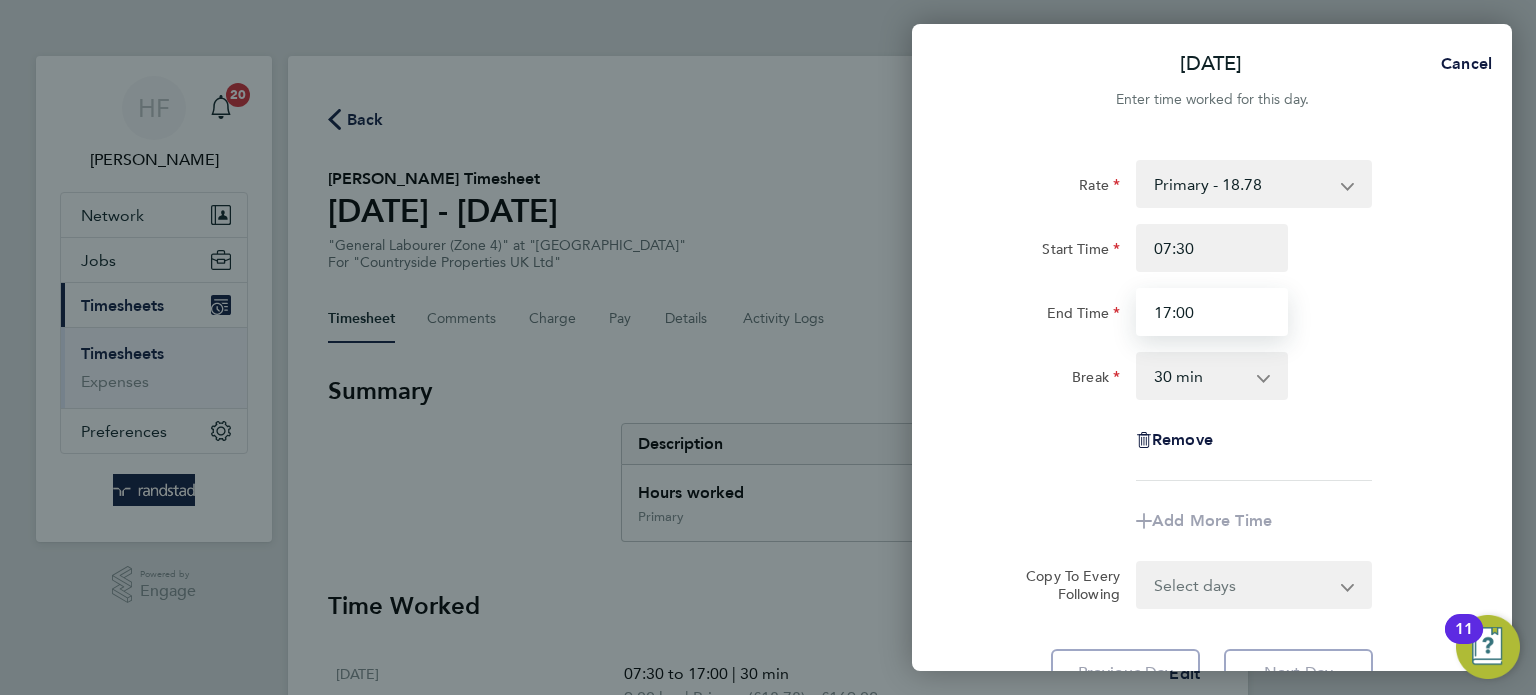 type on "17:00" 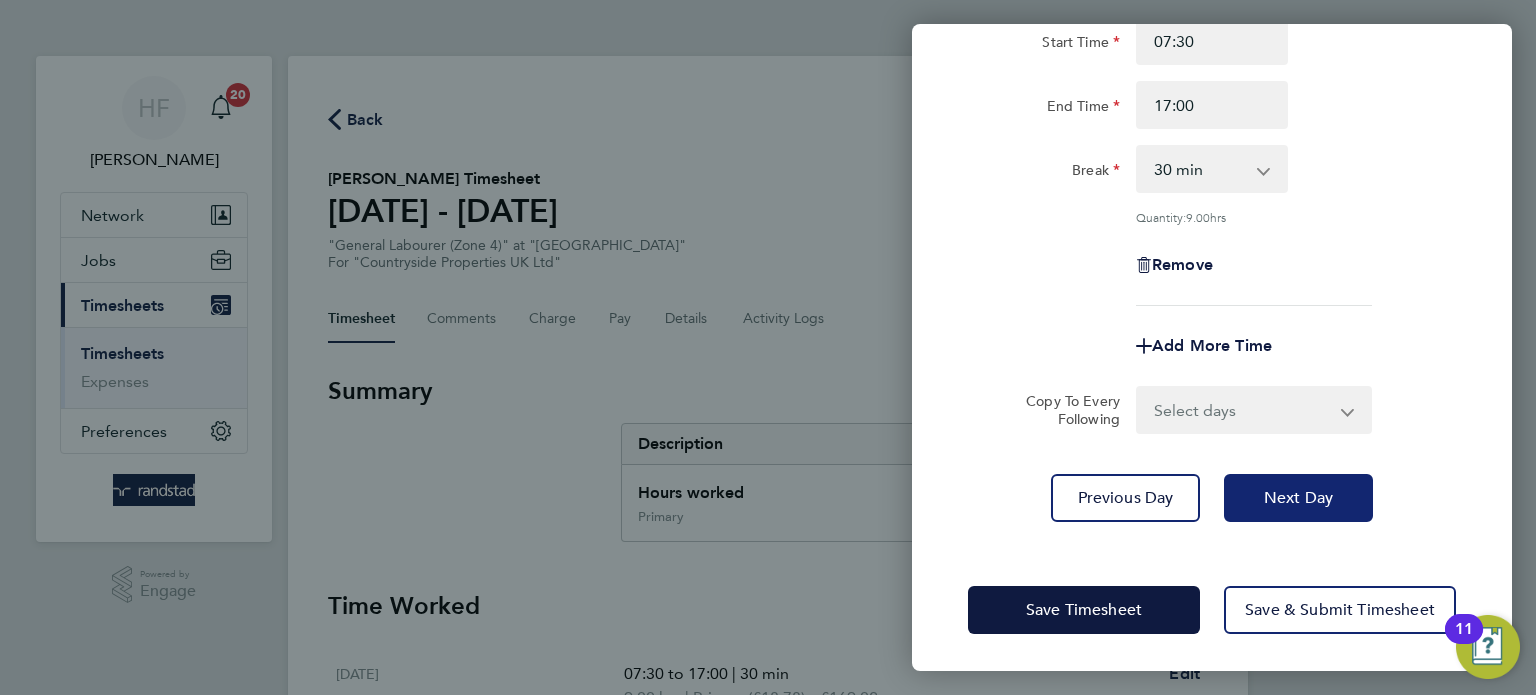 click on "Next Day" 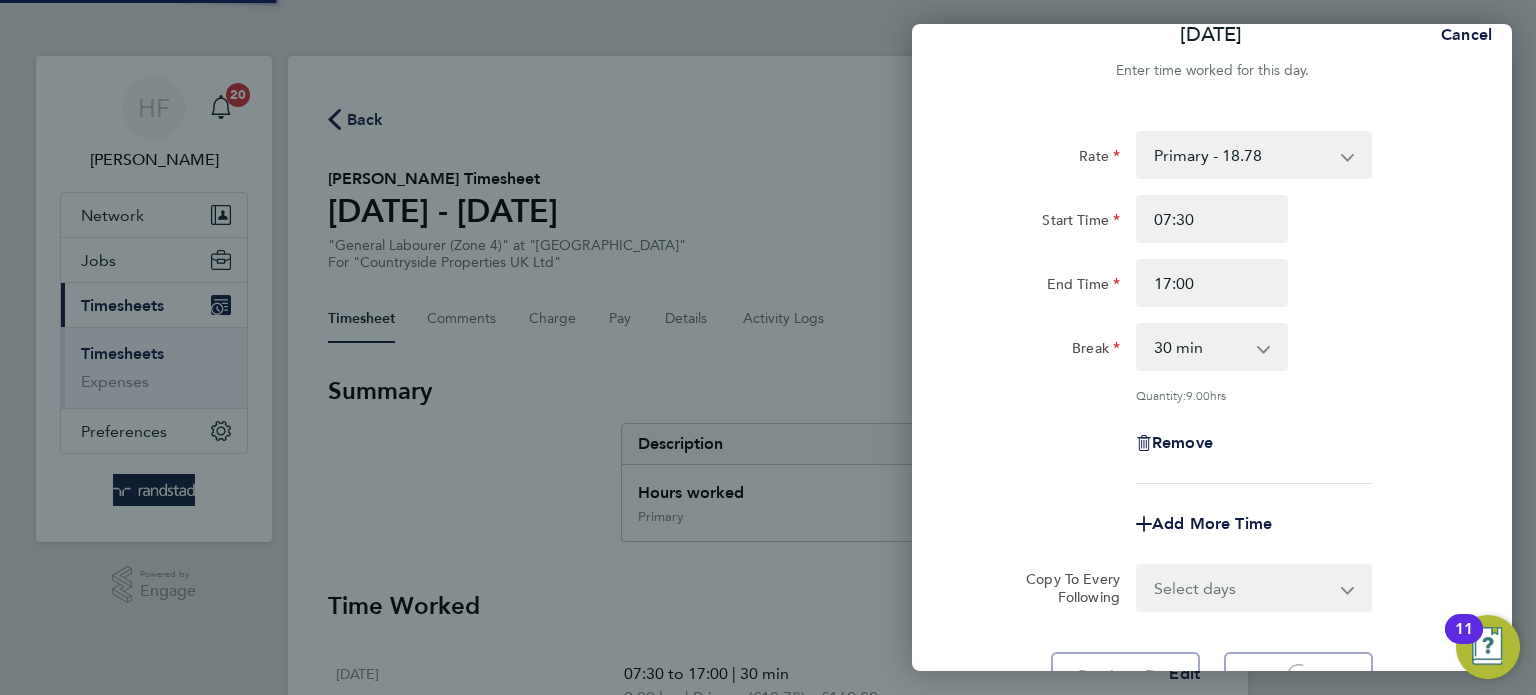 select on "30" 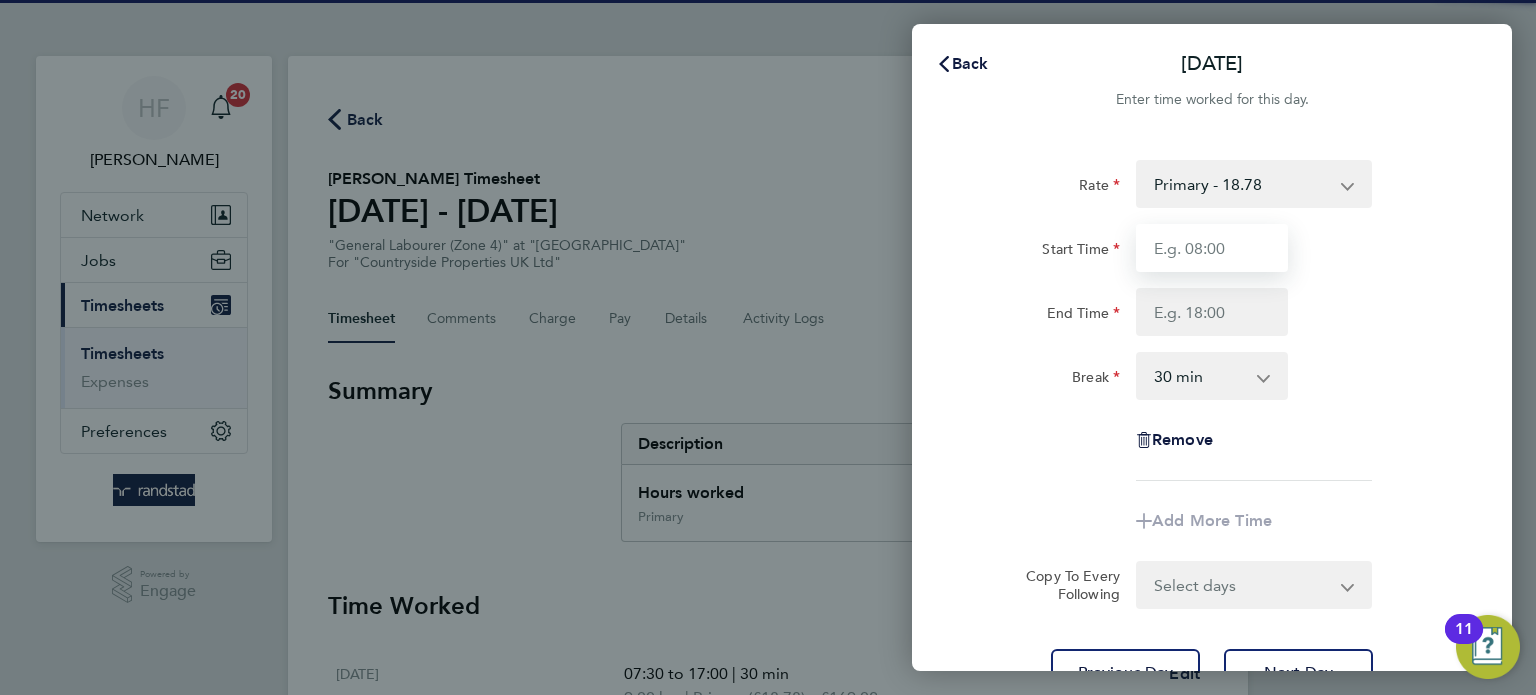 drag, startPoint x: 1195, startPoint y: 244, endPoint x: 1270, endPoint y: 268, distance: 78.74643 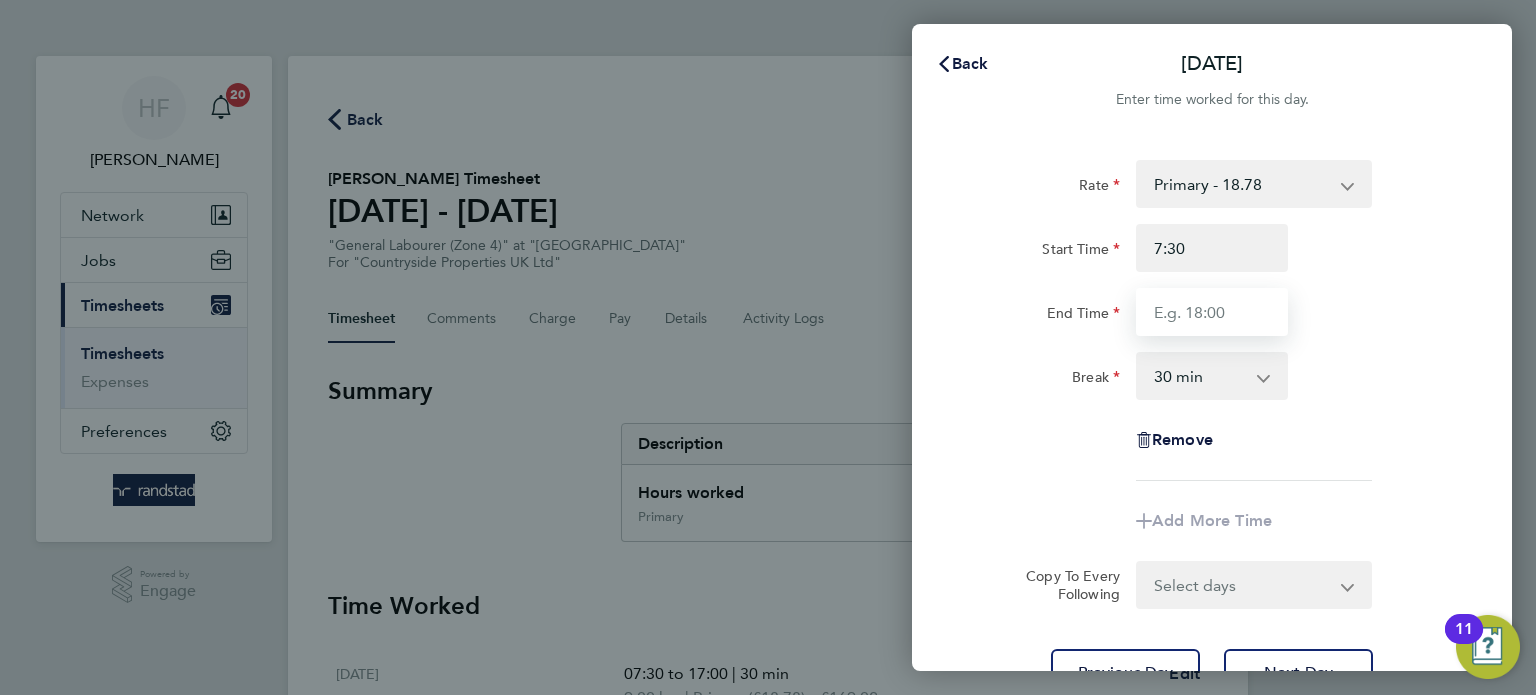 type on "07:30" 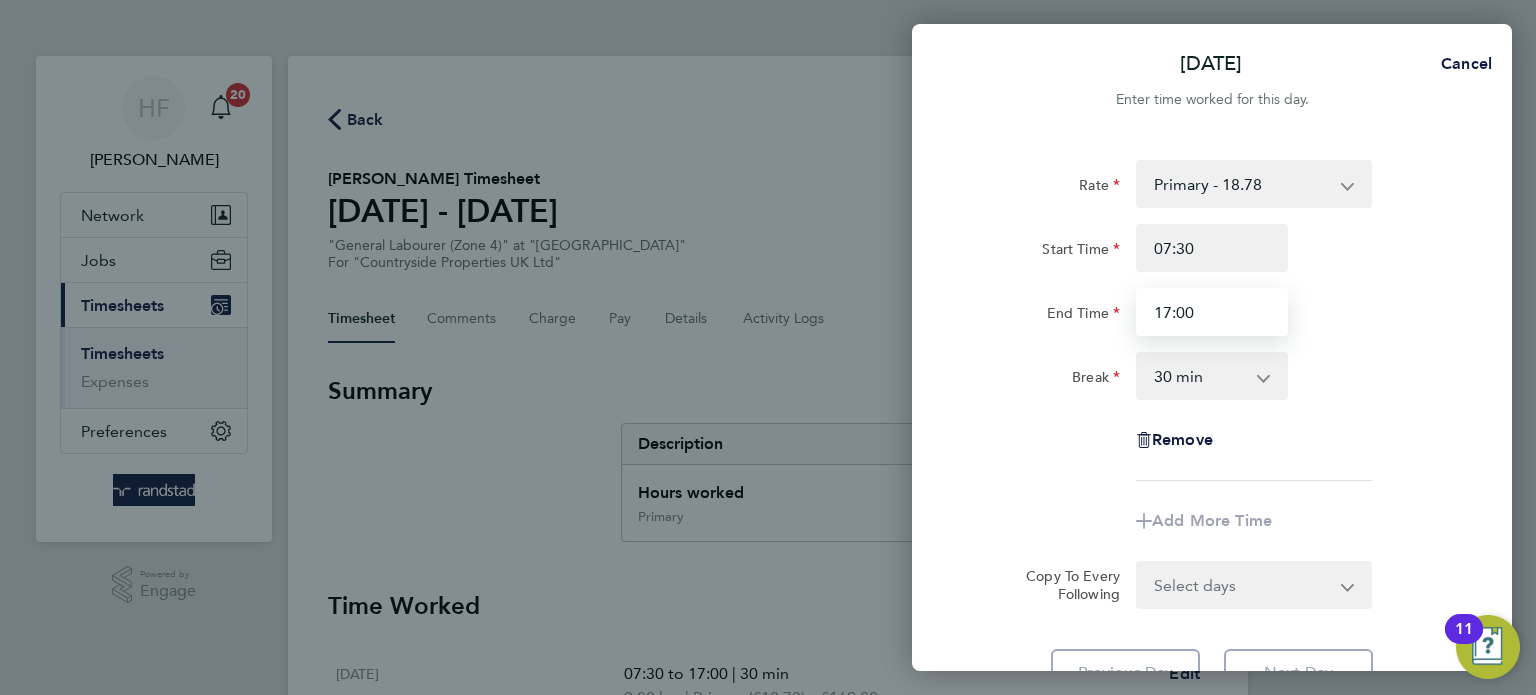type on "17:00" 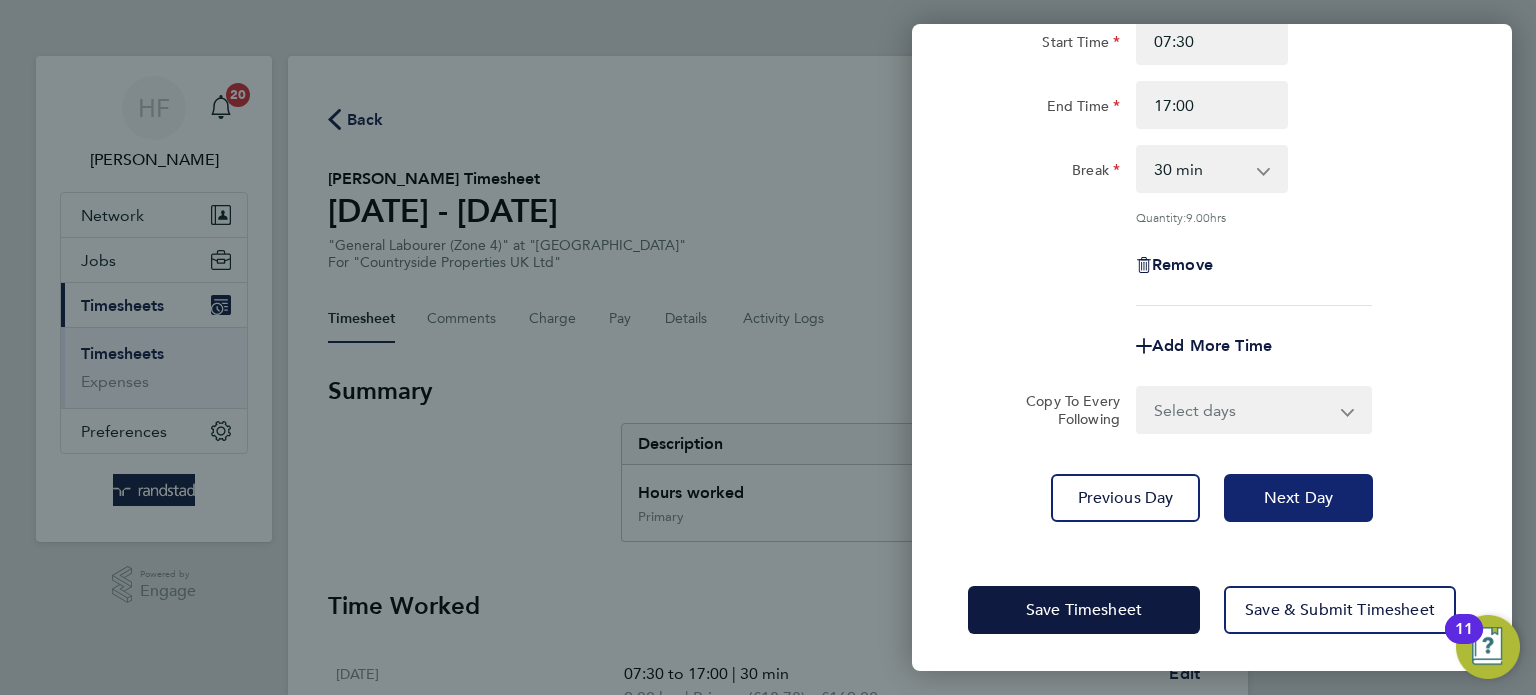 click on "Next Day" 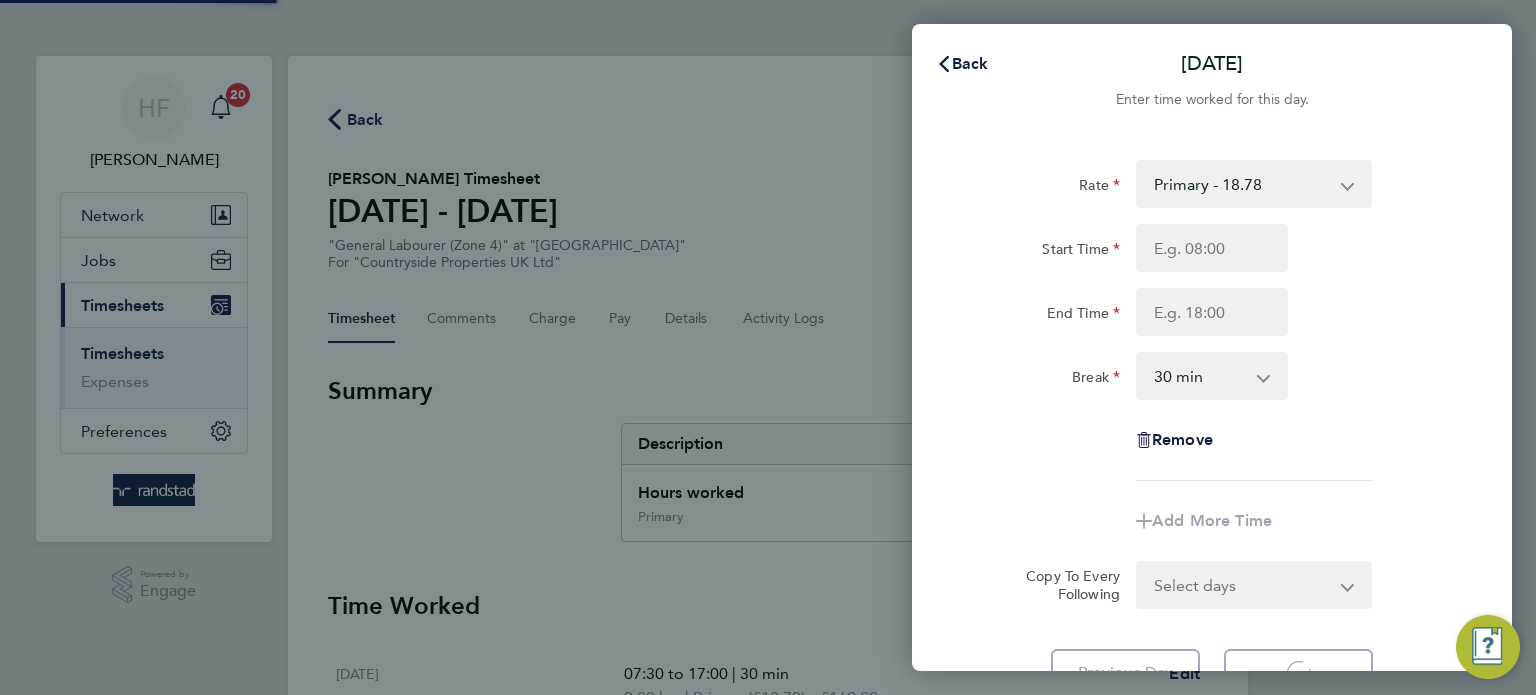 select on "30" 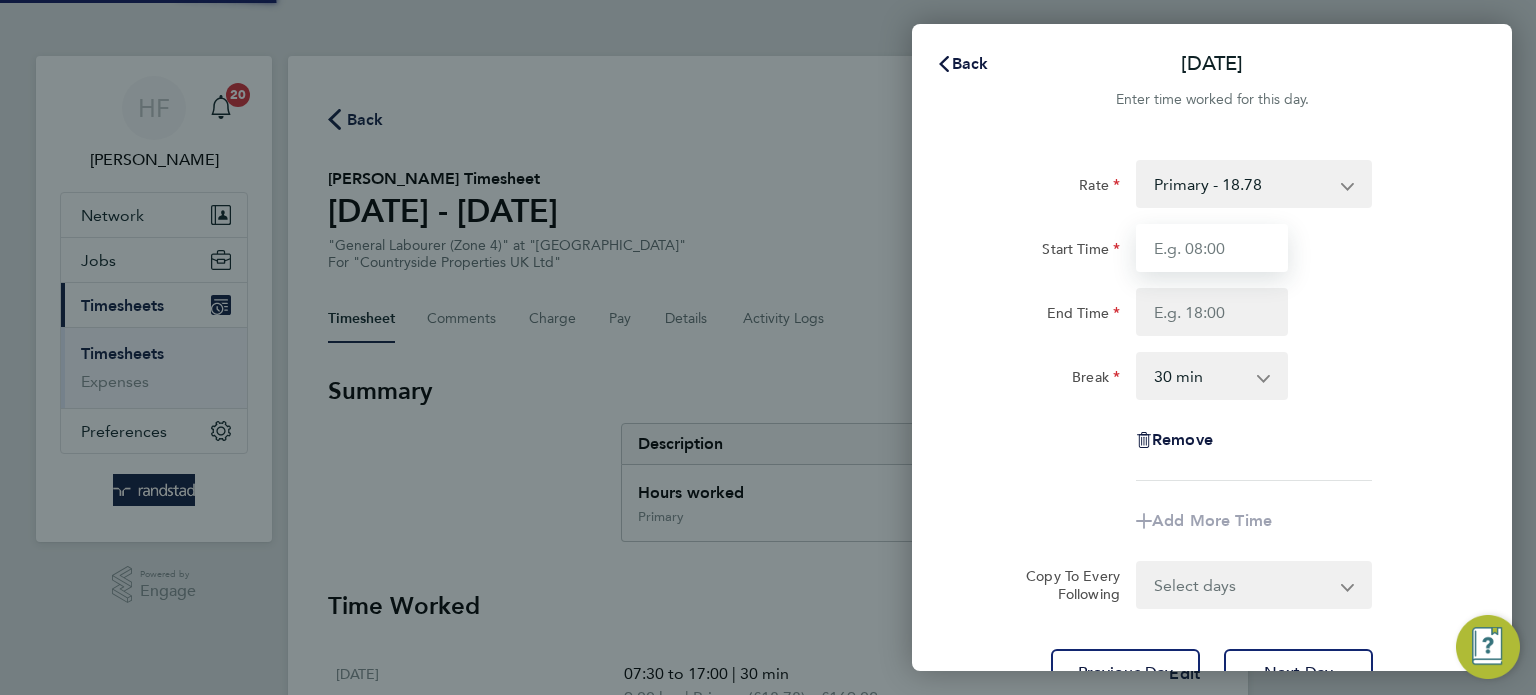 click on "Start Time" at bounding box center (1212, 248) 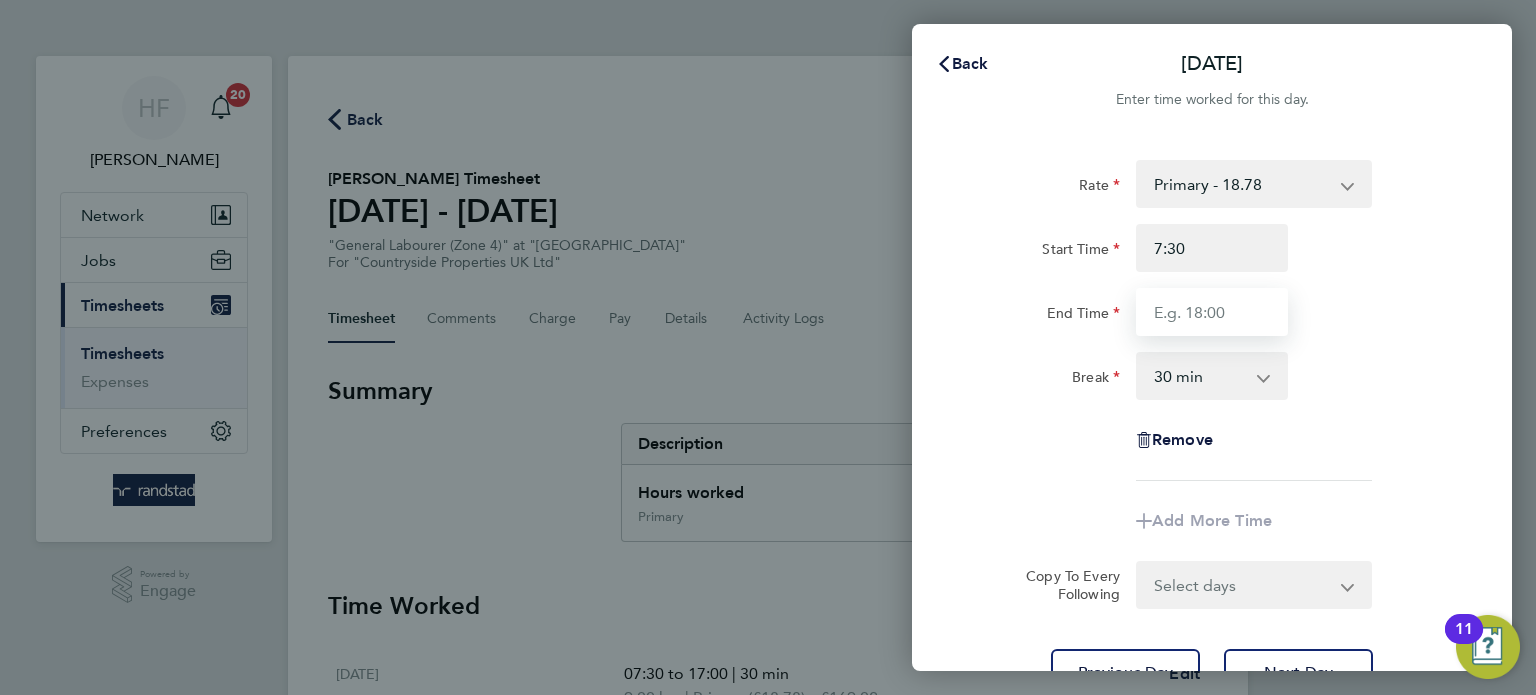 type on "07:30" 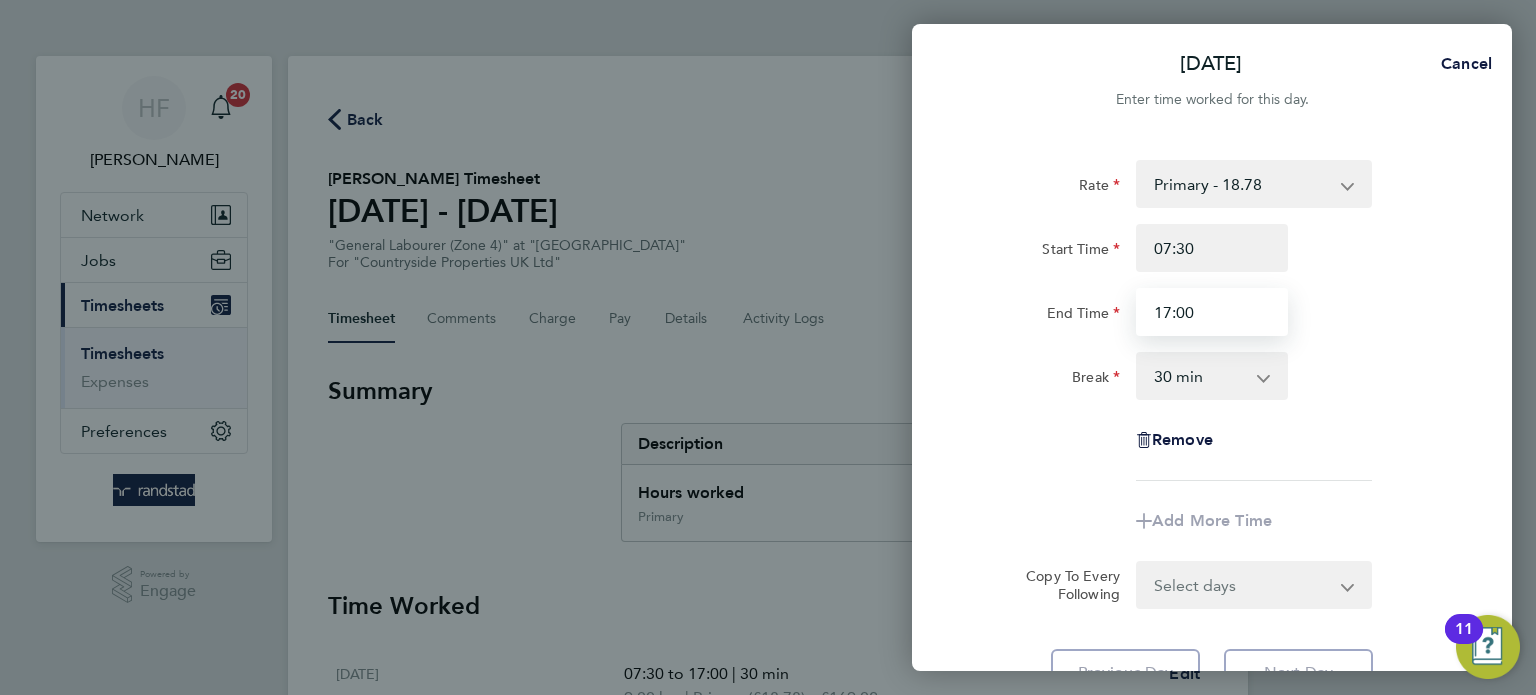 type on "17:00" 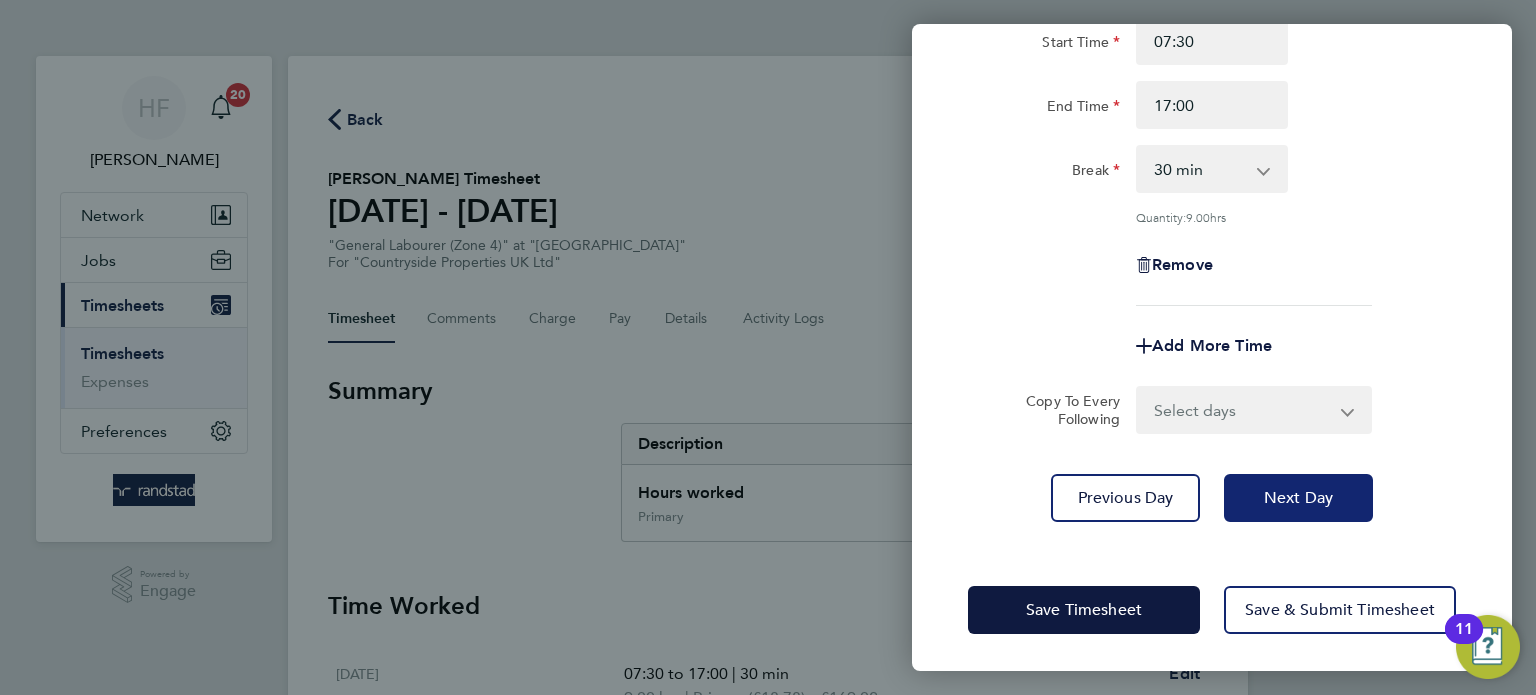 click on "Rate  Primary - 18.78
Start Time 07:30 End Time 17:00 Break  0 min   15 min   30 min   45 min   60 min   75 min   90 min
Quantity:  9.00  hrs
Remove
Add More Time  Copy To Every Following  Select days   Day   Weekend (Sat-Sun)   [DATE]   [DATE]
Previous Day   Next Day" 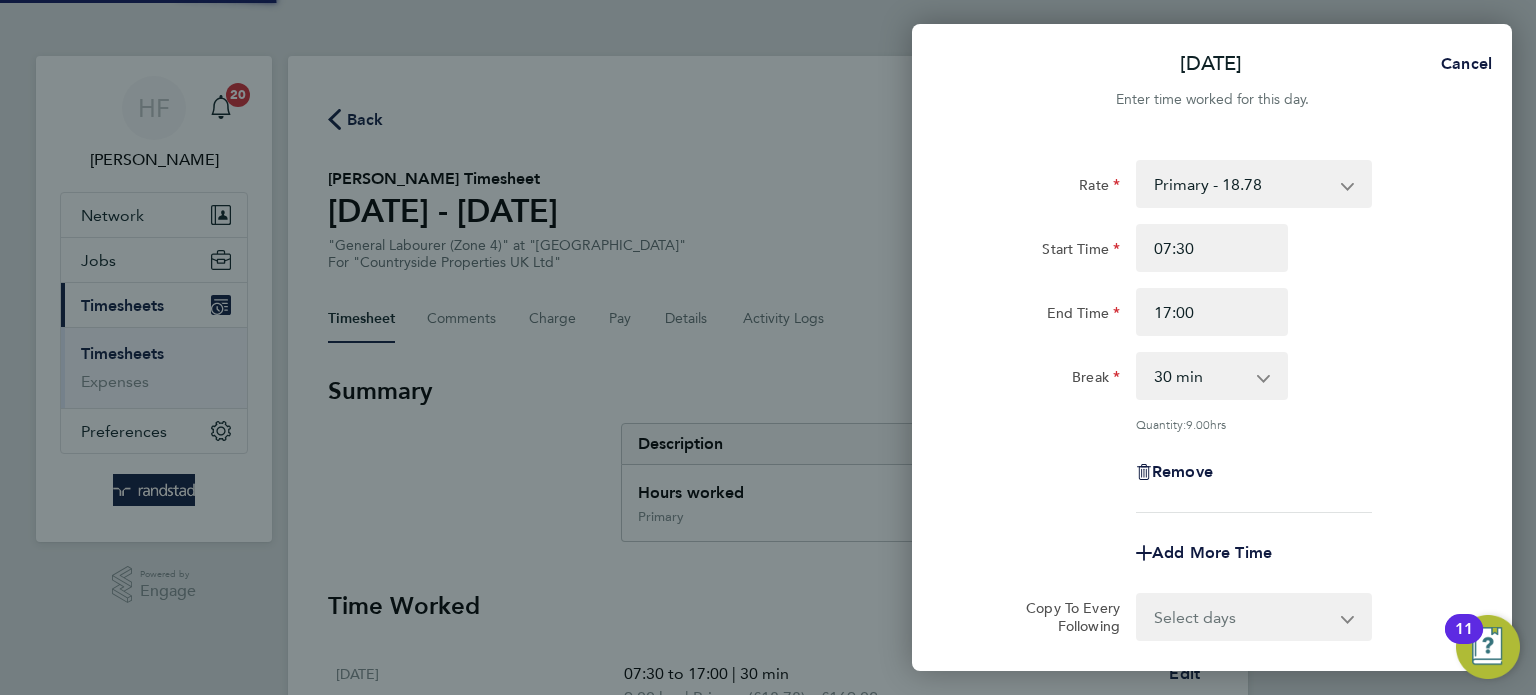 select on "30" 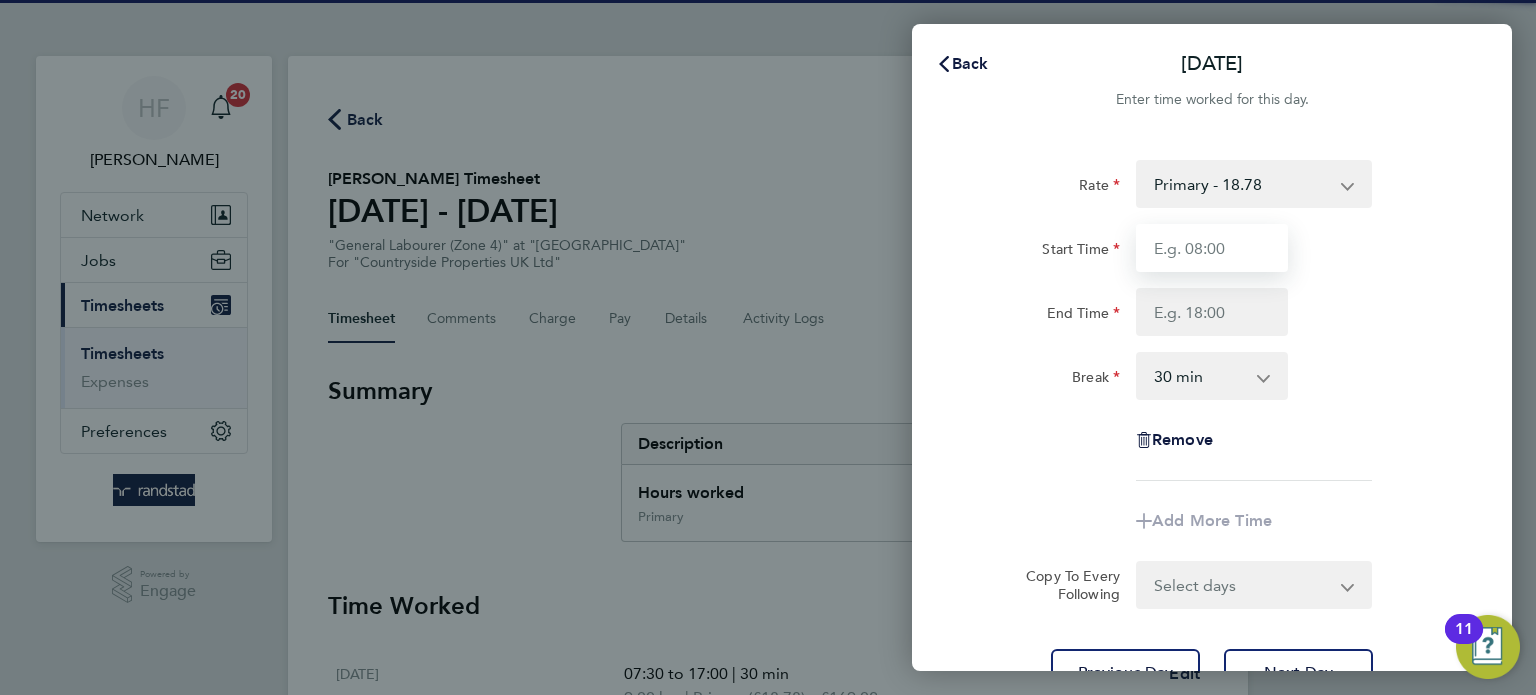 click on "Start Time" at bounding box center [1212, 248] 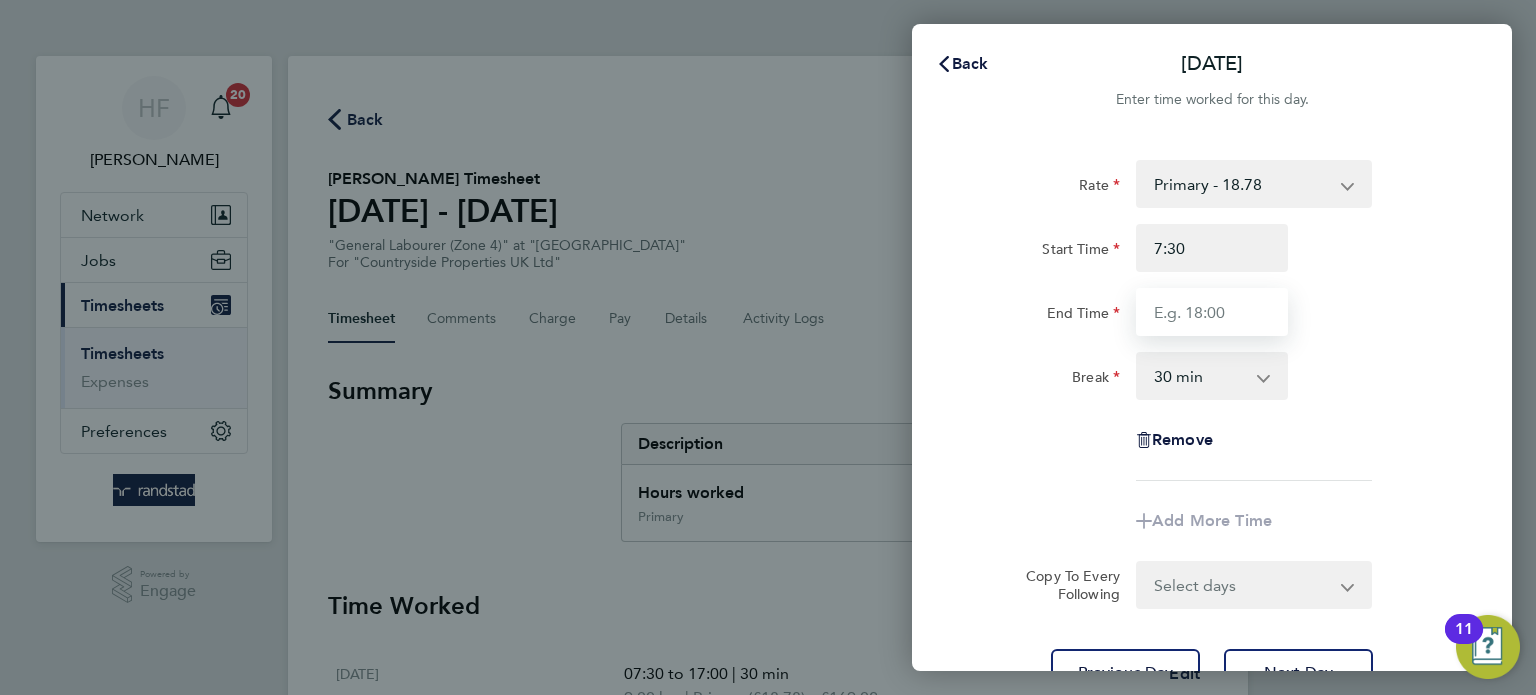 type on "07:30" 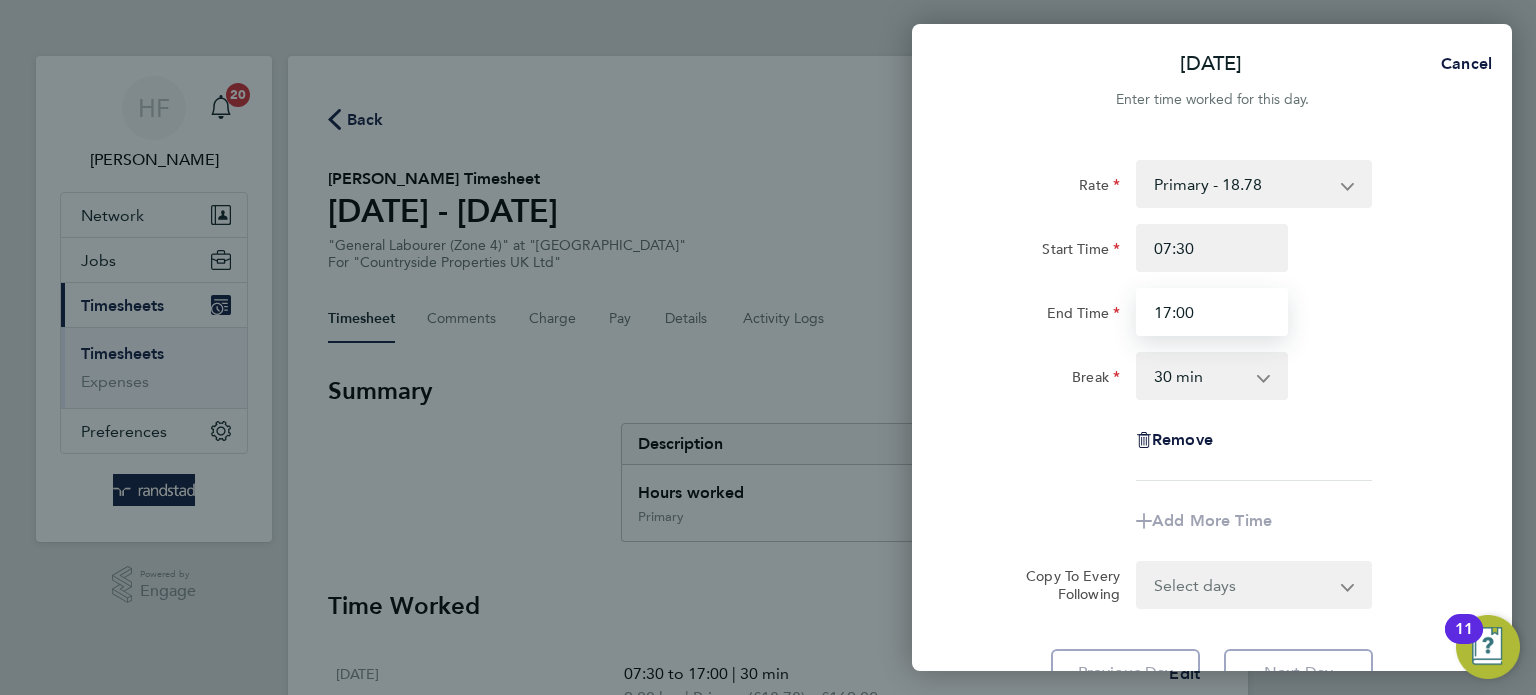type on "17:00" 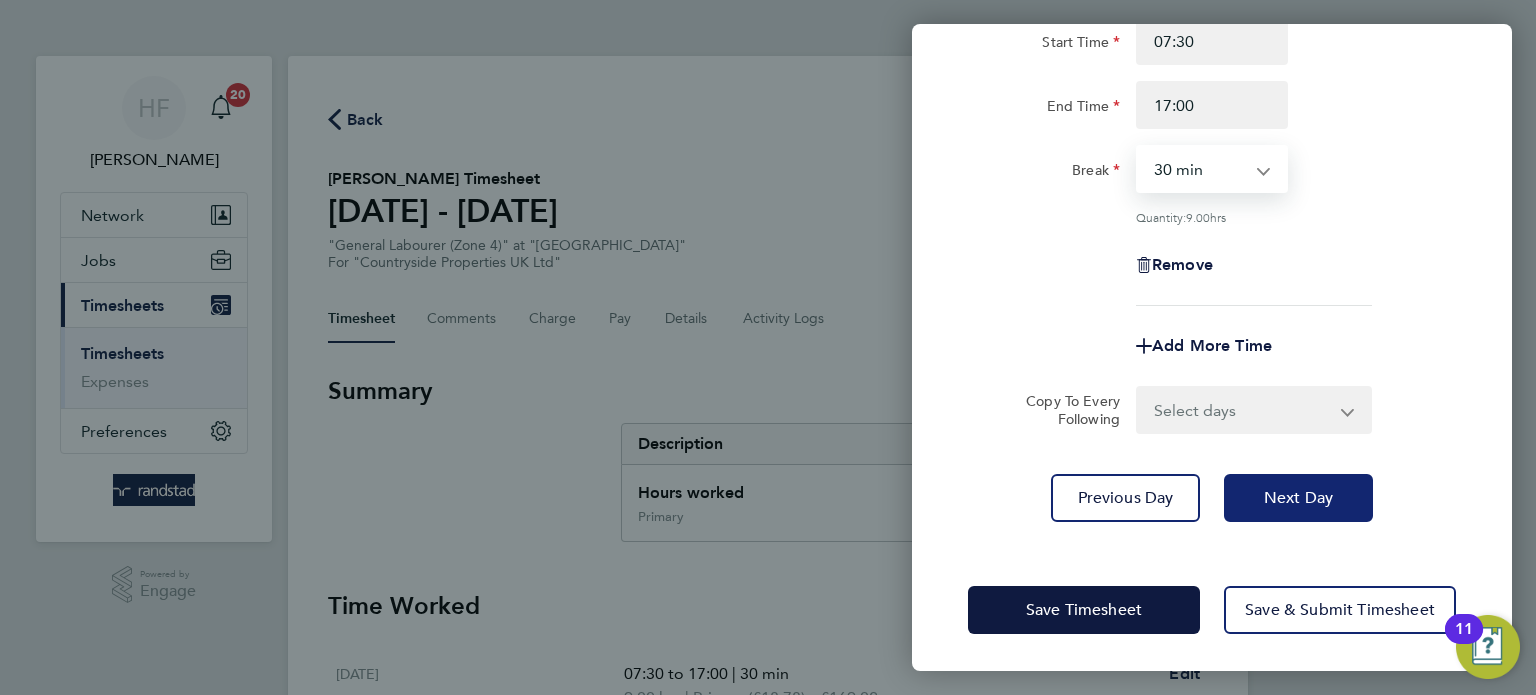 click on "Next Day" 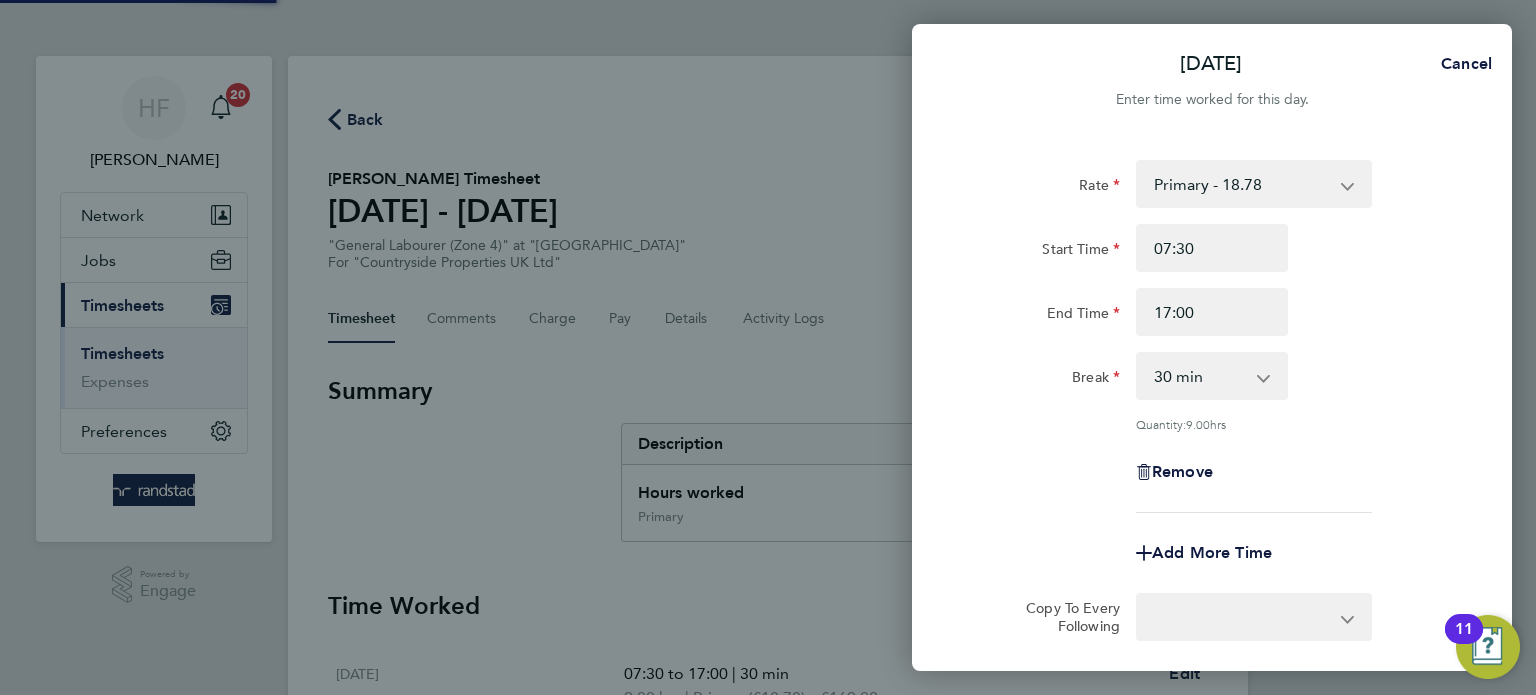 select on "30" 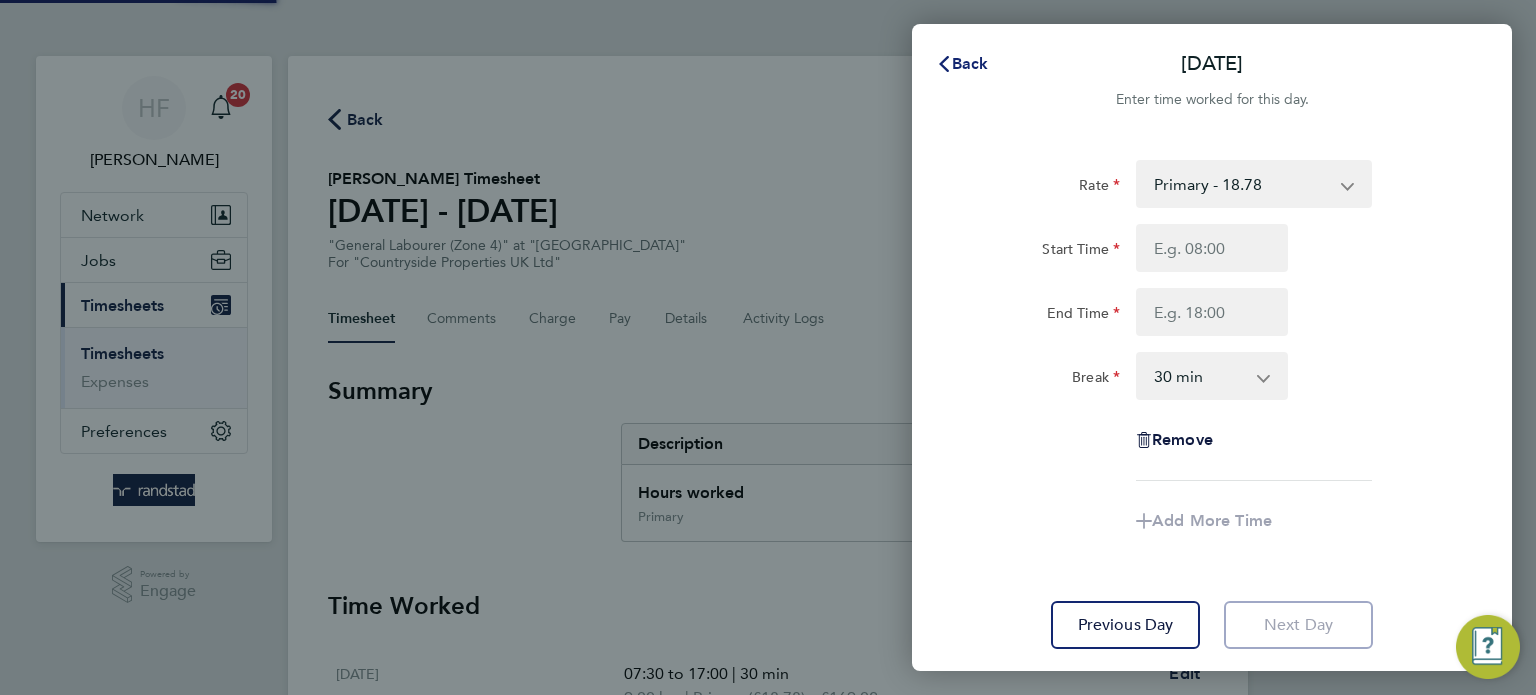 click on "Back" 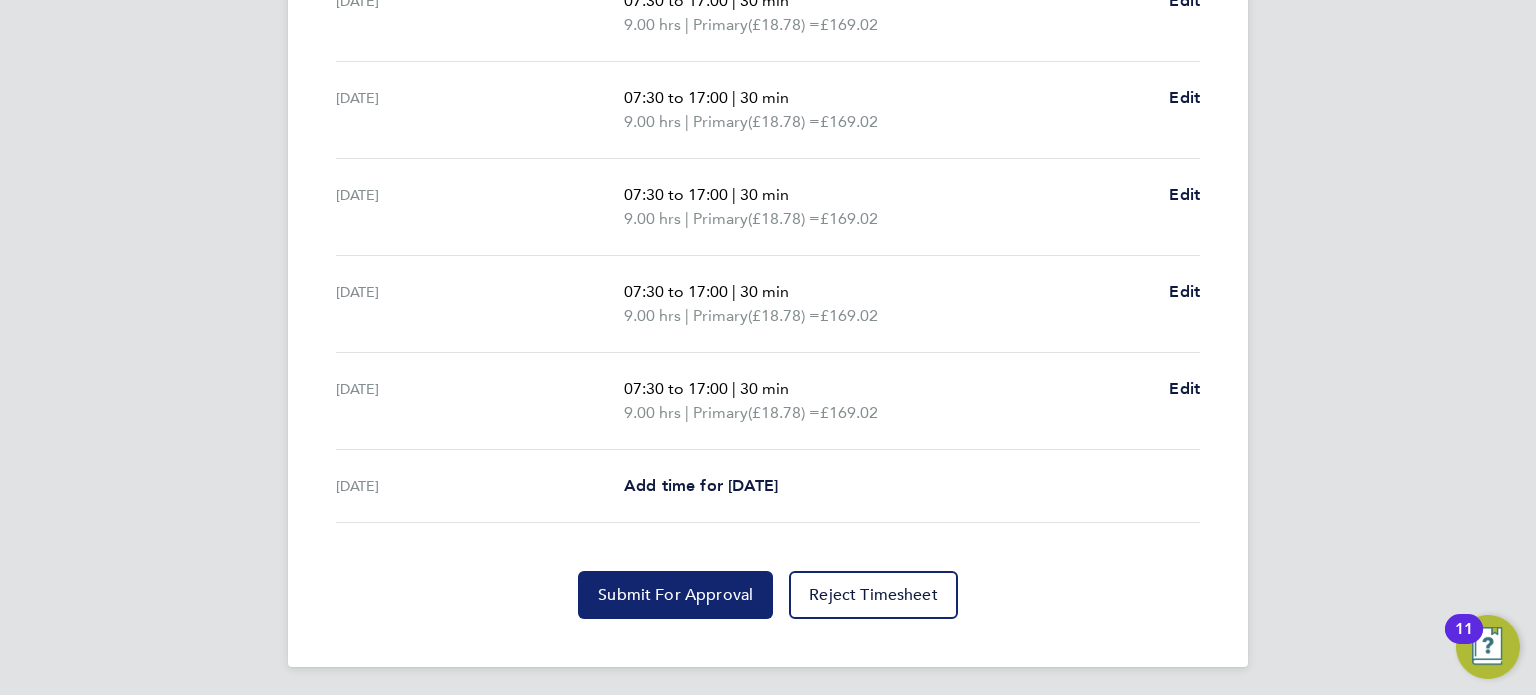 drag, startPoint x: 694, startPoint y: 614, endPoint x: 698, endPoint y: 567, distance: 47.169907 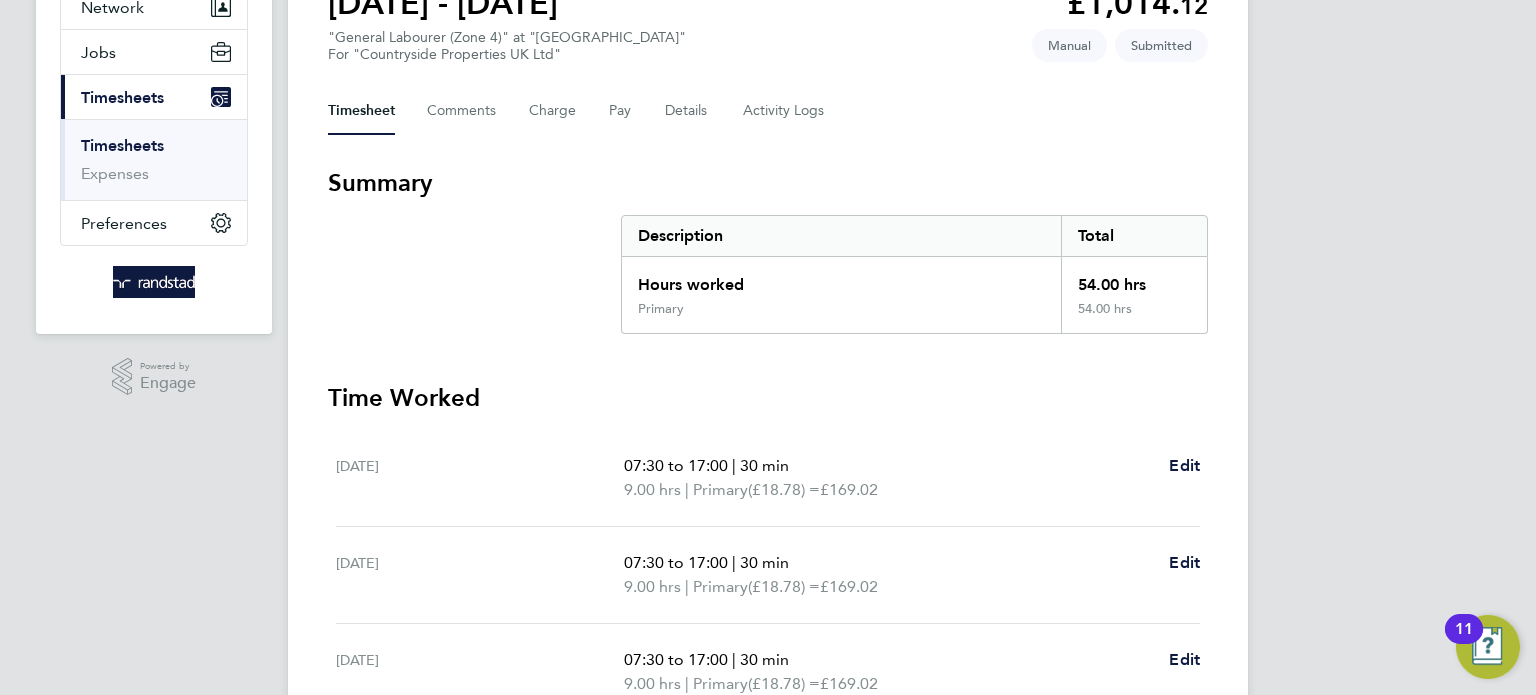 scroll, scrollTop: 0, scrollLeft: 0, axis: both 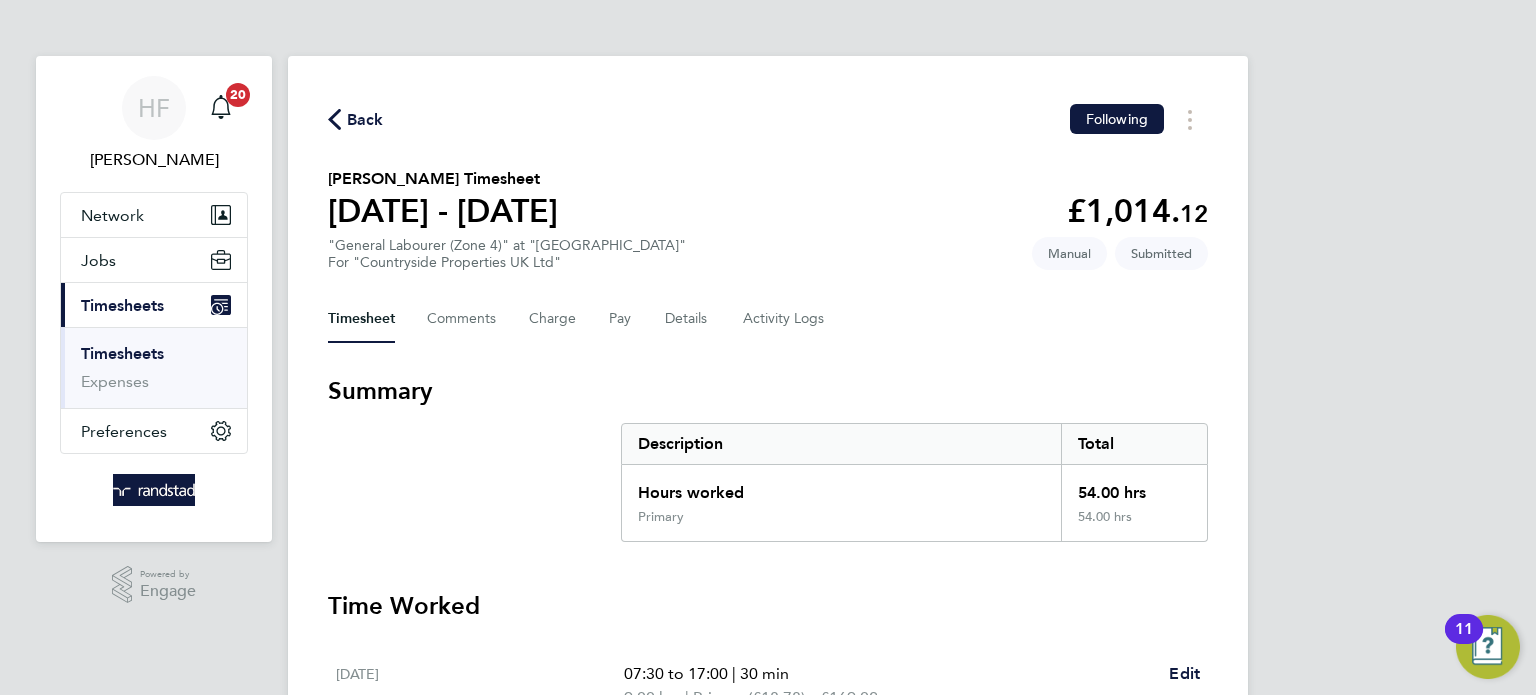 click on "Timesheets" at bounding box center (122, 353) 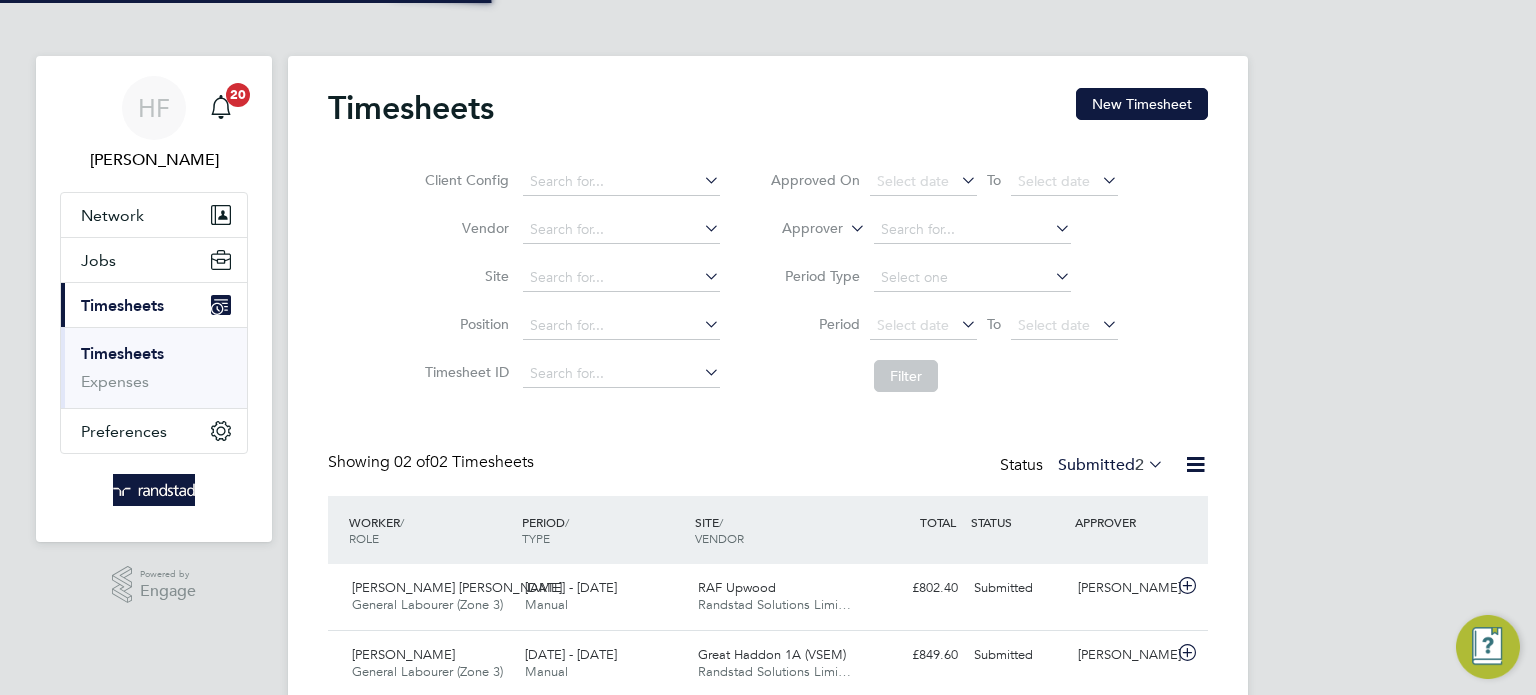 scroll, scrollTop: 9, scrollLeft: 10, axis: both 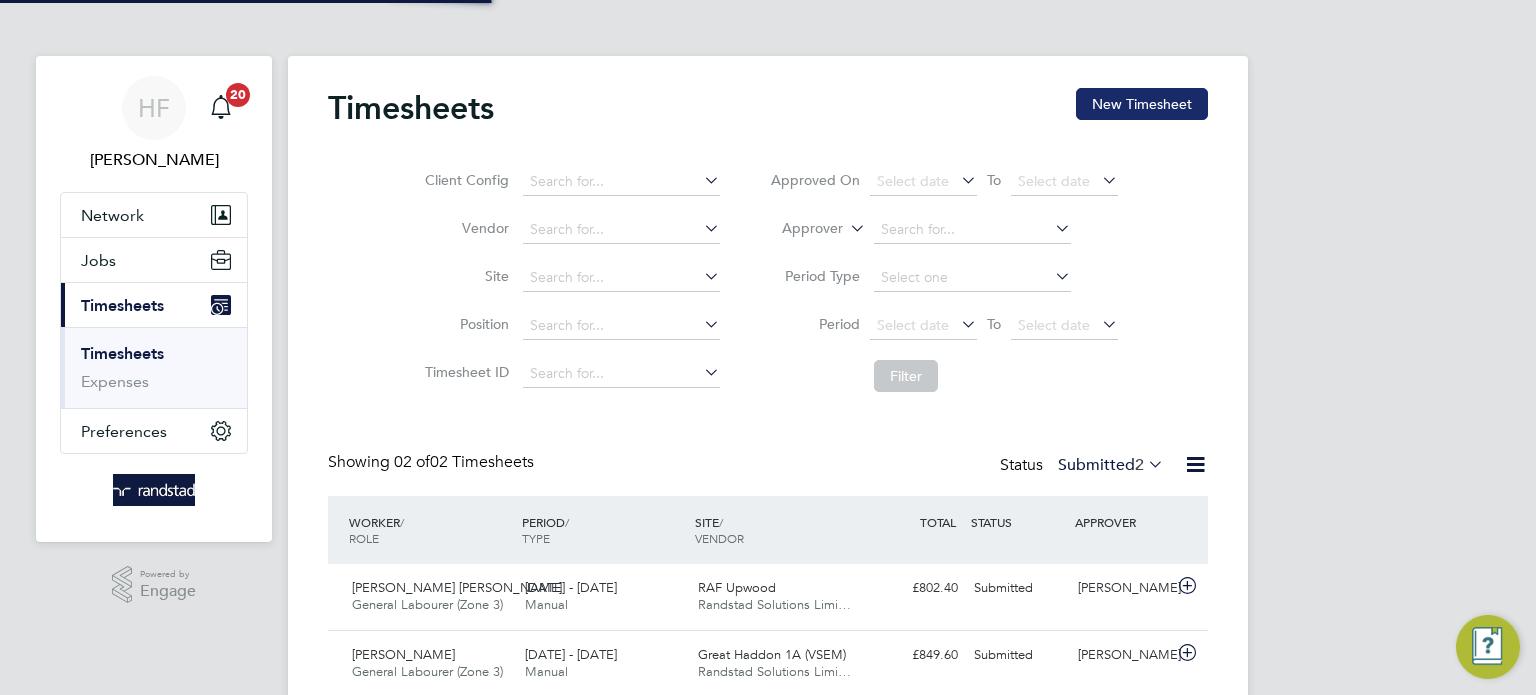 click on "New Timesheet" 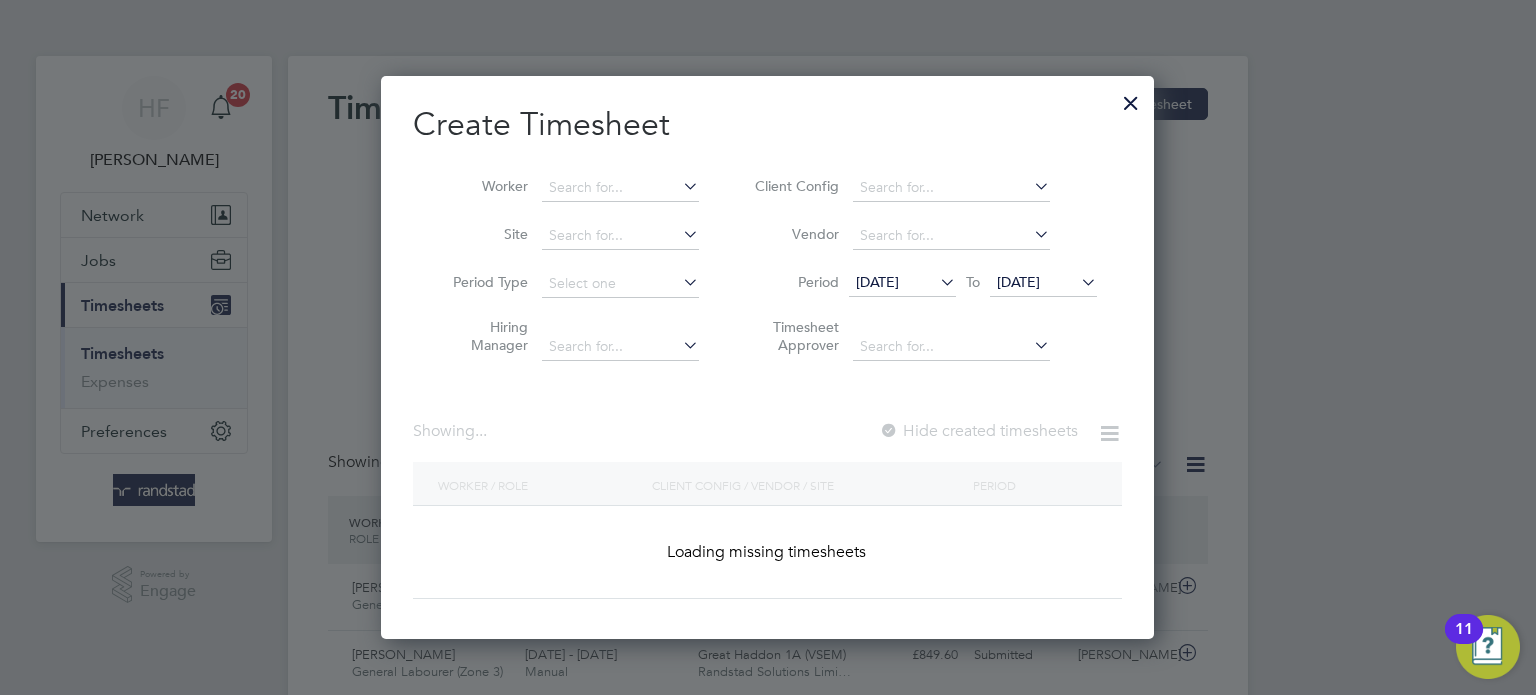 scroll, scrollTop: 10, scrollLeft: 10, axis: both 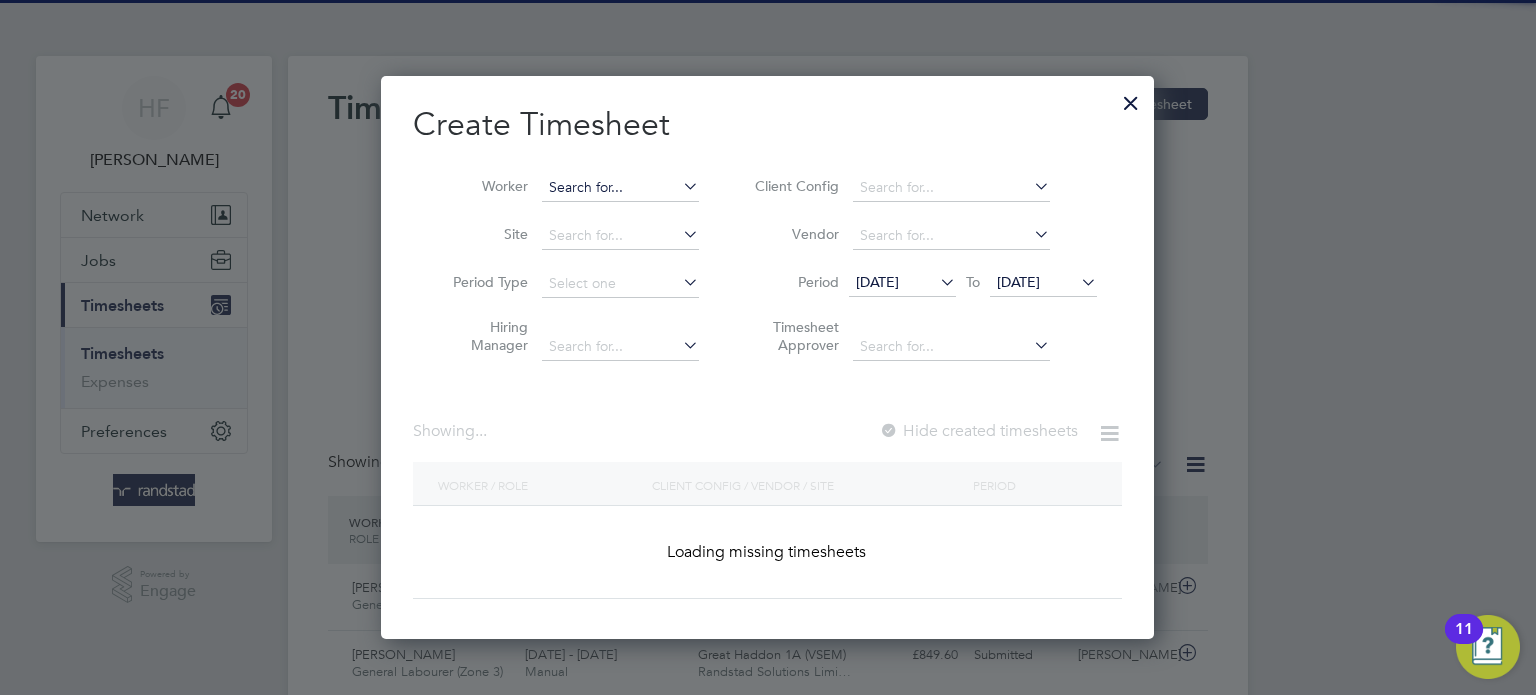 click at bounding box center (620, 188) 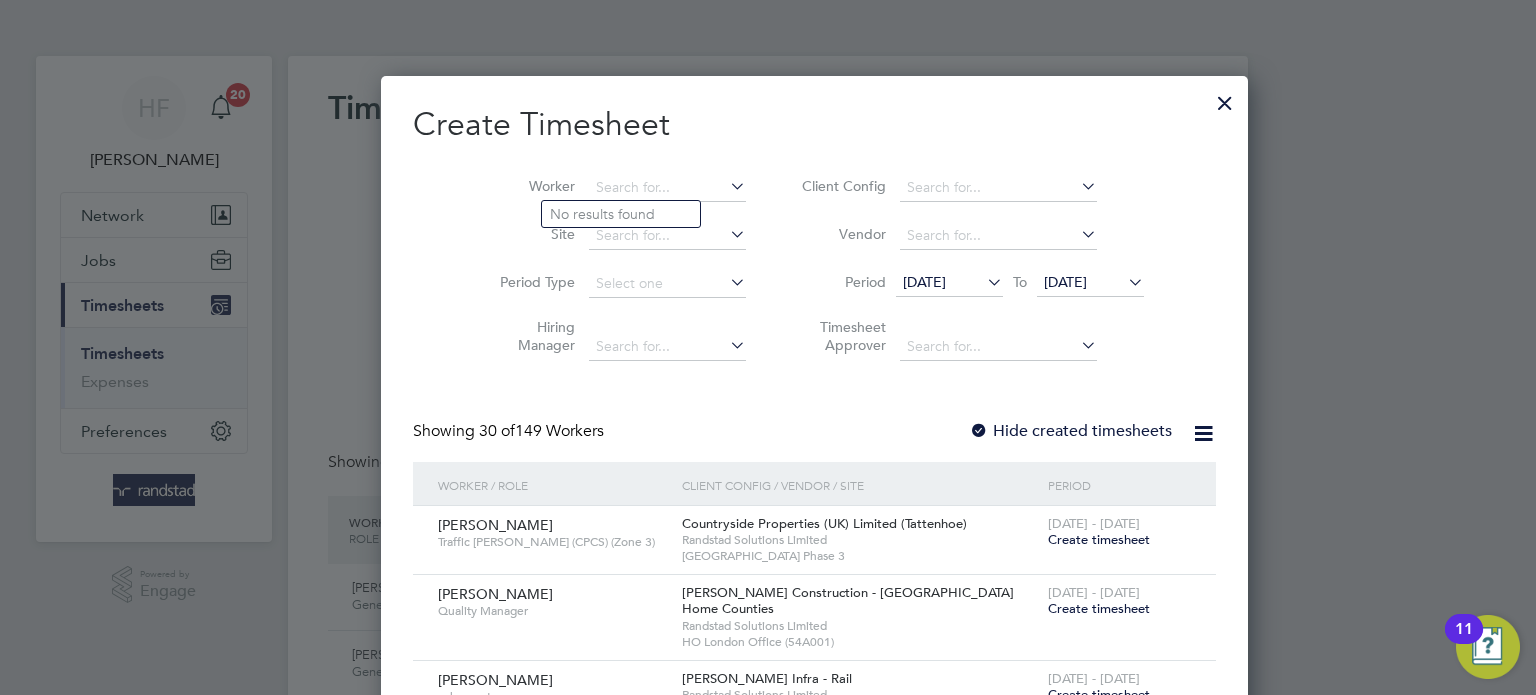 scroll, scrollTop: 10, scrollLeft: 10, axis: both 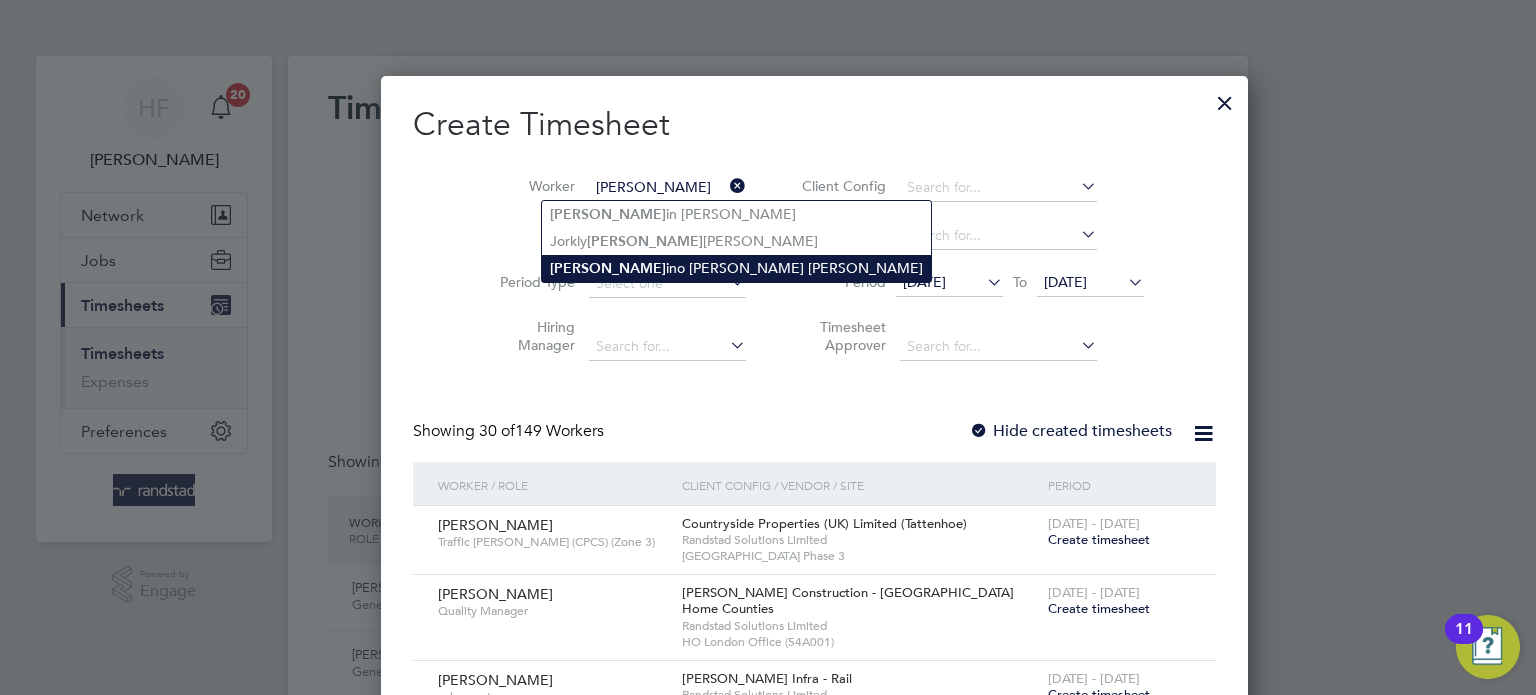 click on "[PERSON_NAME] ino [PERSON_NAME] [PERSON_NAME]" 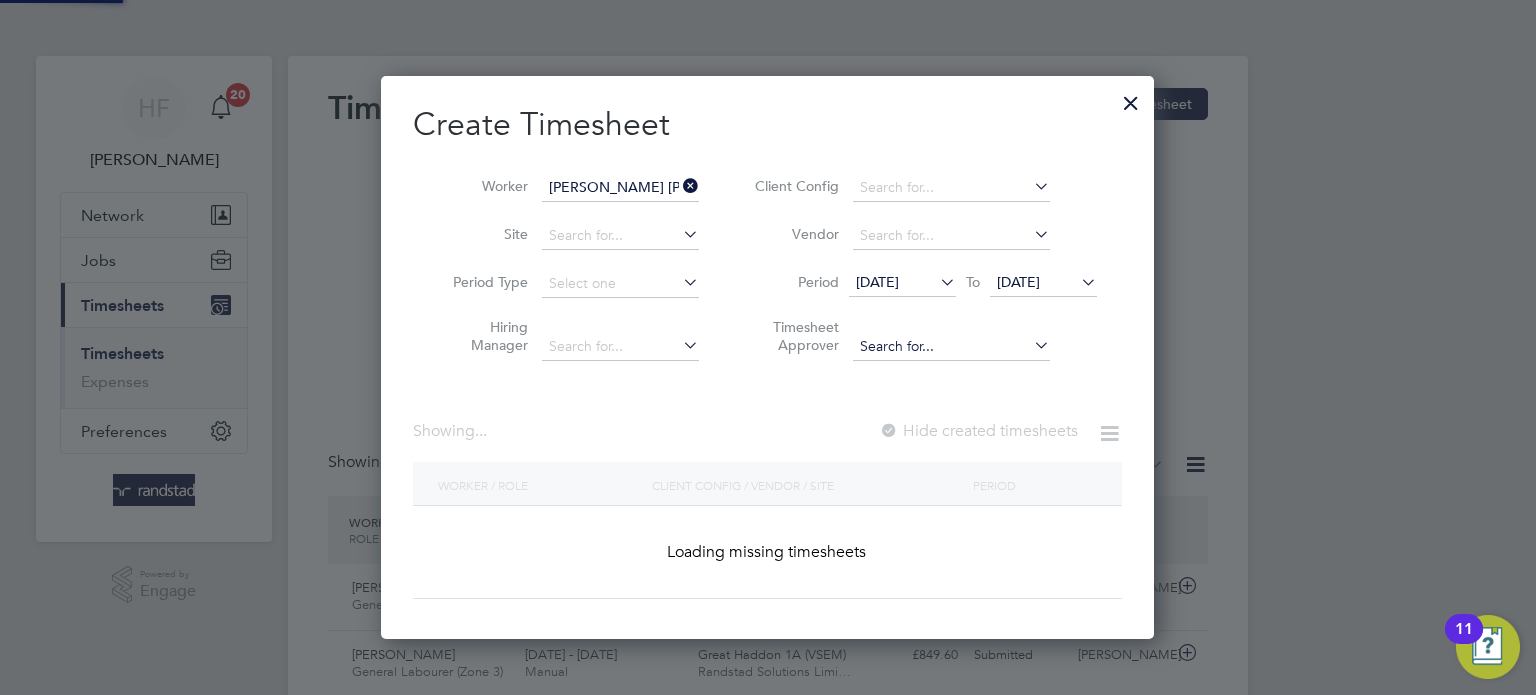scroll, scrollTop: 10, scrollLeft: 10, axis: both 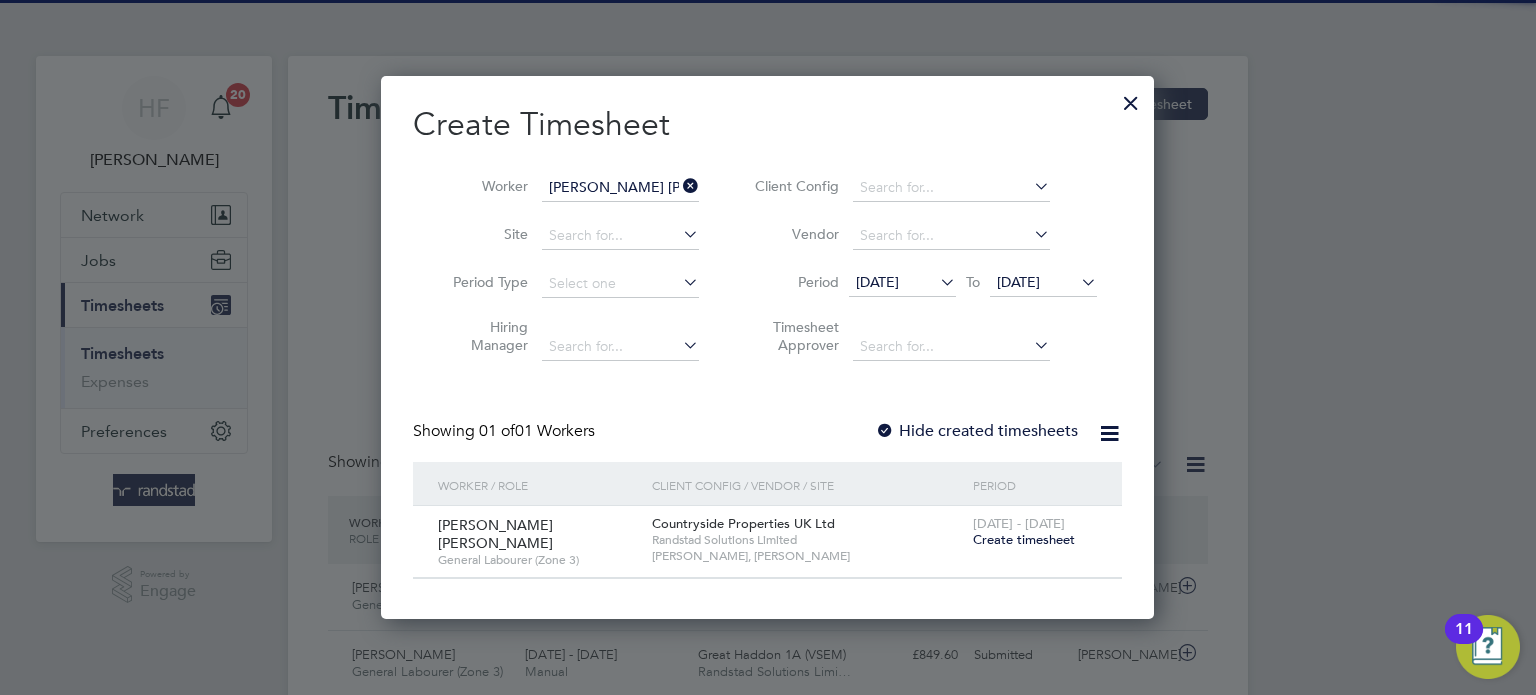 click on "Create timesheet" at bounding box center (1024, 539) 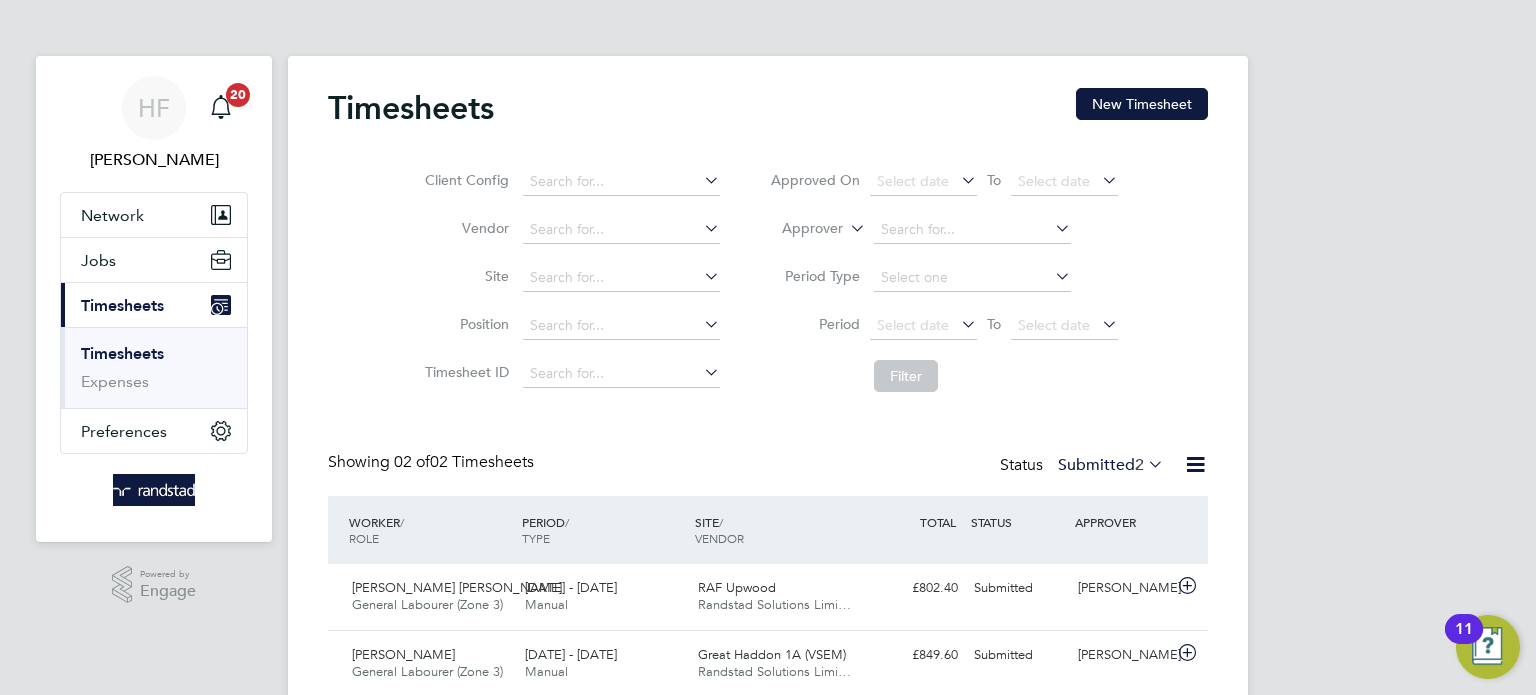 scroll, scrollTop: 9, scrollLeft: 10, axis: both 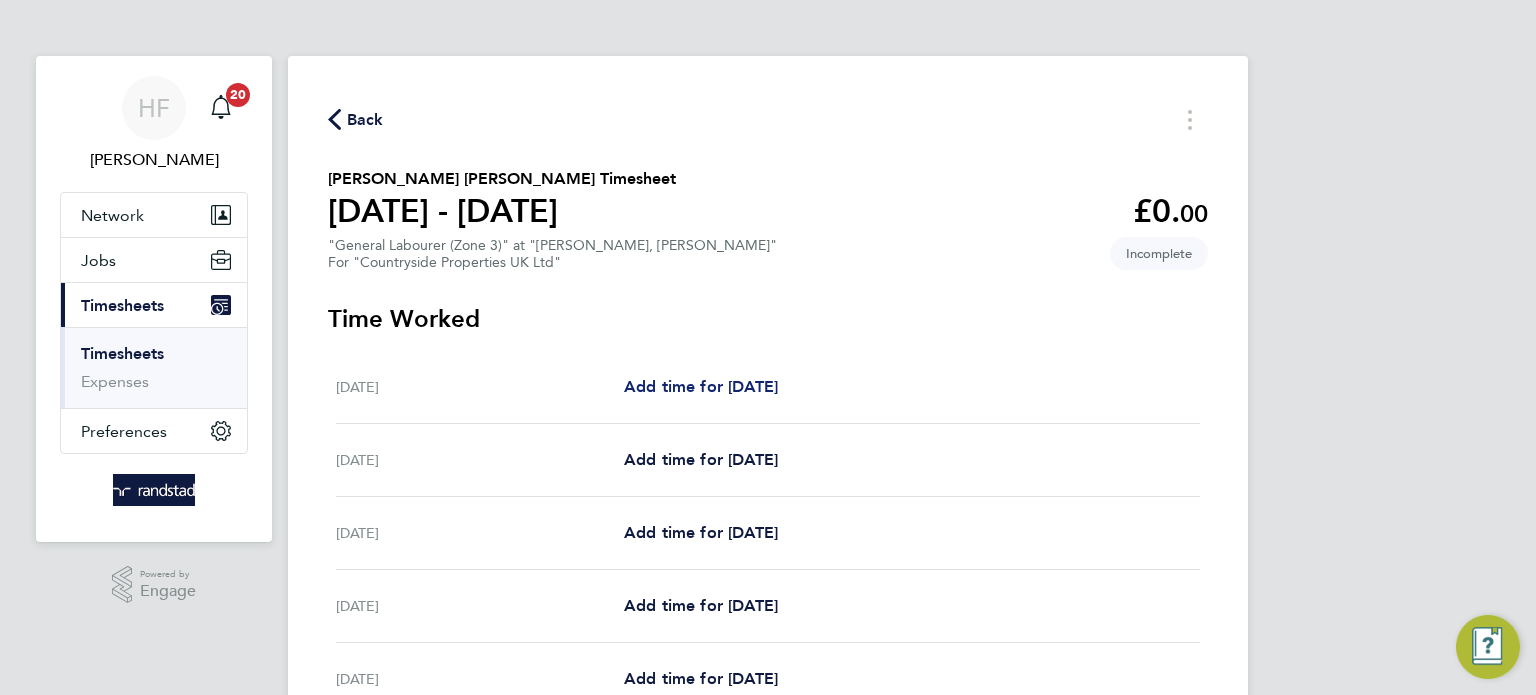 click on "Add time for [DATE]" at bounding box center (701, 386) 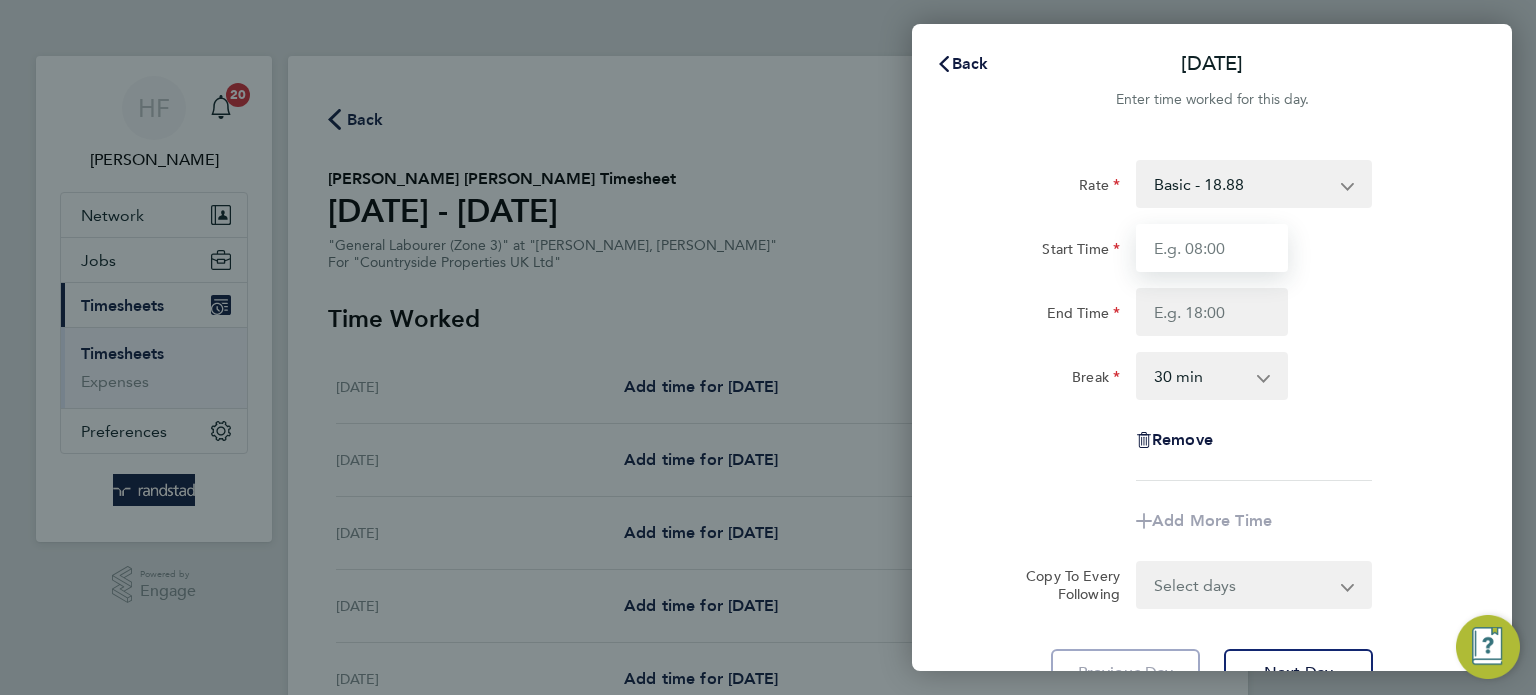 click on "Start Time" at bounding box center [1212, 248] 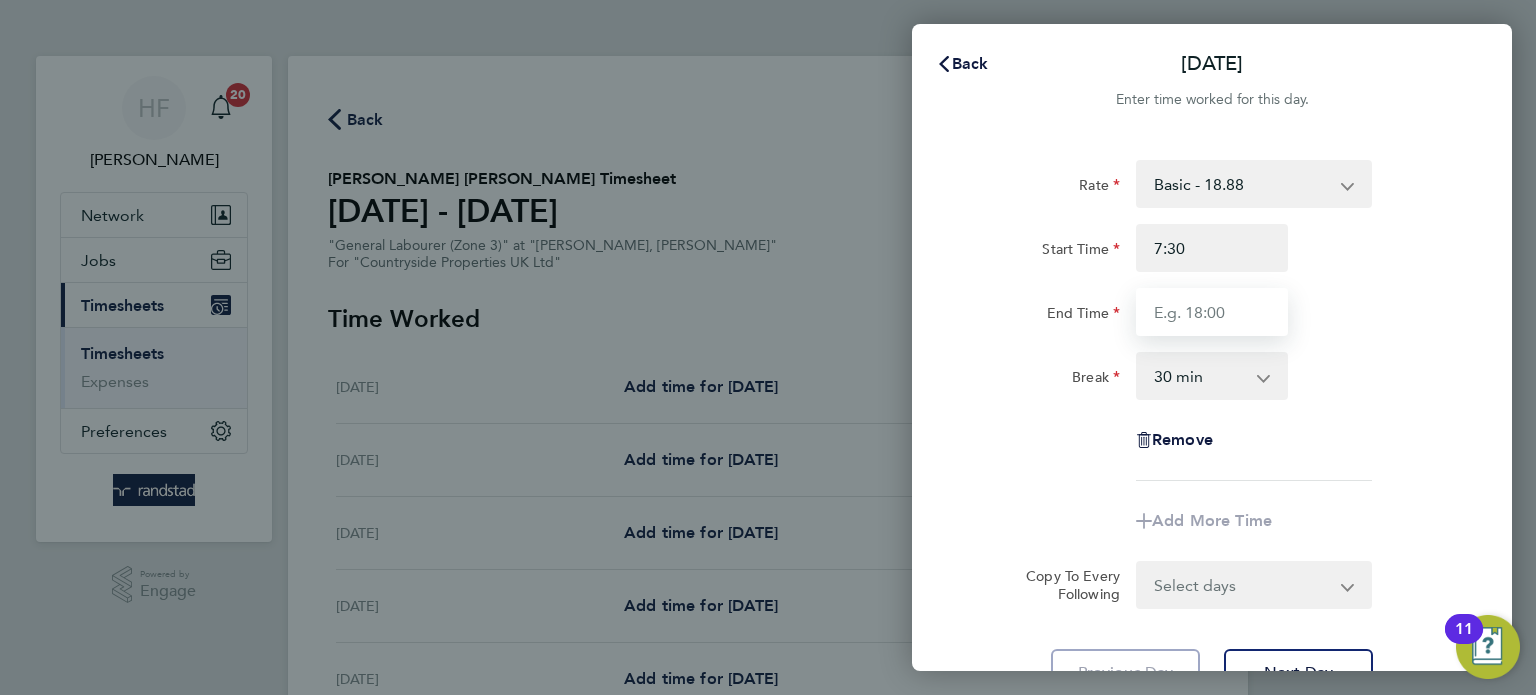 type on "07:30" 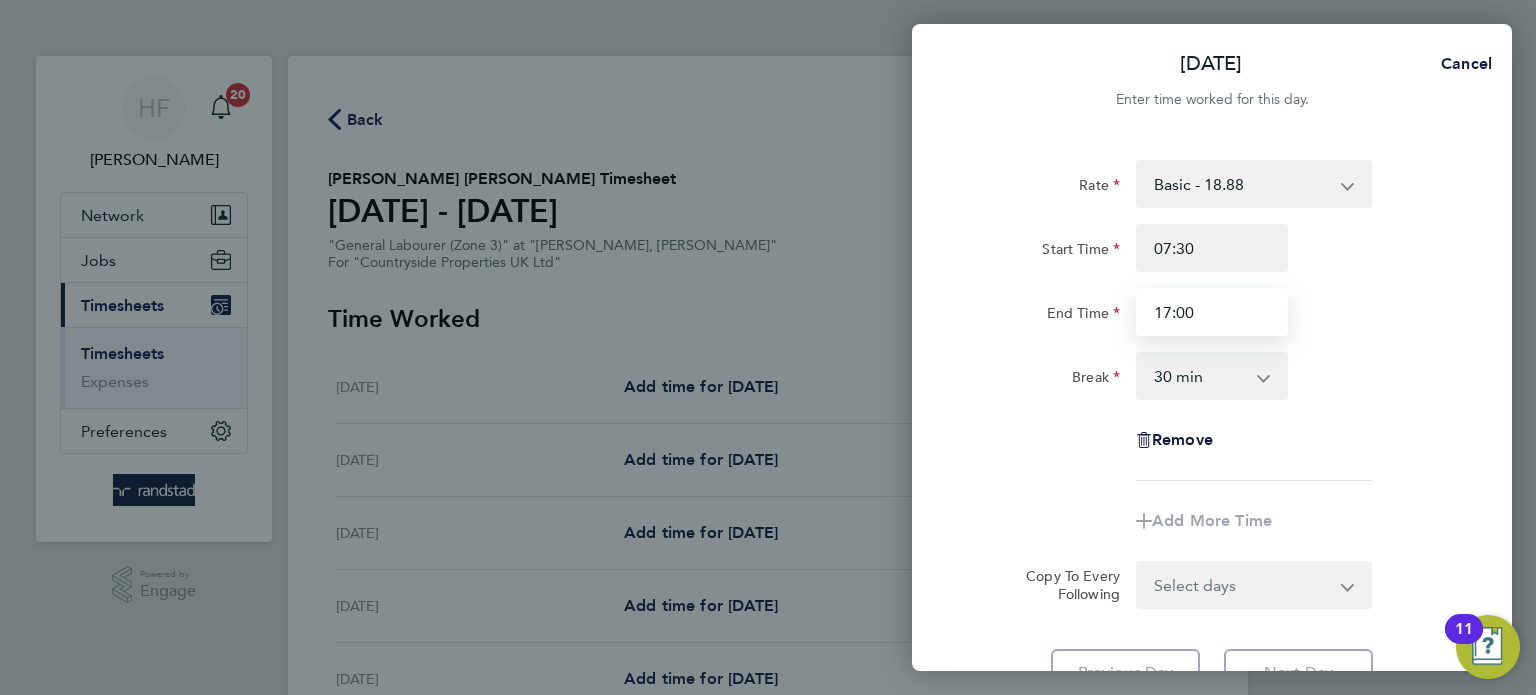 type on "17:00" 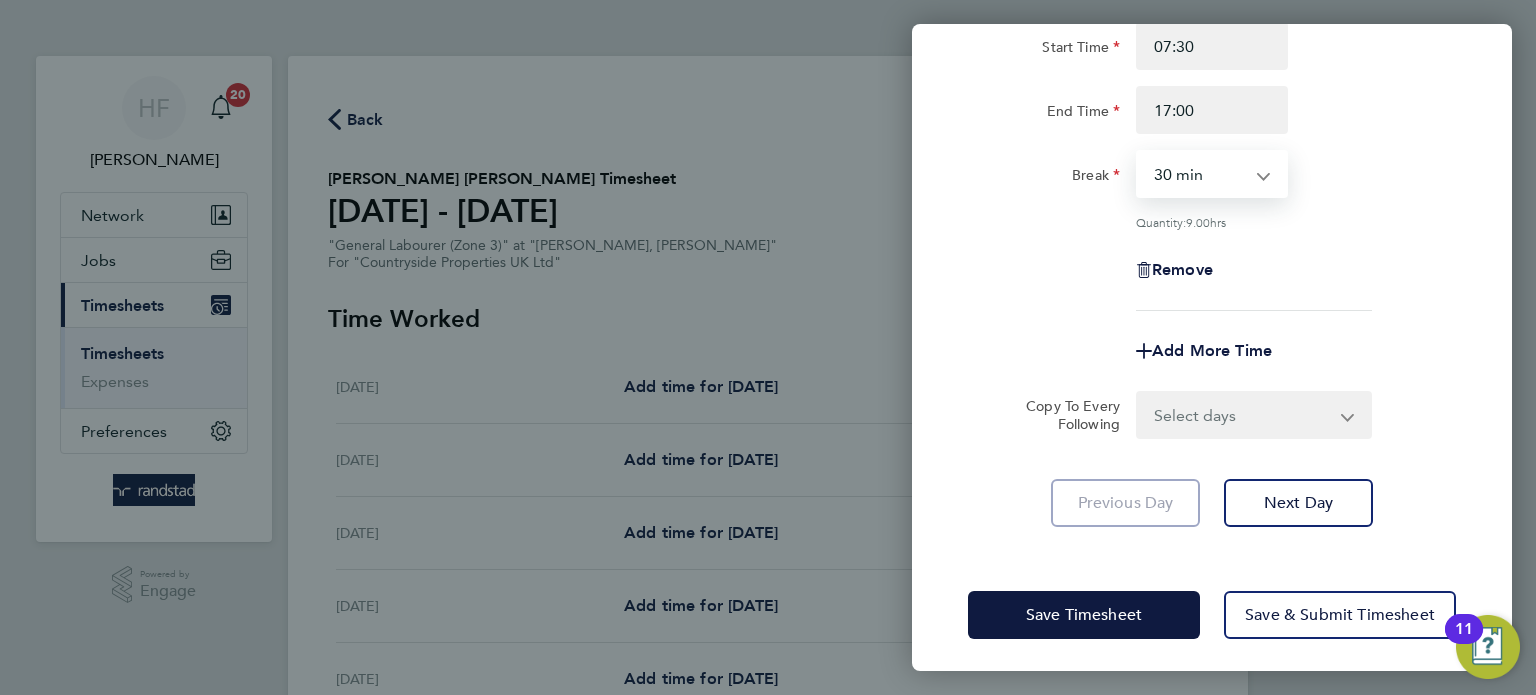 click on "Rate  Basic - 18.88
Start Time 07:30 End Time 17:00 Break  0 min   15 min   30 min   45 min   60 min   75 min   90 min
Quantity:  9.00  hrs
Remove
Add More Time  Copy To Every Following  Select days   Day   Weekday (Mon-Fri)   Weekend (Sat-Sun)   [DATE]   [DATE]   [DATE]   [DATE]   [DATE]   [DATE]
Previous Day   Next Day" 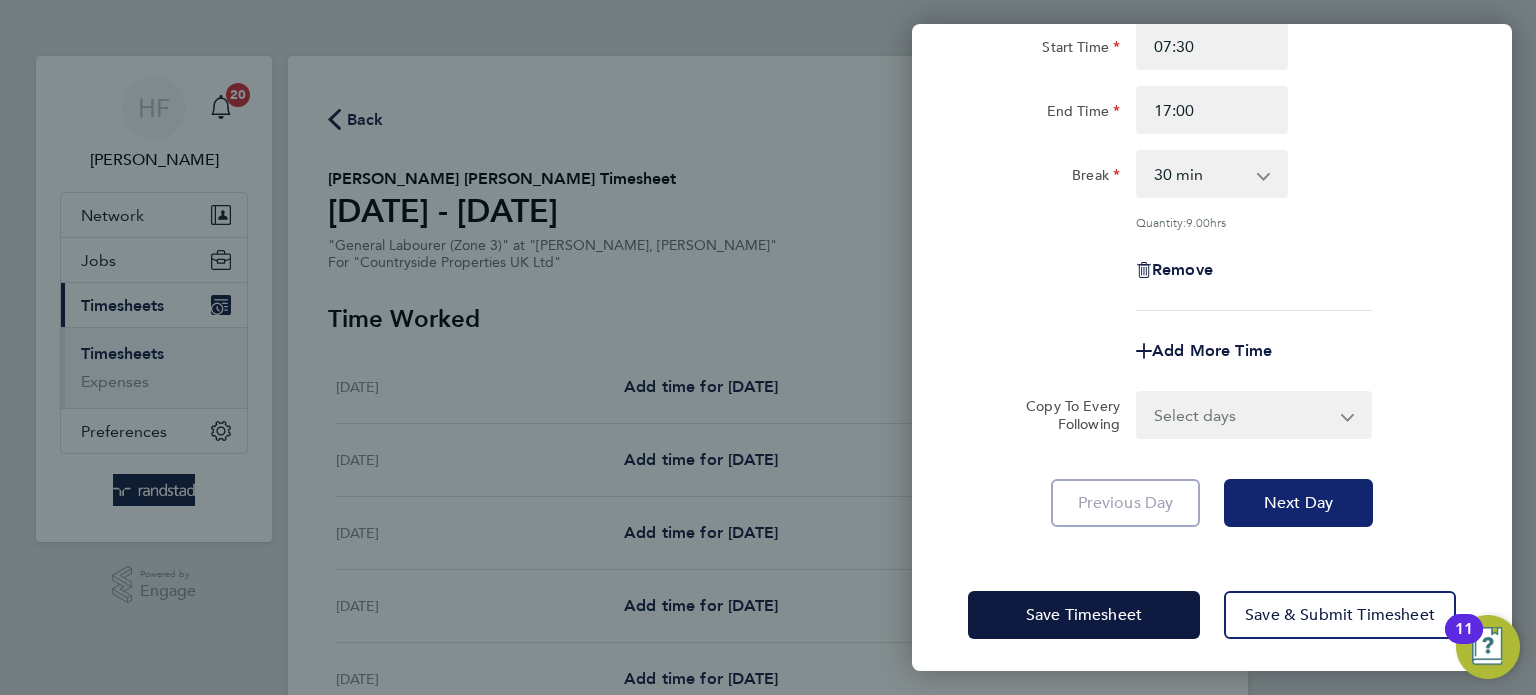 click on "Next Day" 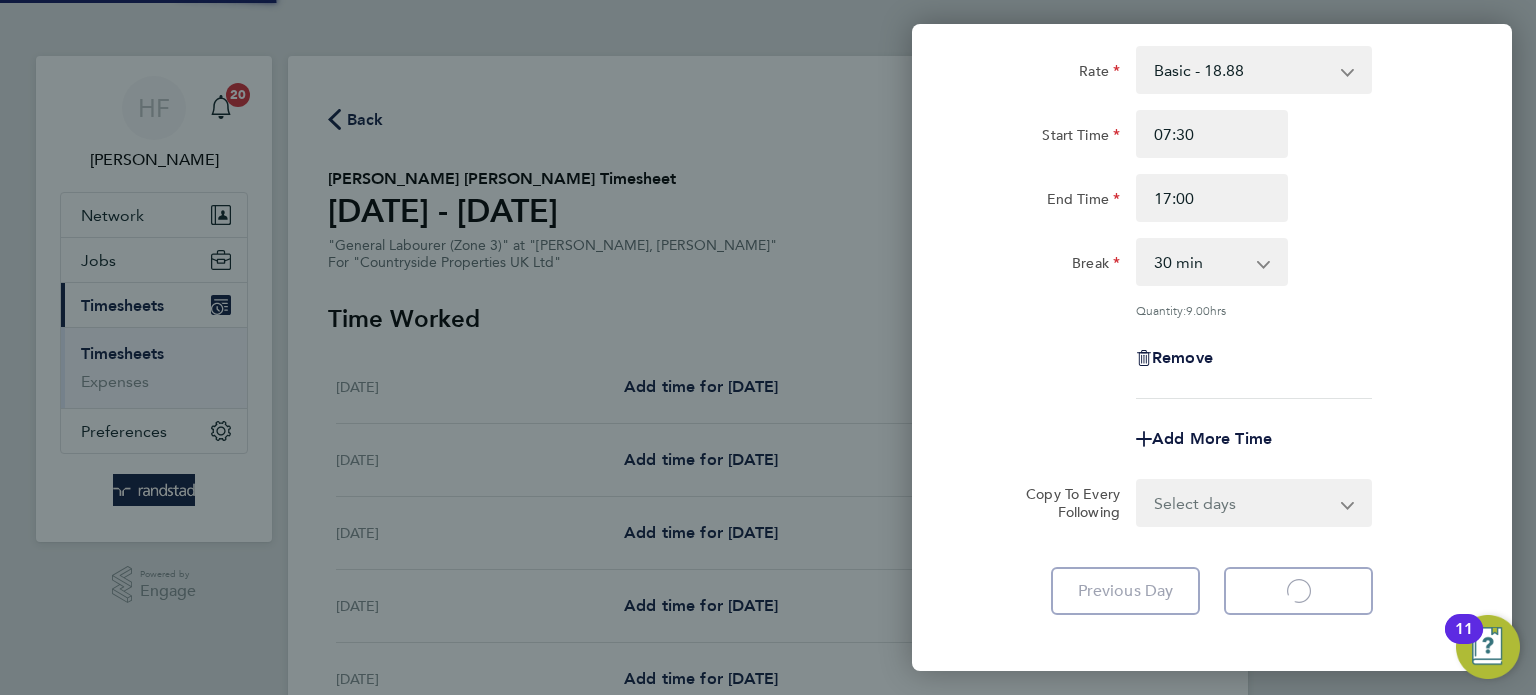 scroll, scrollTop: 0, scrollLeft: 0, axis: both 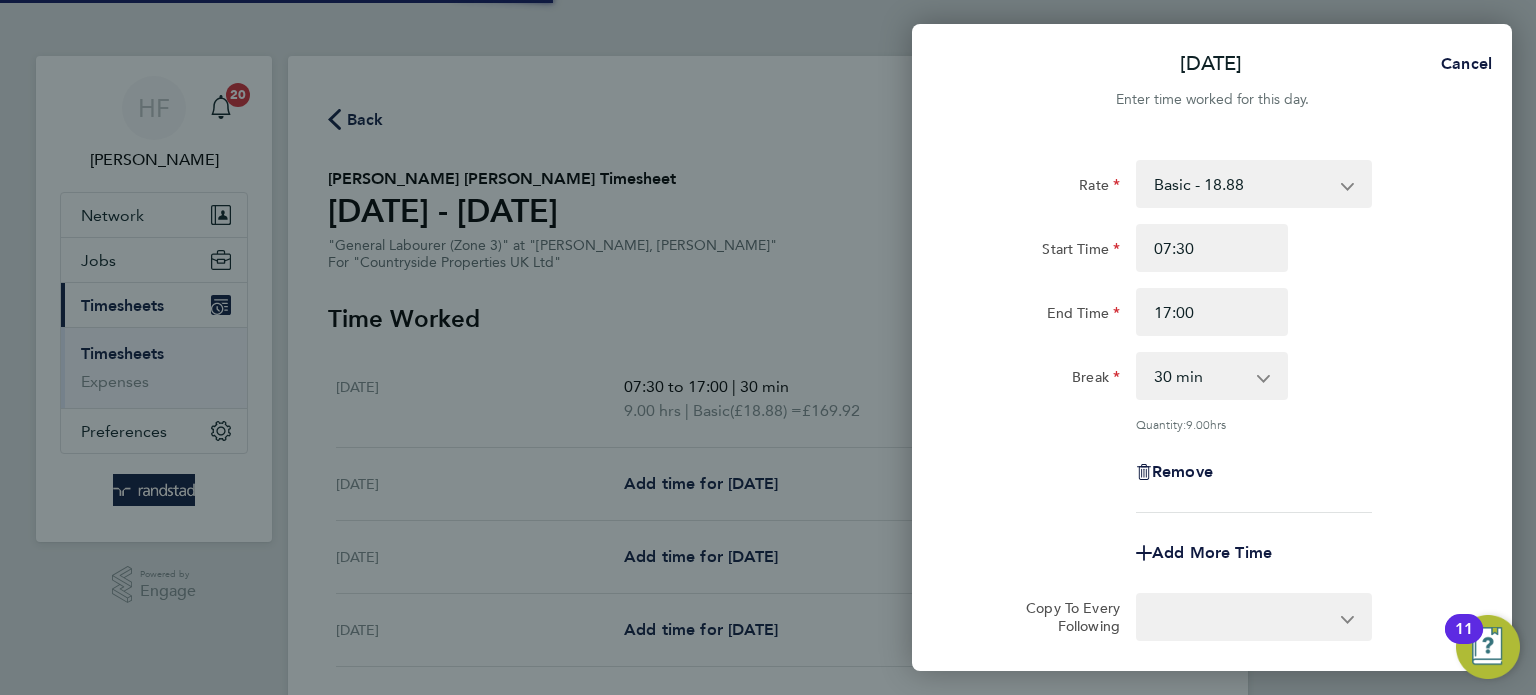 select on "30" 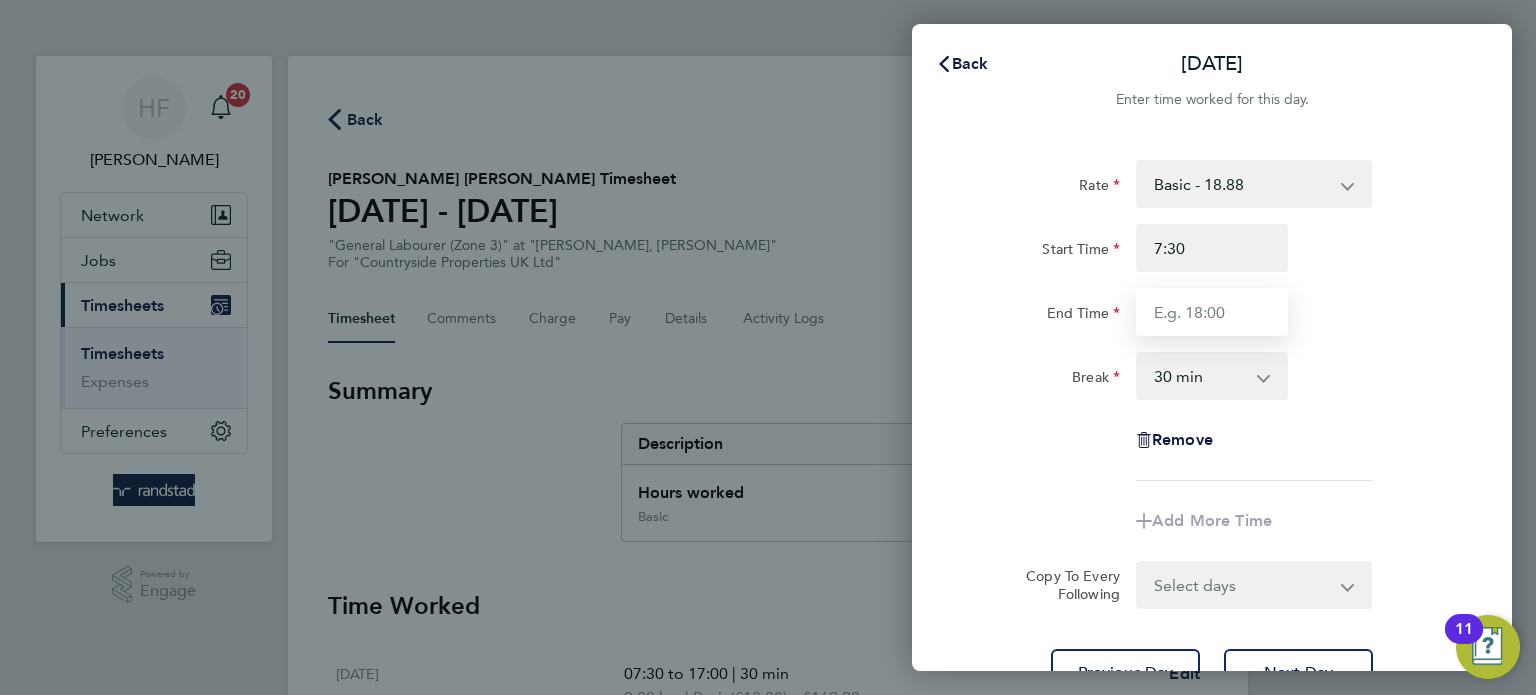 type on "07:30" 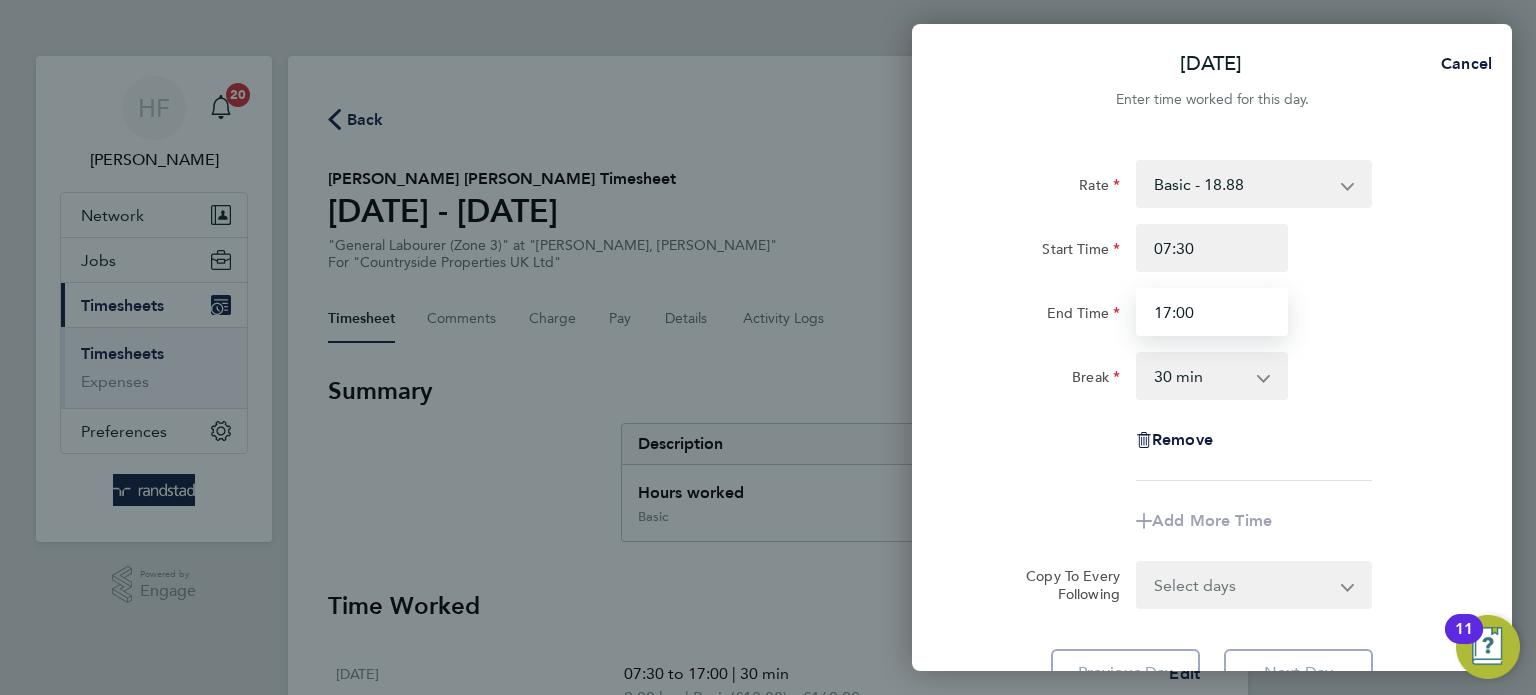 type on "17:00" 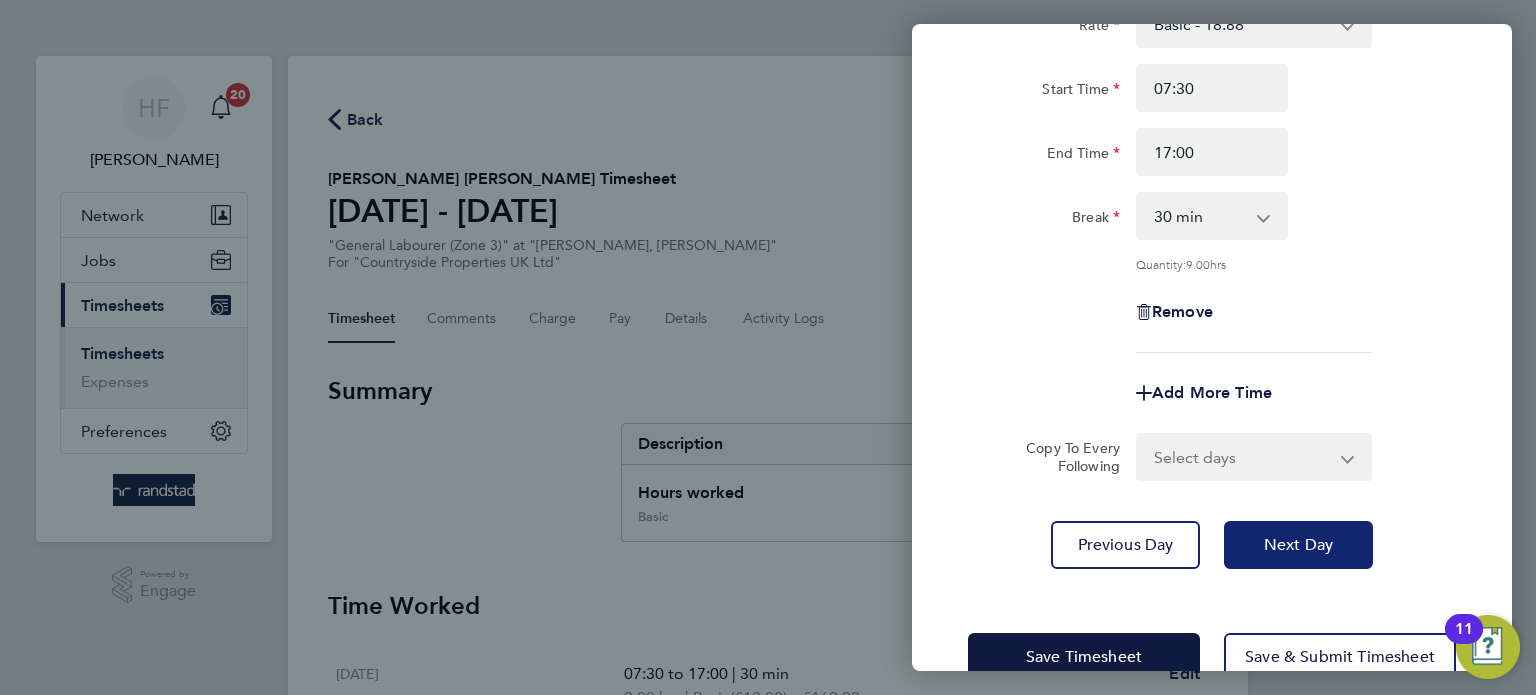 click on "Next Day" 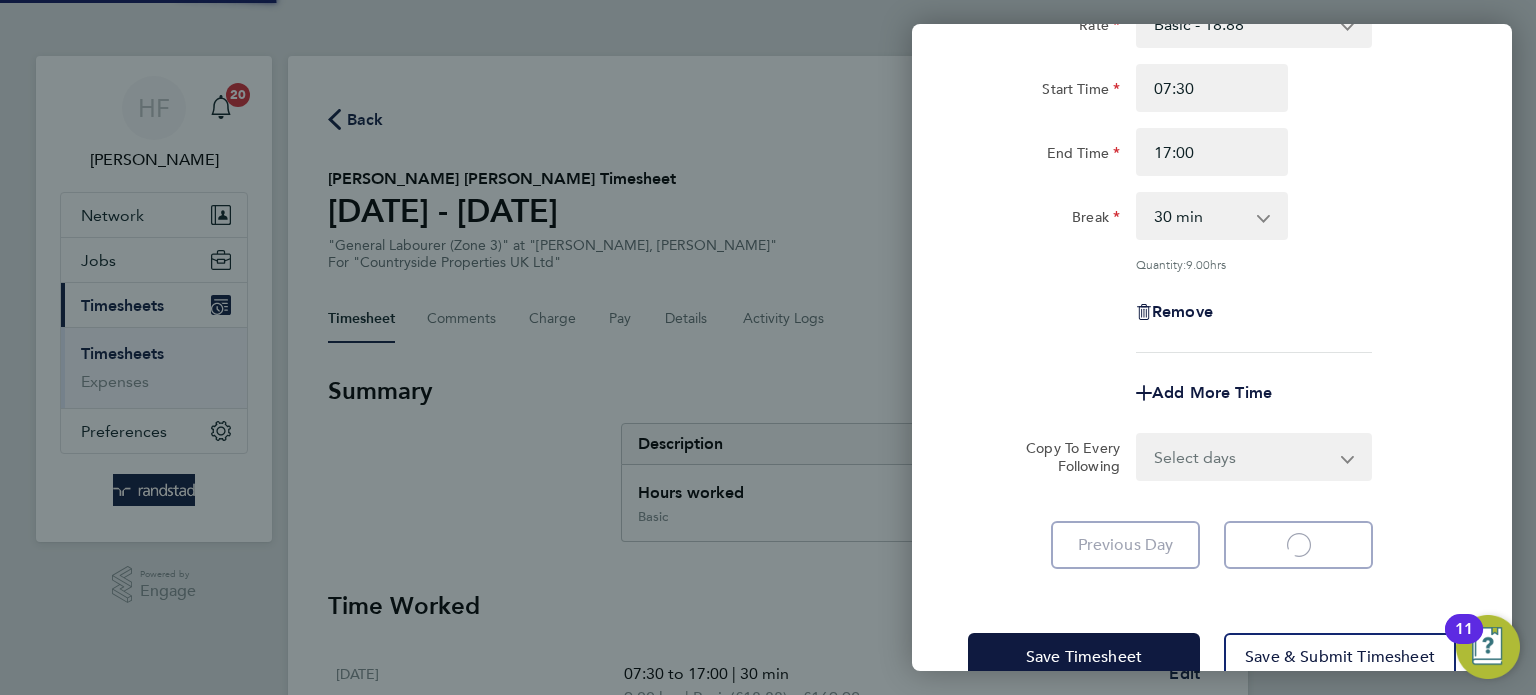 scroll, scrollTop: 68, scrollLeft: 0, axis: vertical 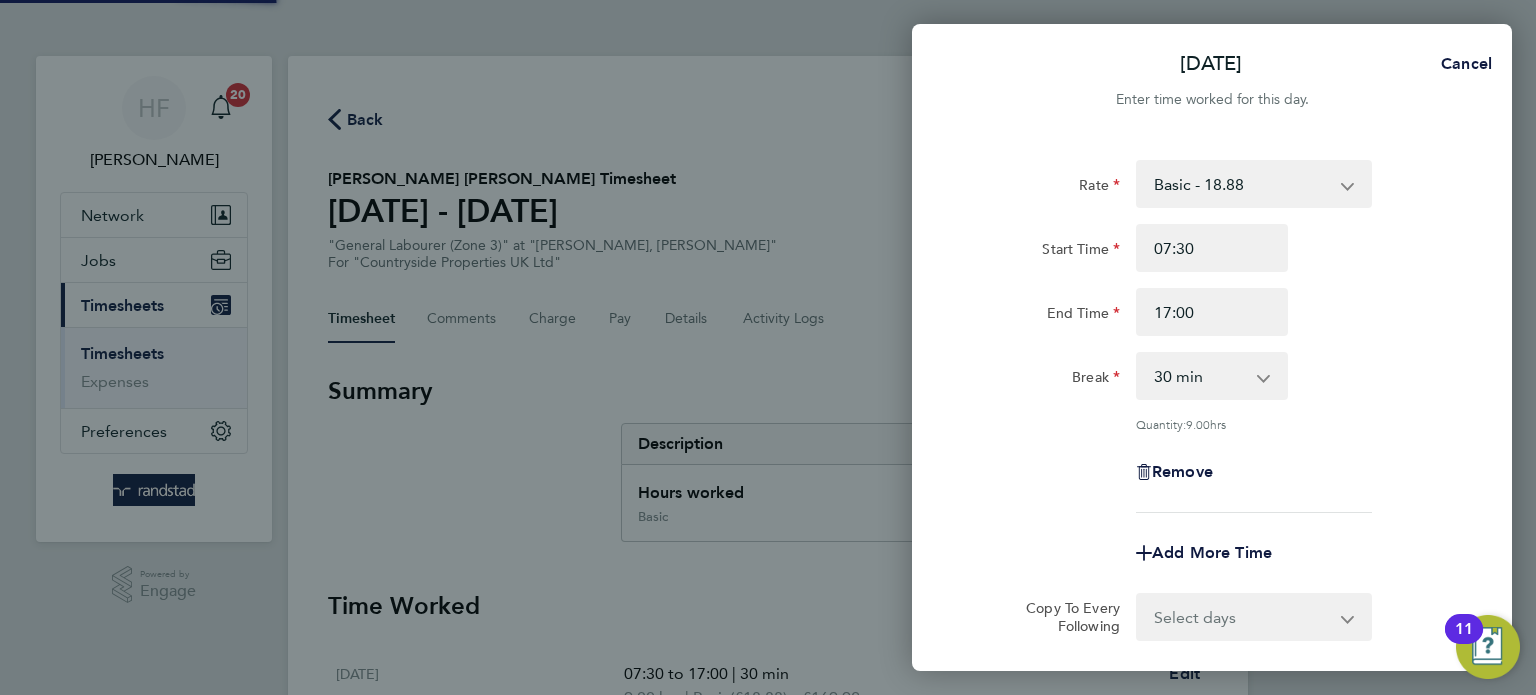 select on "30" 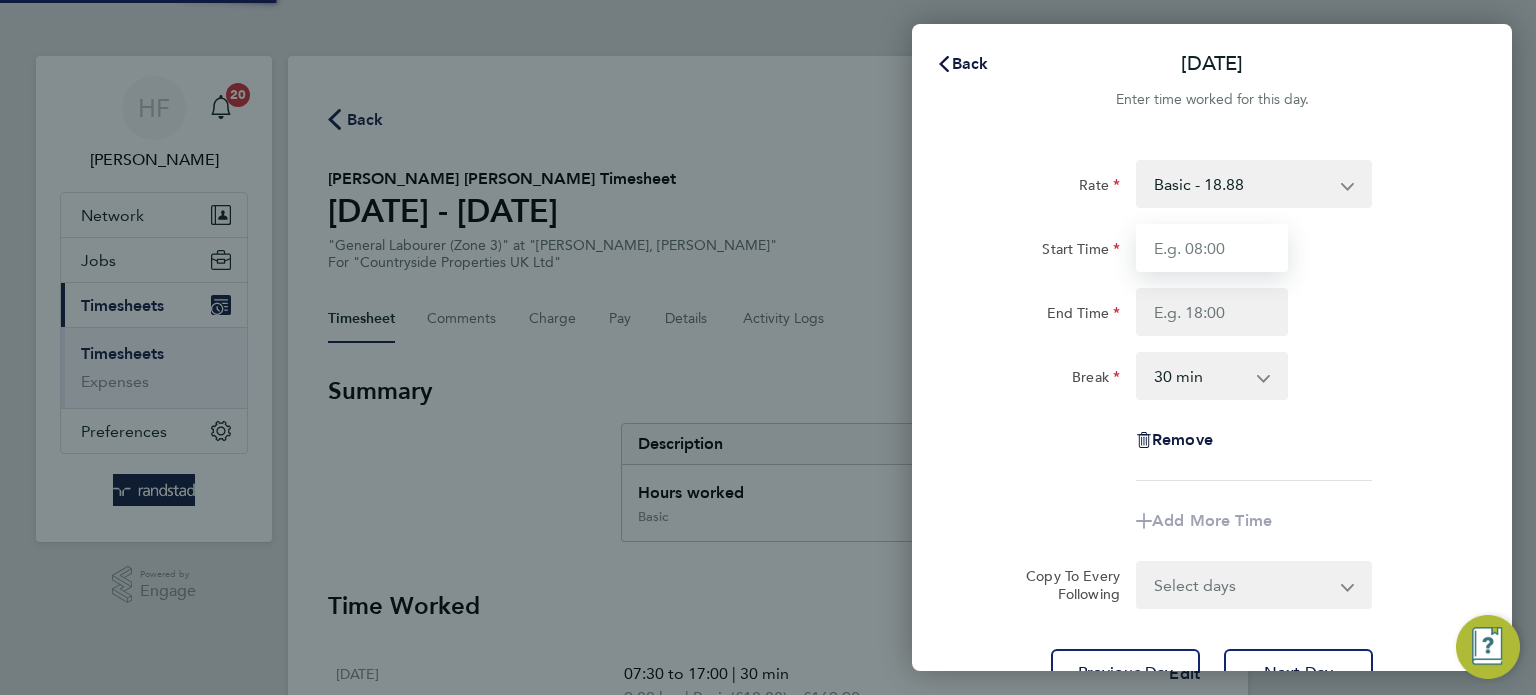 click on "Start Time" at bounding box center (1212, 248) 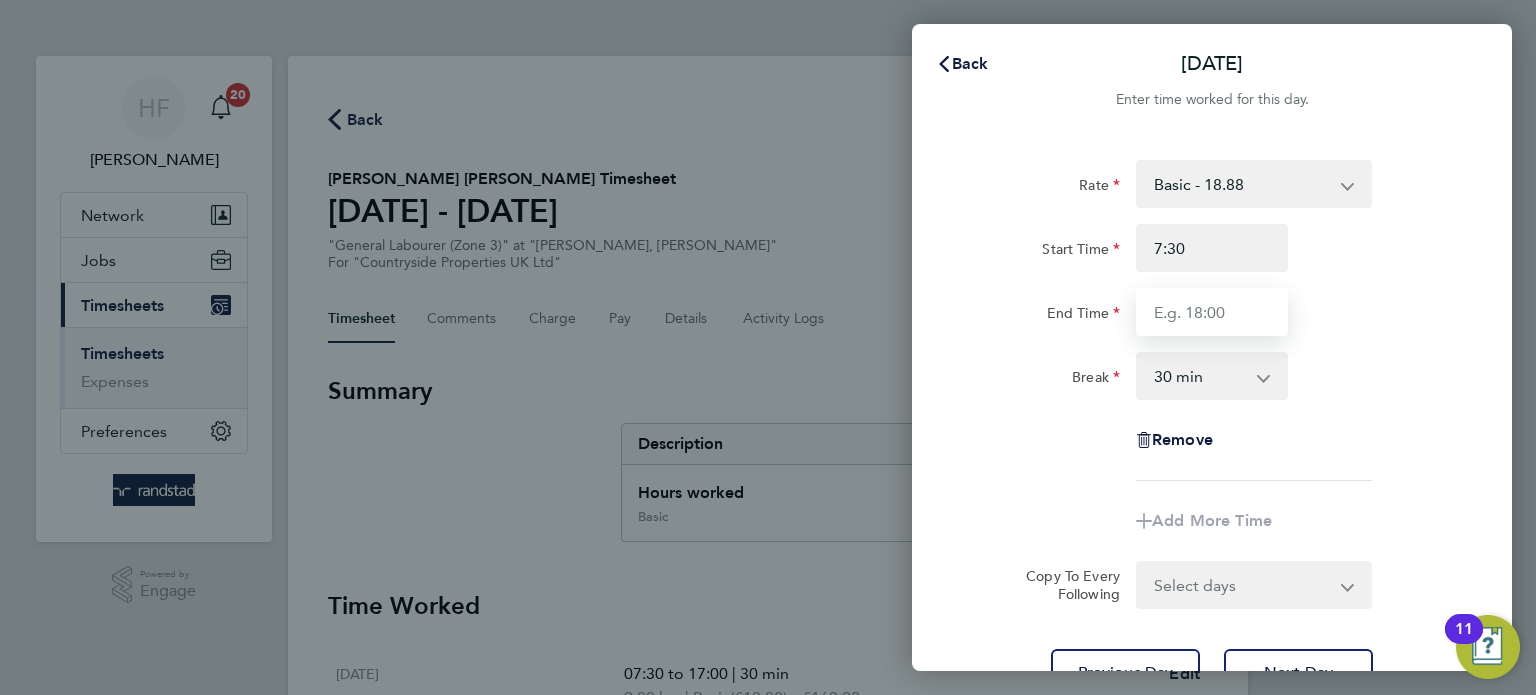 type on "07:30" 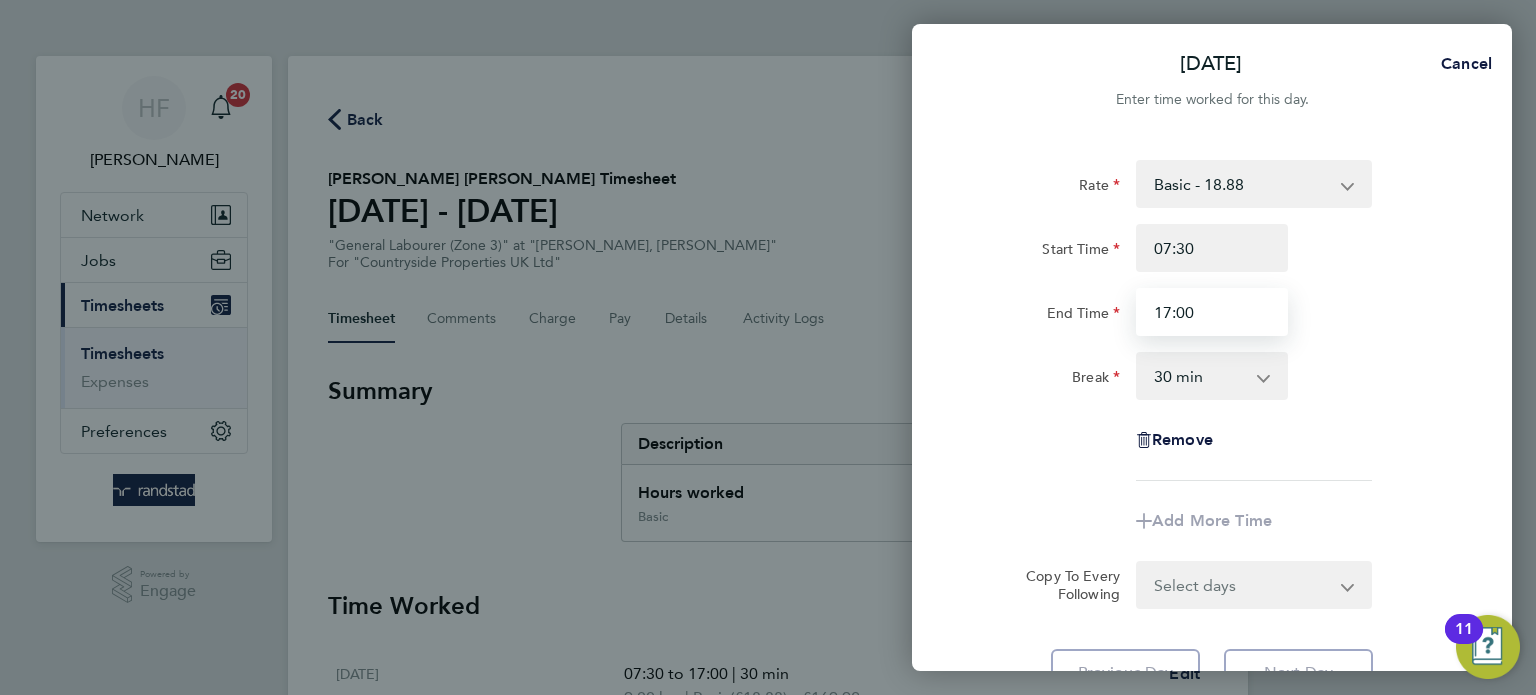 type on "17:00" 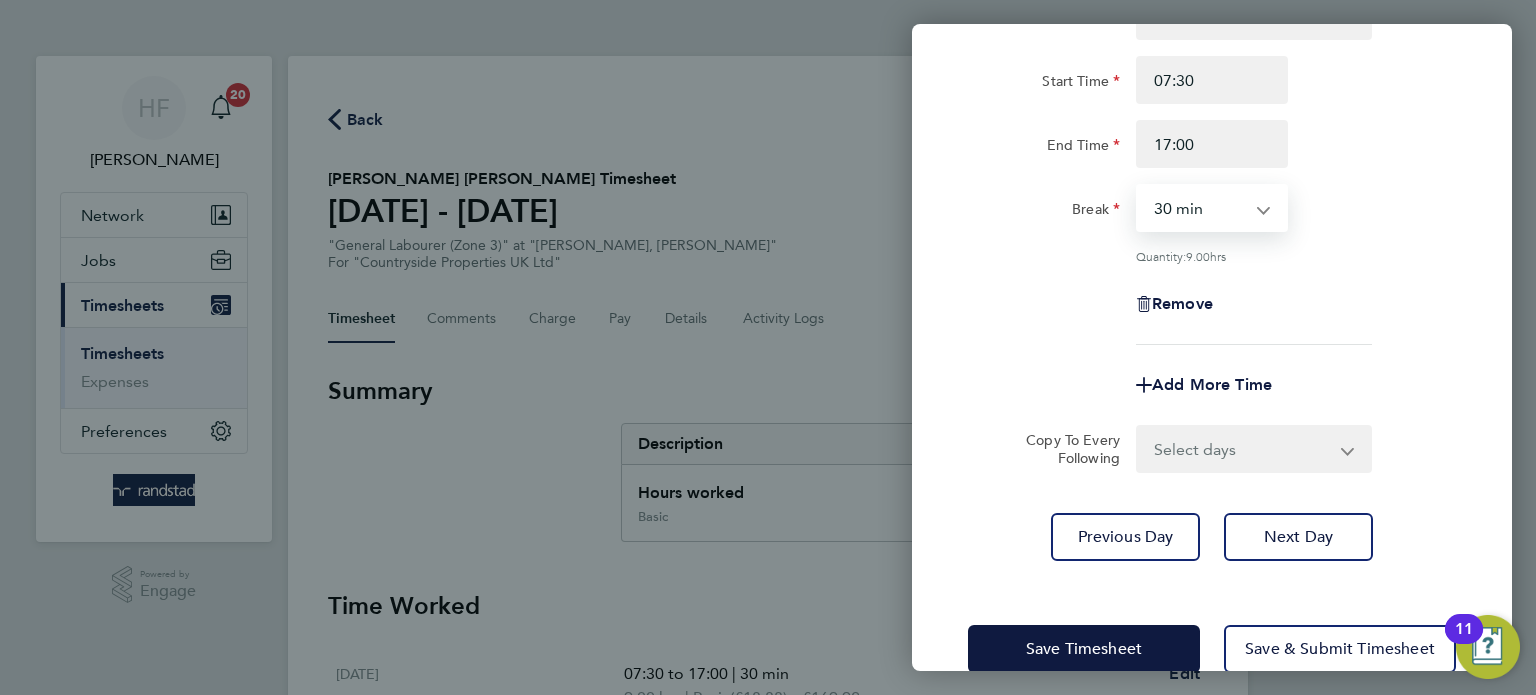 click on "Rate  Basic - 18.88
Start Time 07:30 End Time 17:00 Break  0 min   15 min   30 min   45 min   60 min   75 min   90 min
Quantity:  9.00  hrs
Remove
Add More Time  Copy To Every Following  Select days   Day   Weekday (Mon-Fri)   Weekend (Sat-Sun)   [DATE]   [DATE]   [DATE]   [DATE]
Previous Day   Next Day" 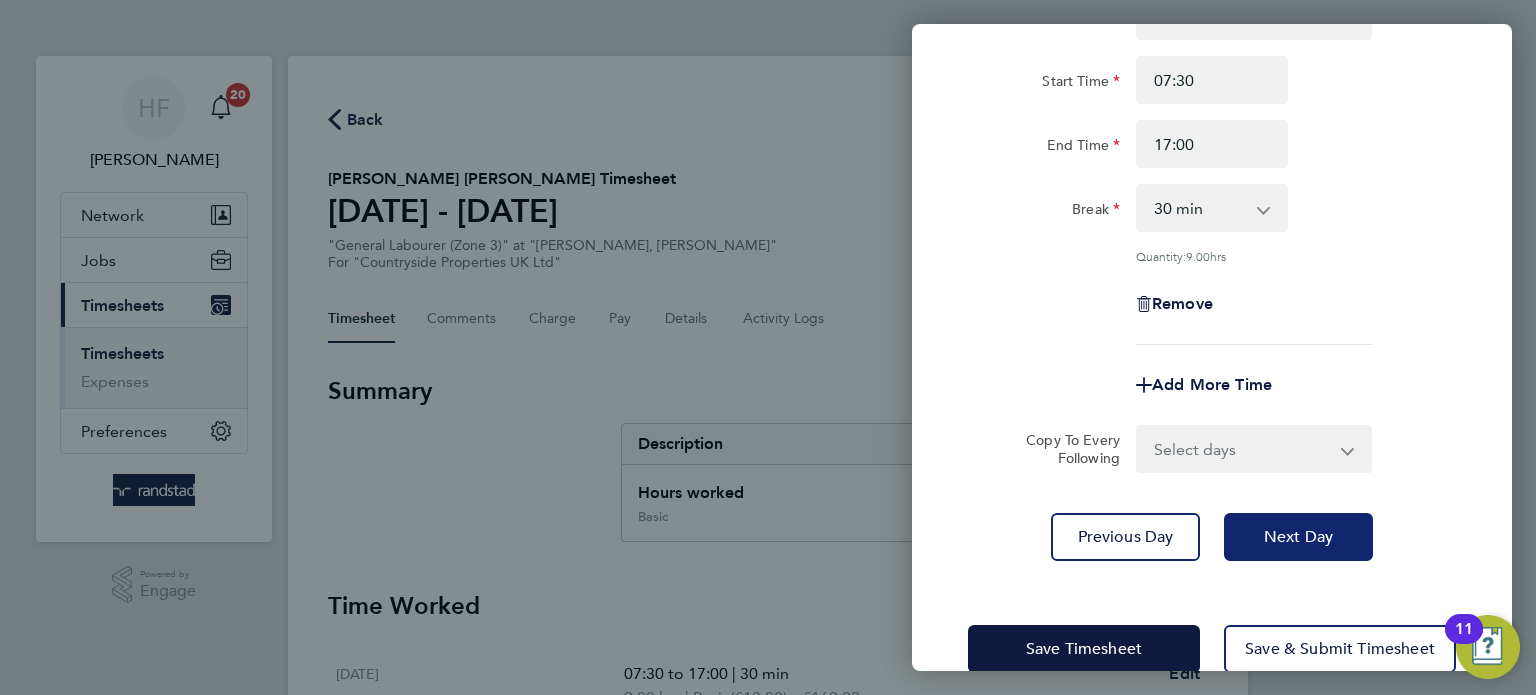 click on "Next Day" 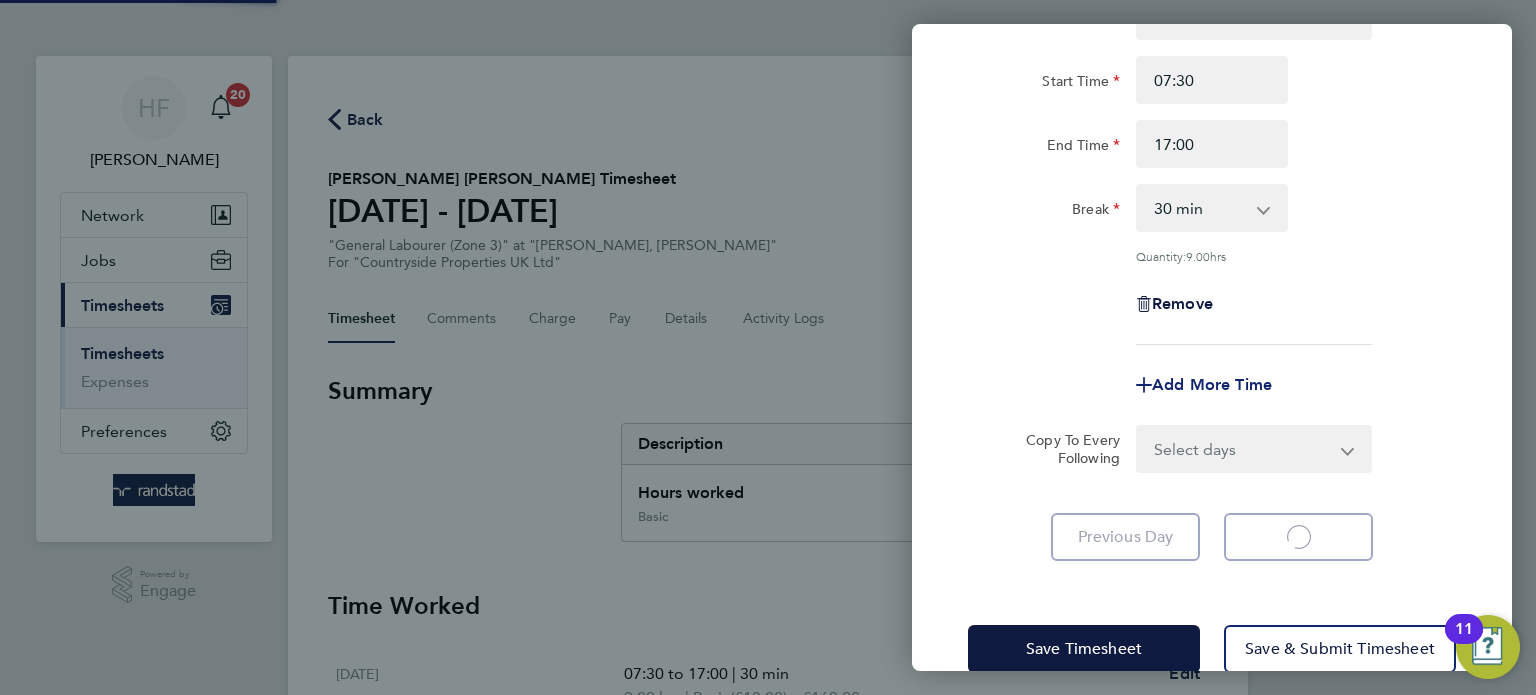 scroll, scrollTop: 3, scrollLeft: 0, axis: vertical 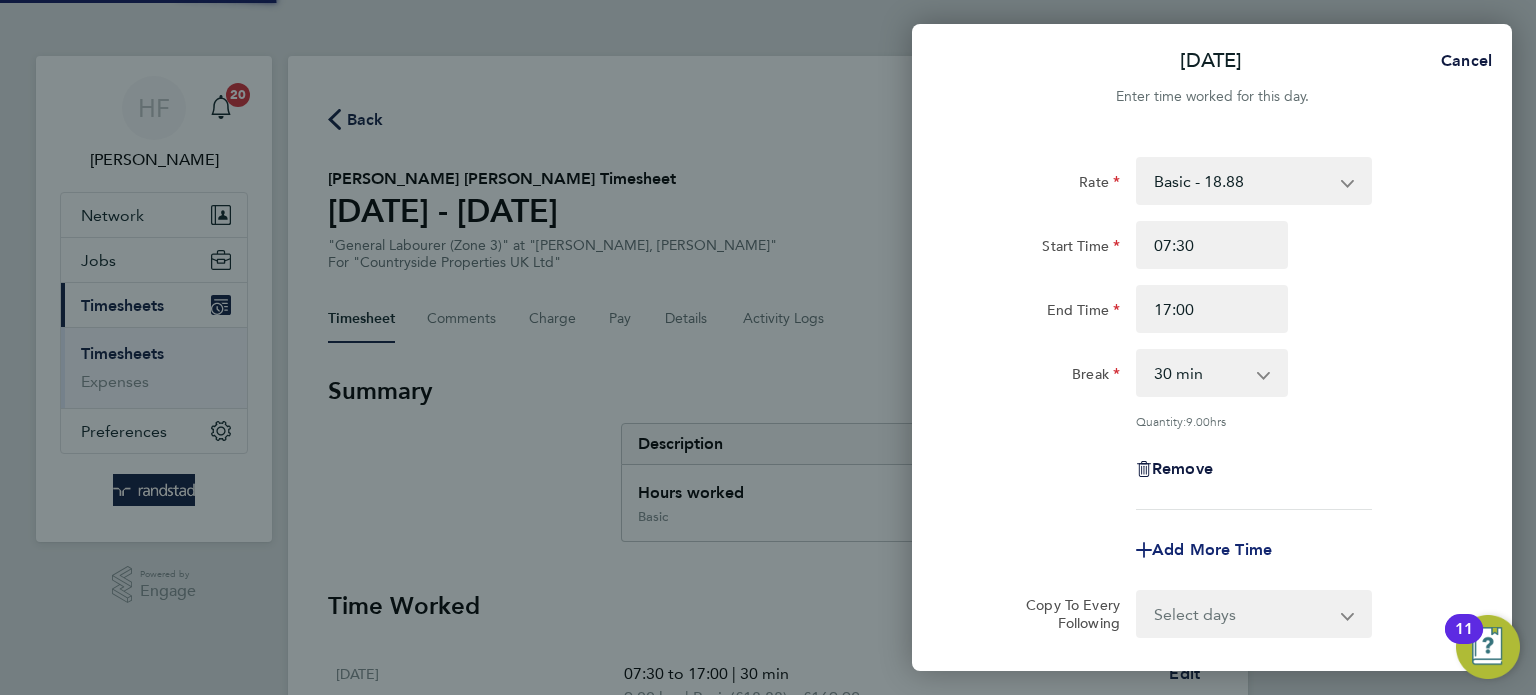 select on "30" 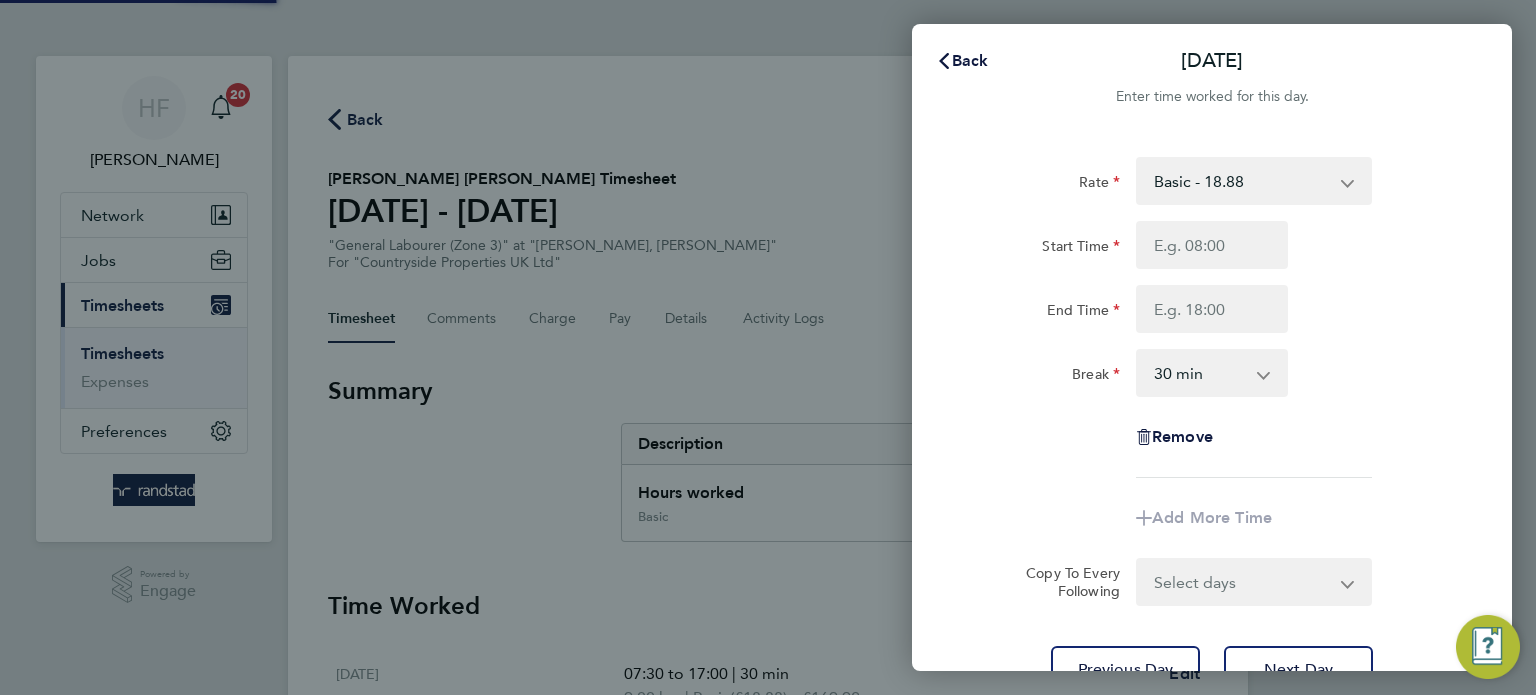 scroll, scrollTop: 0, scrollLeft: 0, axis: both 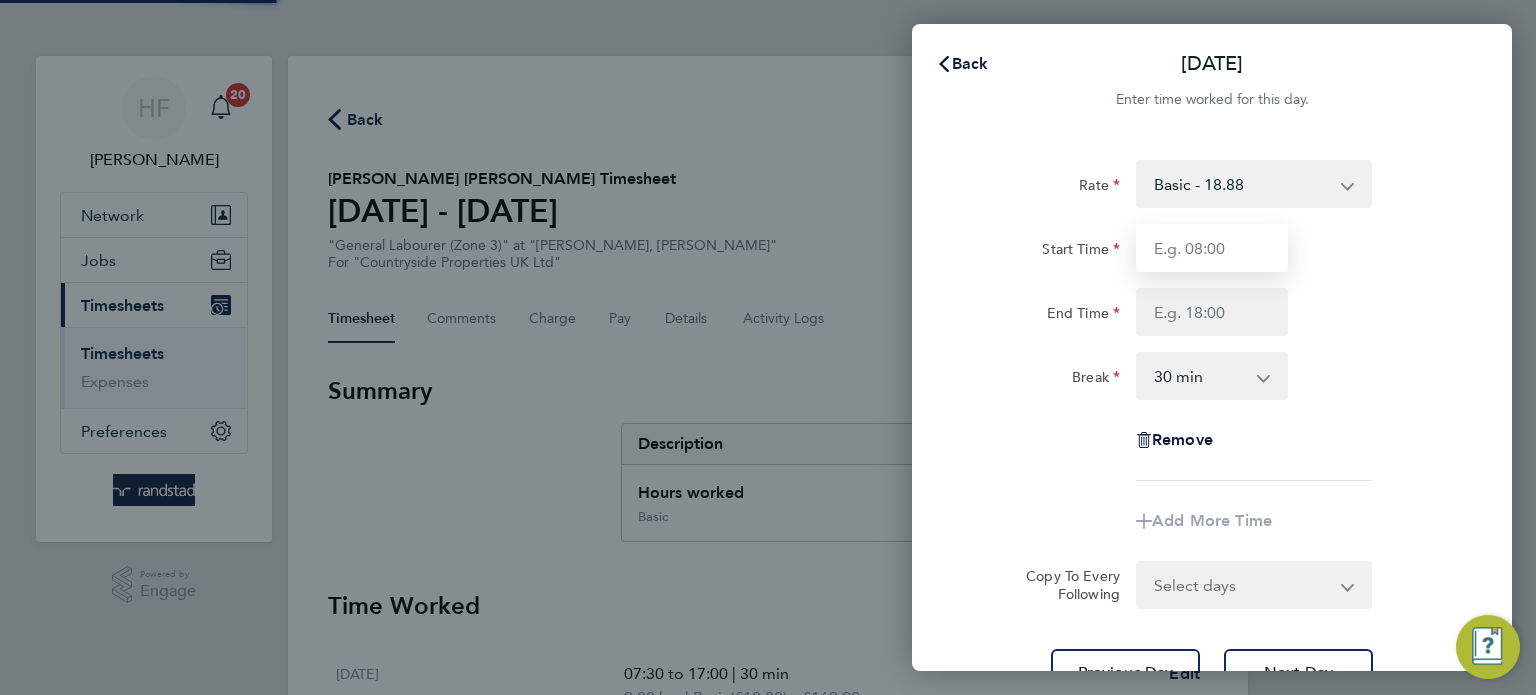 click on "Start Time" at bounding box center (1212, 248) 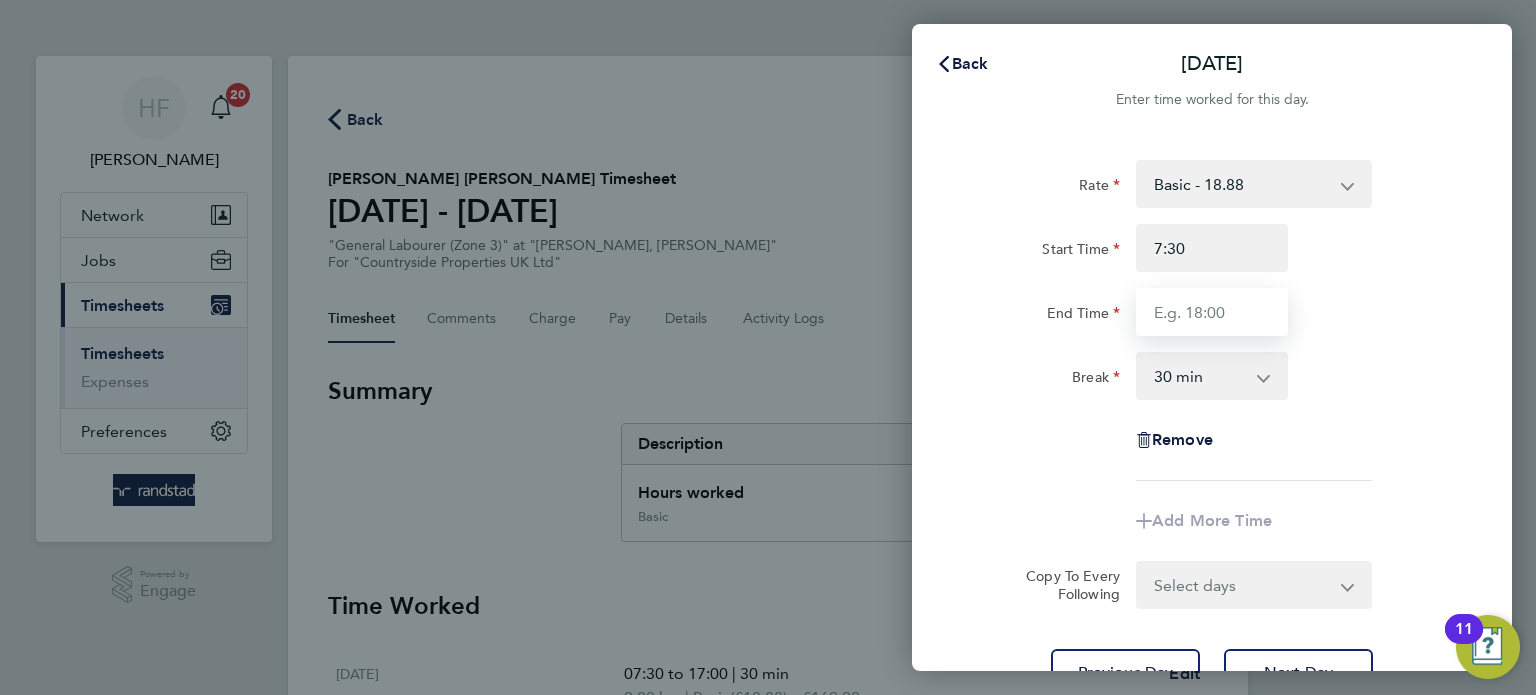 type on "07:30" 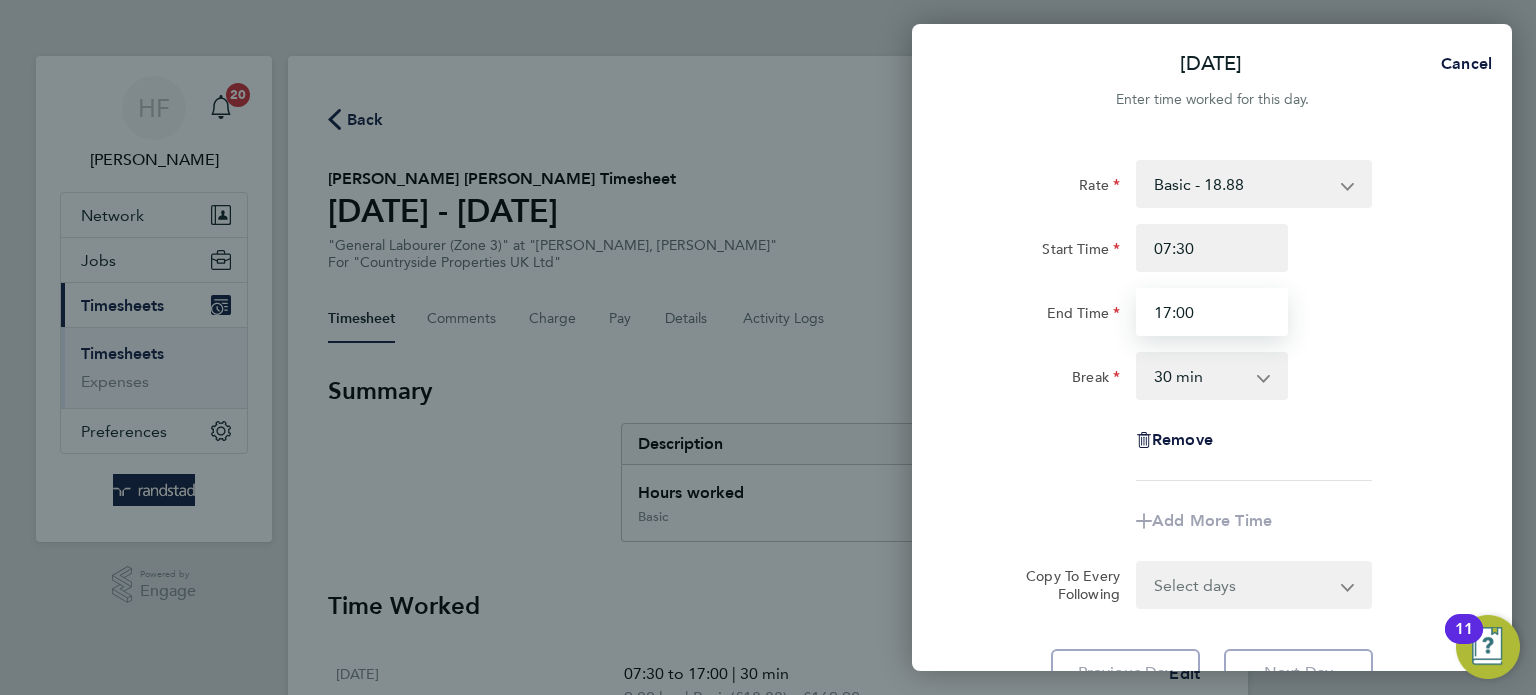 type on "17:00" 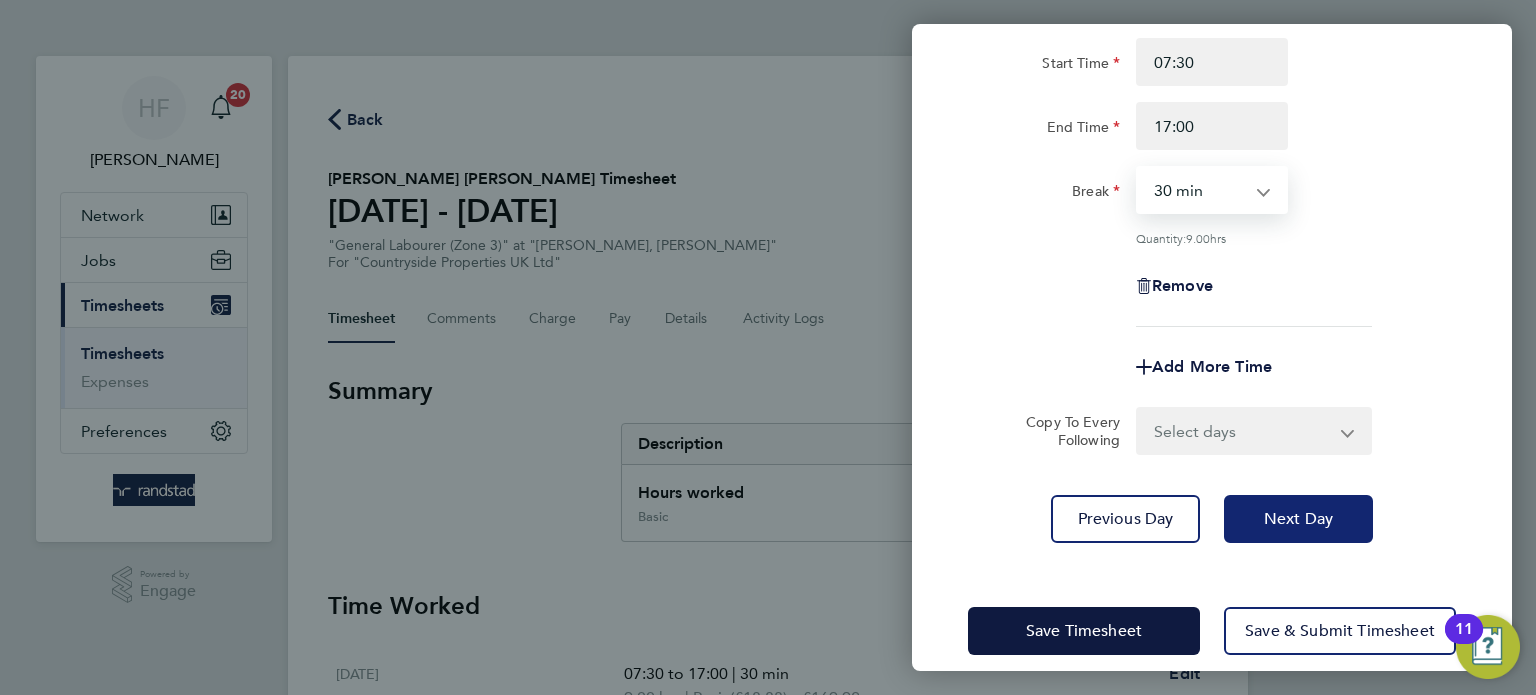 click on "Next Day" 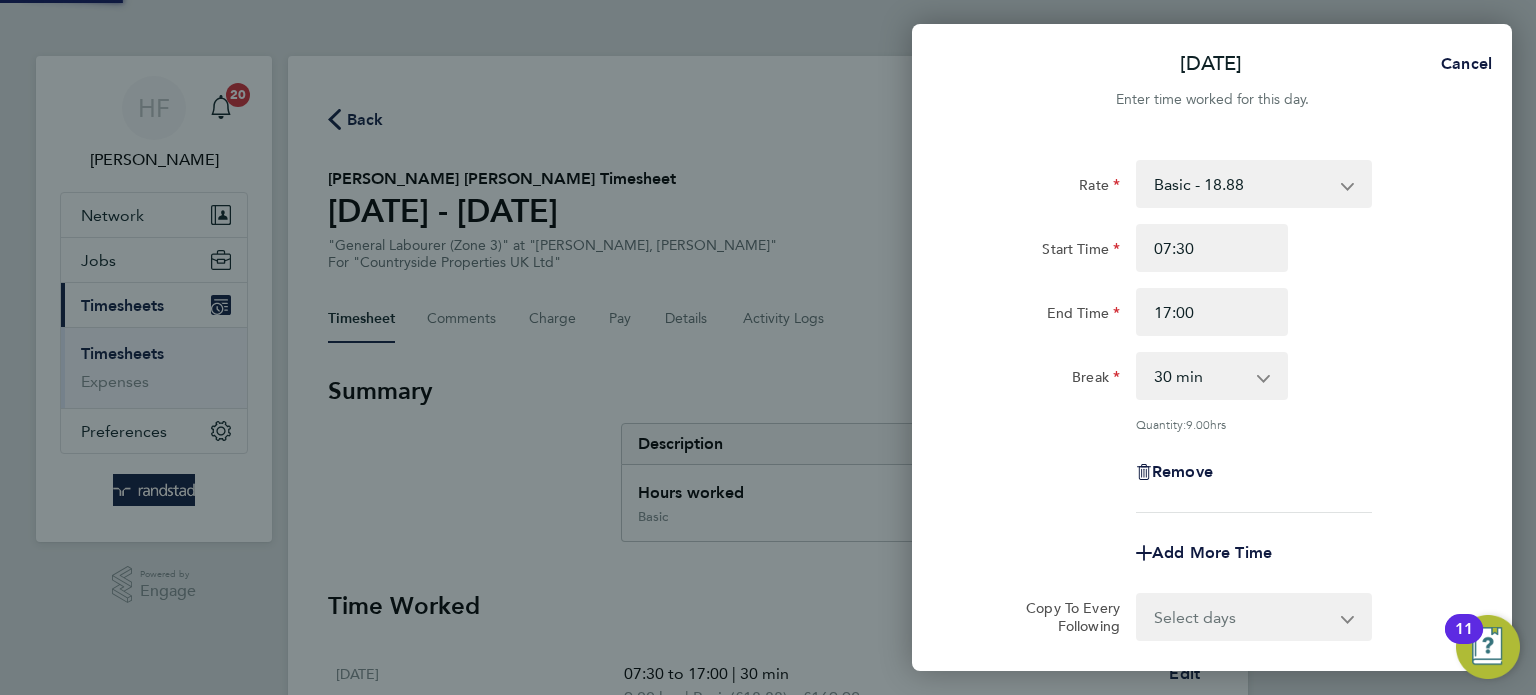 select on "30" 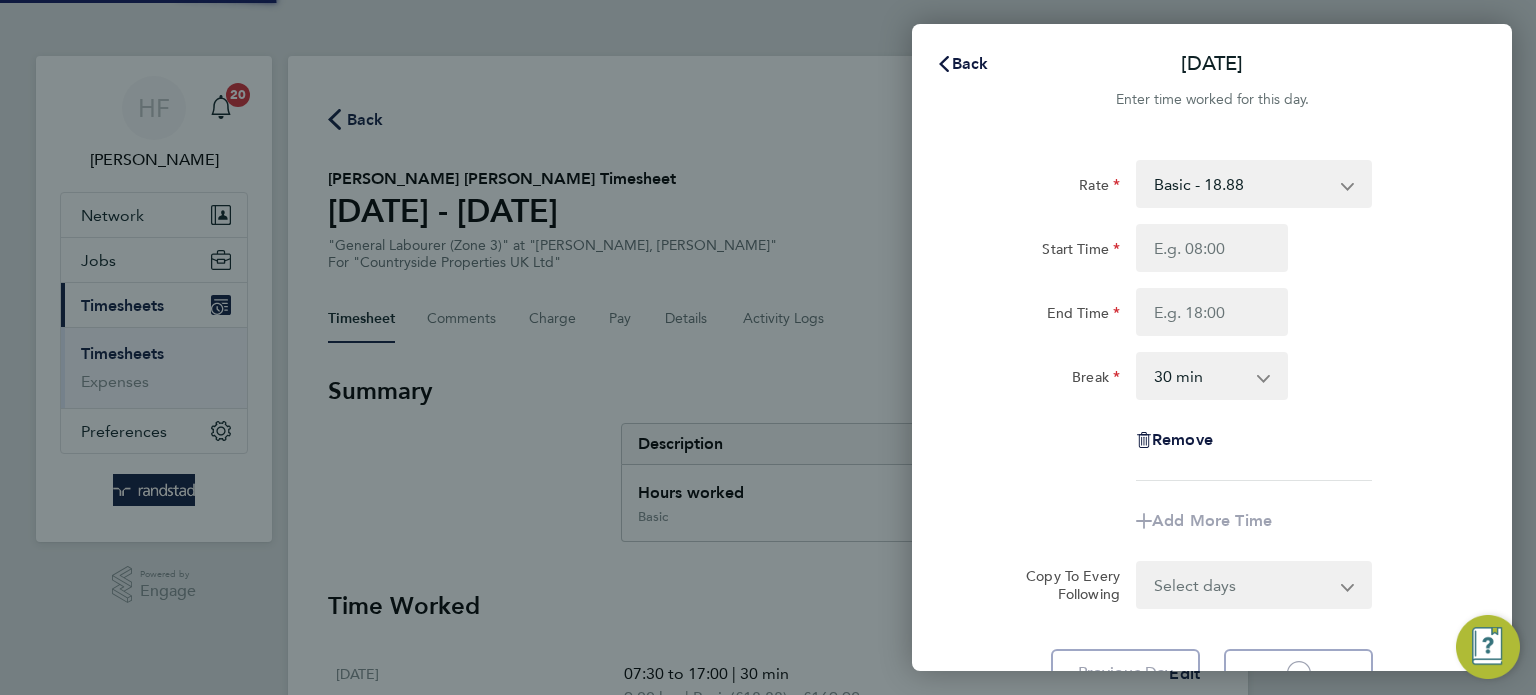 select on "30" 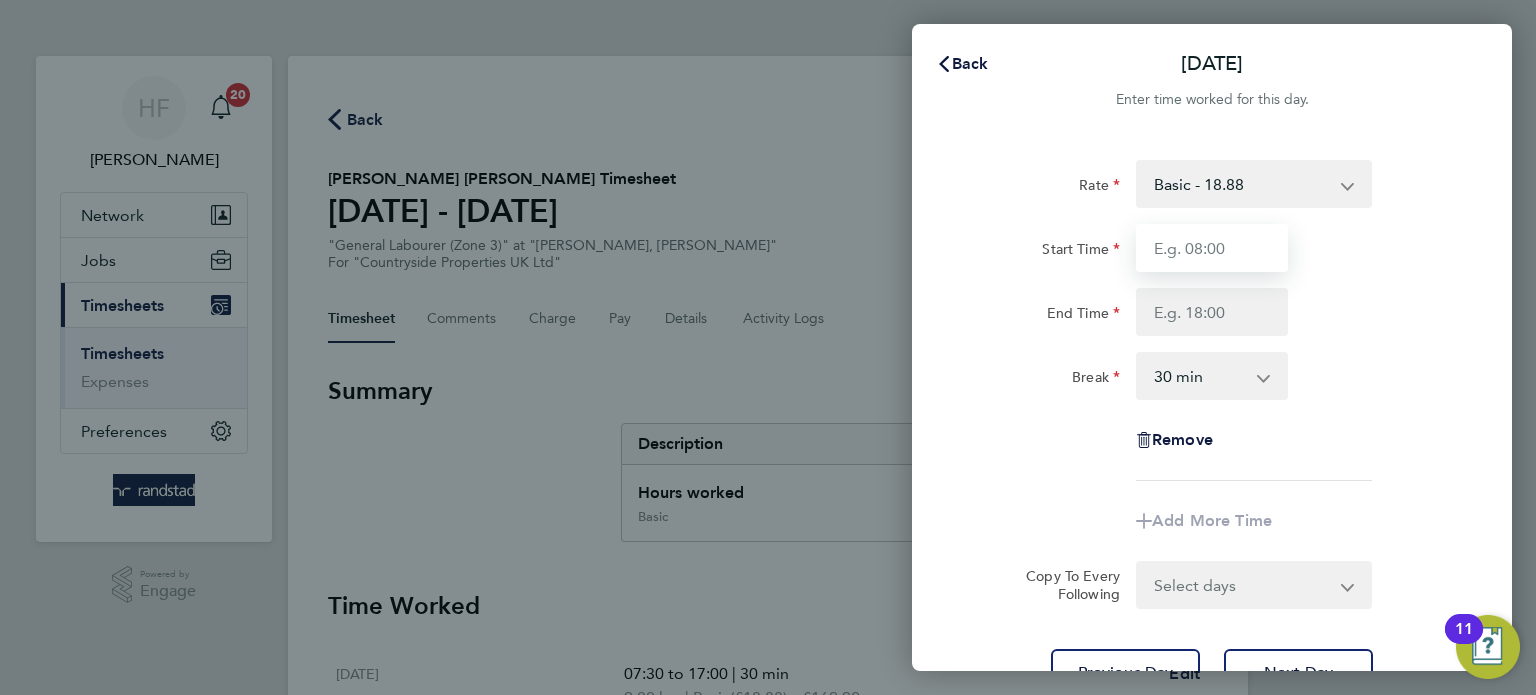 click on "Start Time" at bounding box center (1212, 248) 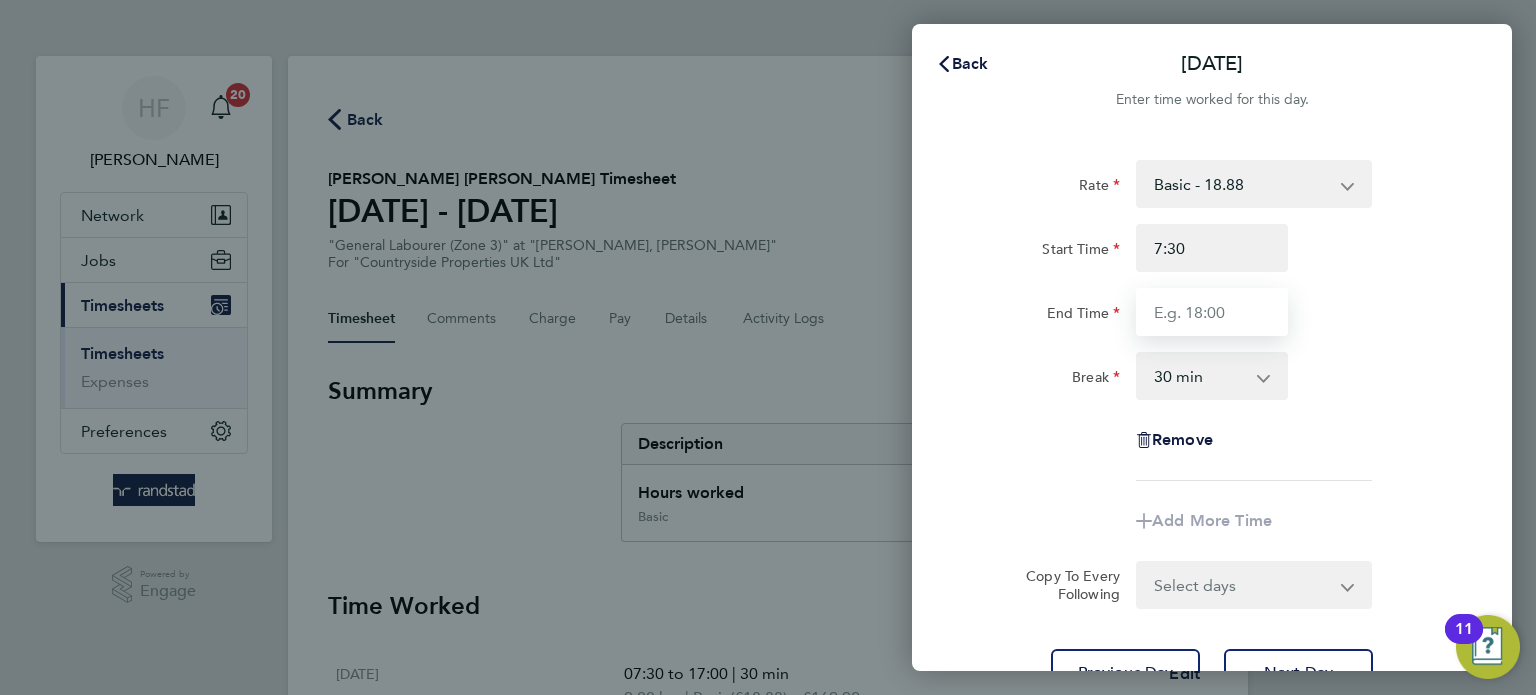 type on "07:30" 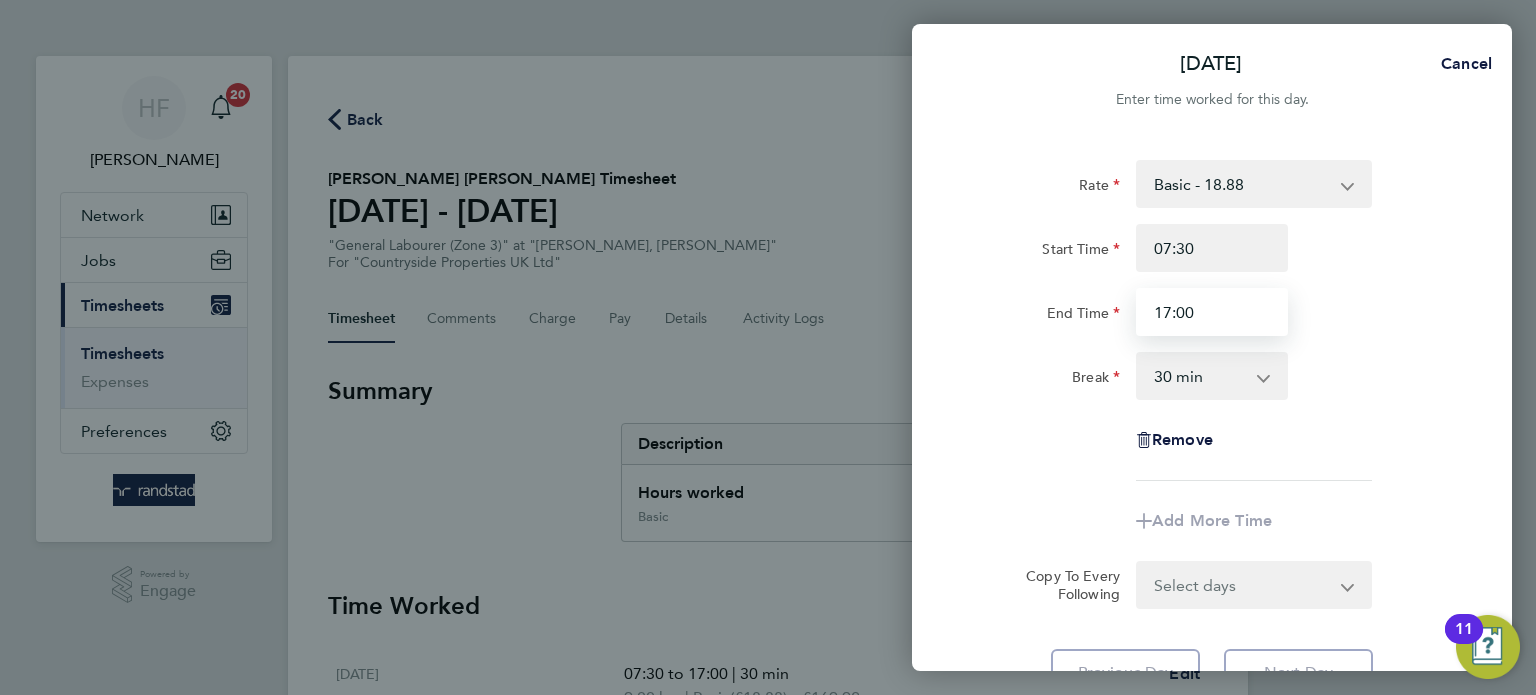 type on "17:00" 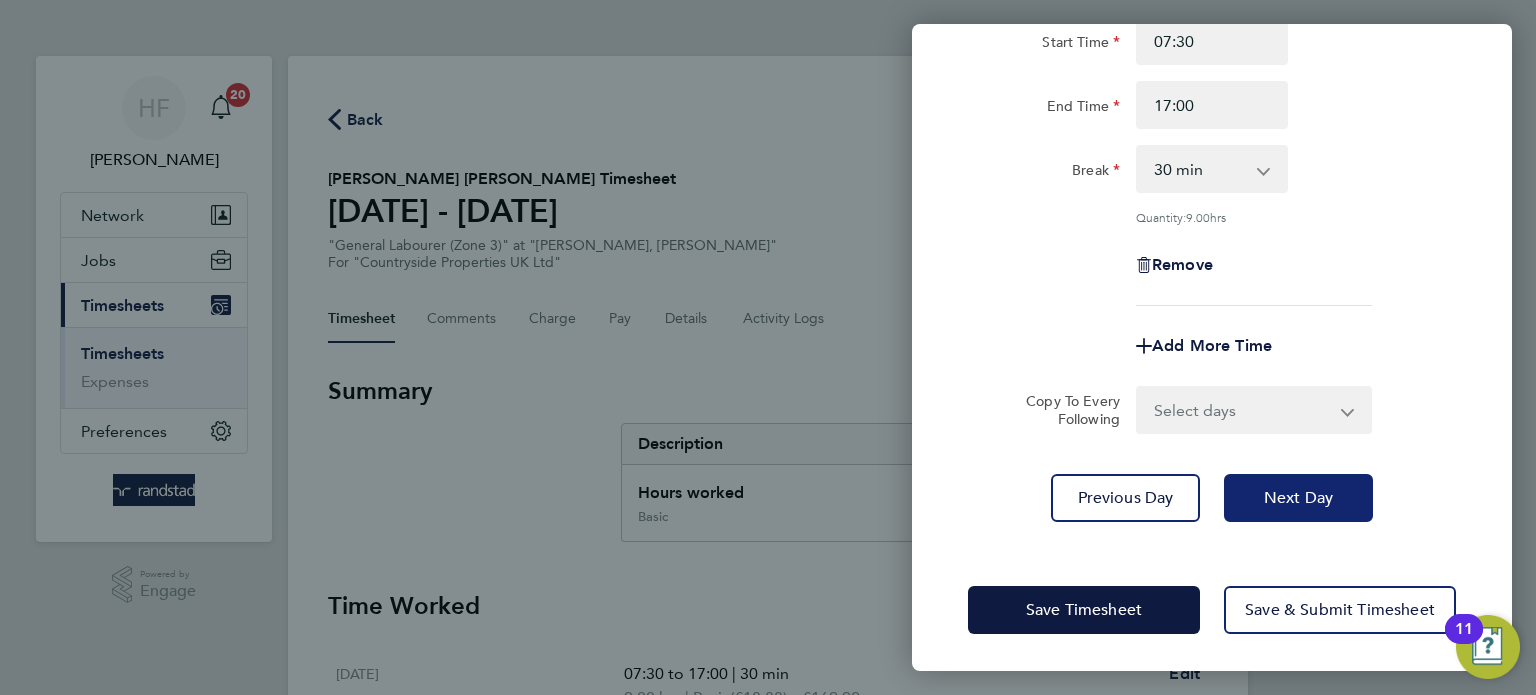 click on "Next Day" 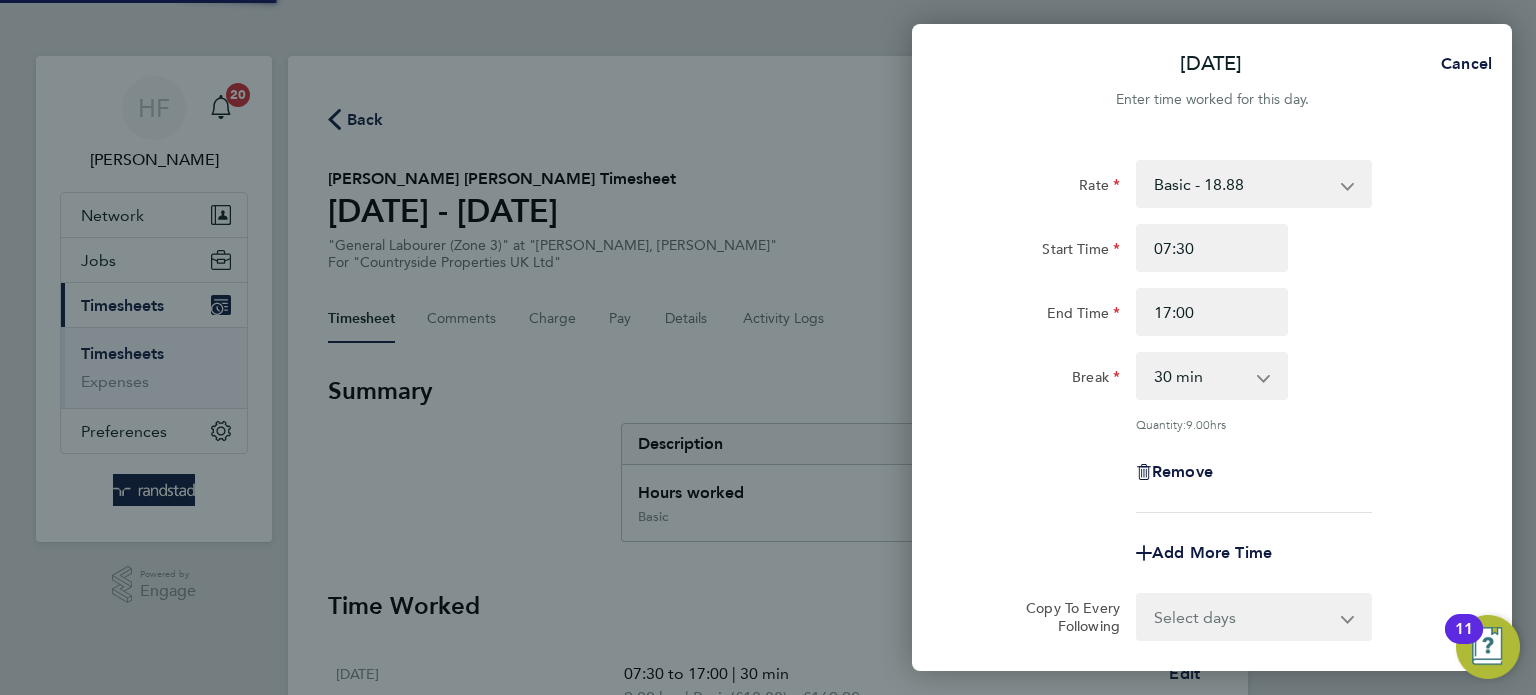 select on "30" 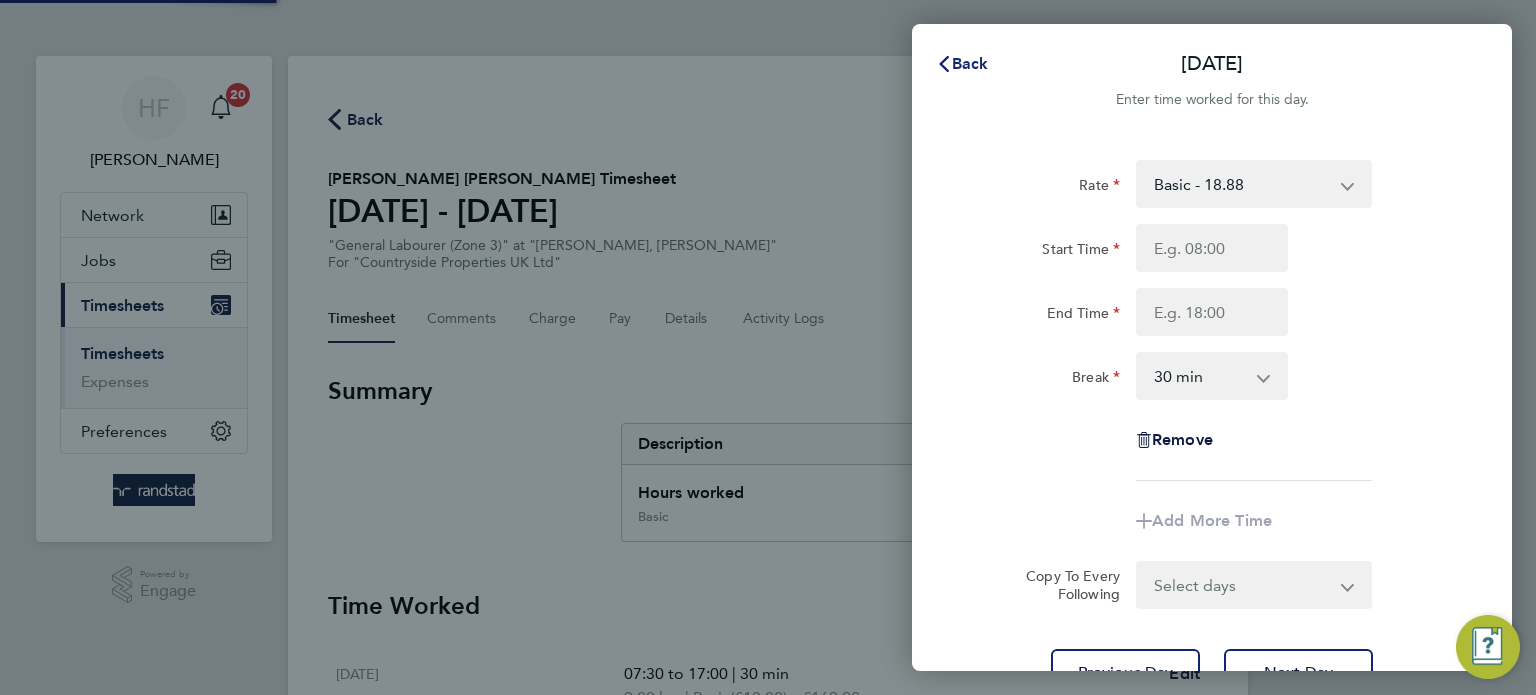 click on "Back" 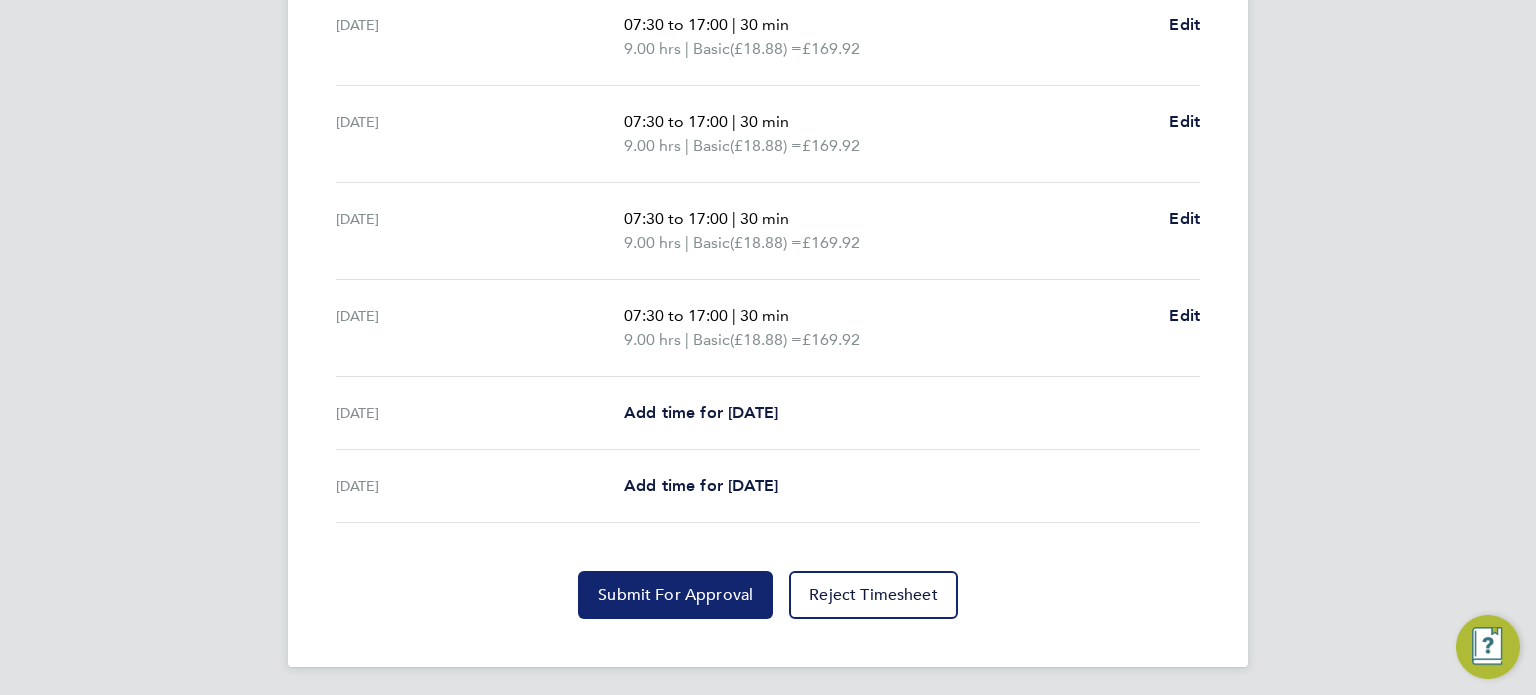 click on "Submit For Approval" 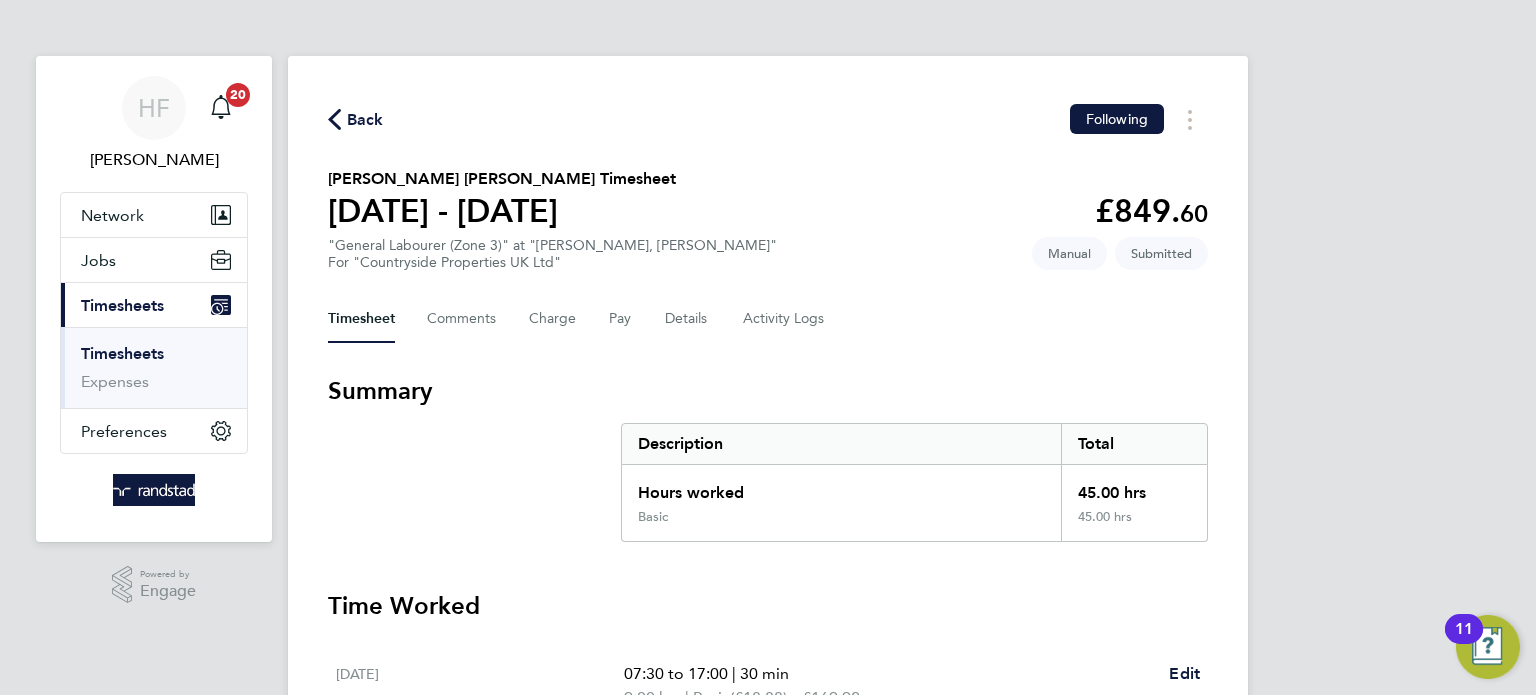 click on "Timesheets" at bounding box center (122, 353) 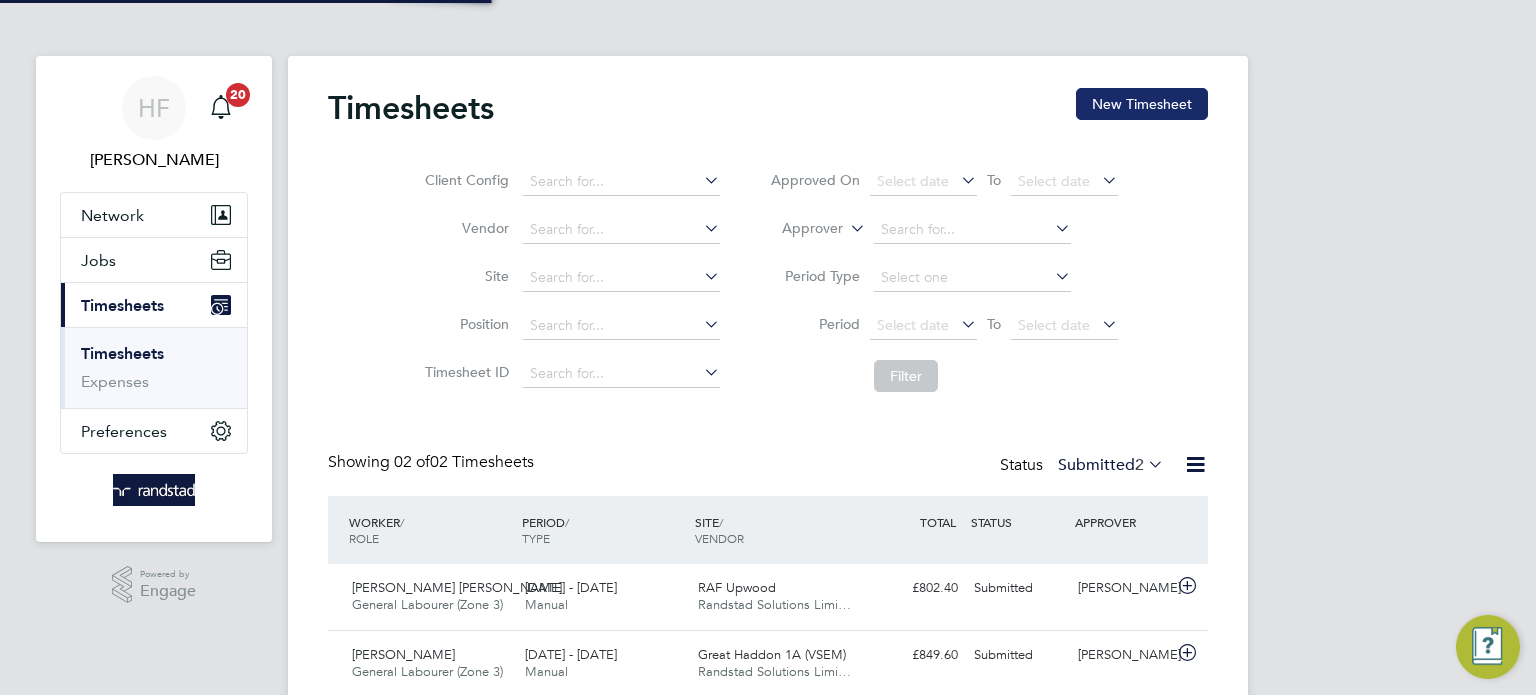 click on "New Timesheet" 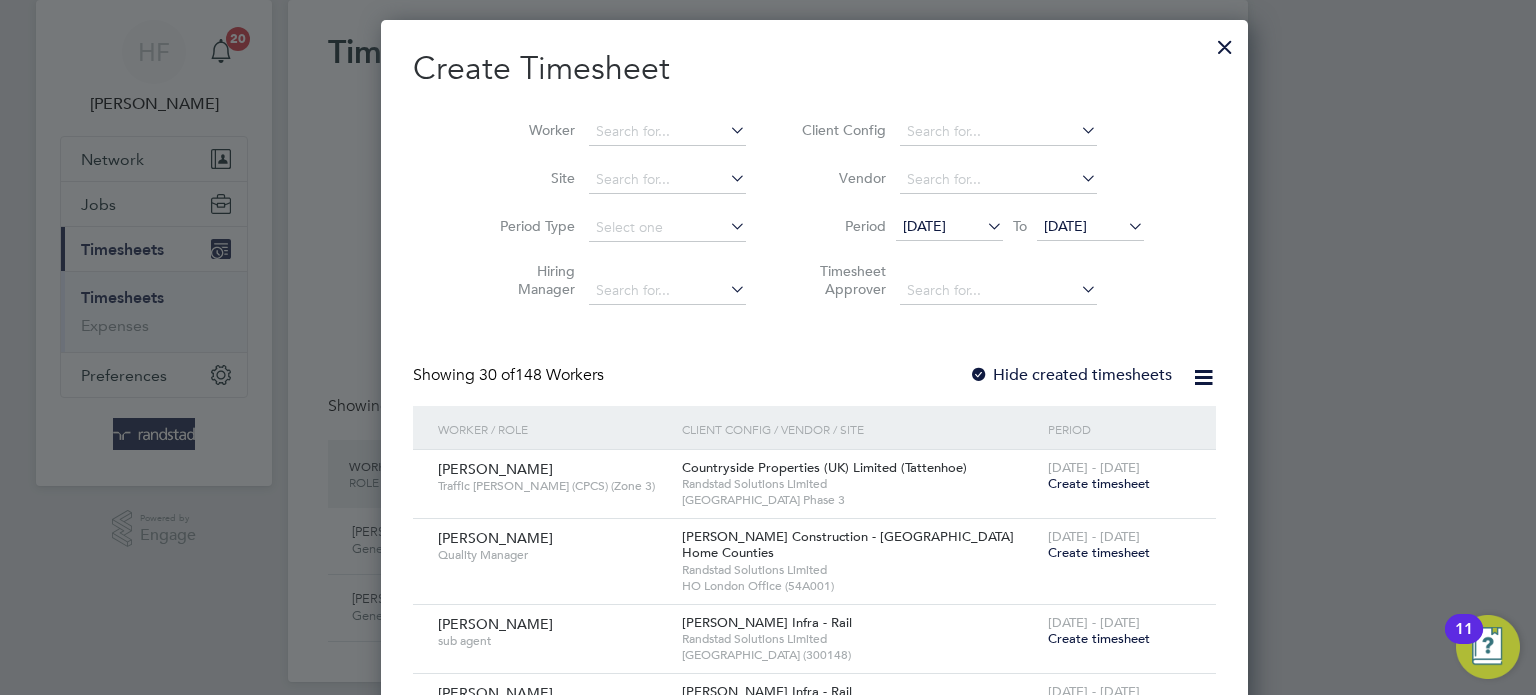 click at bounding box center (1225, 42) 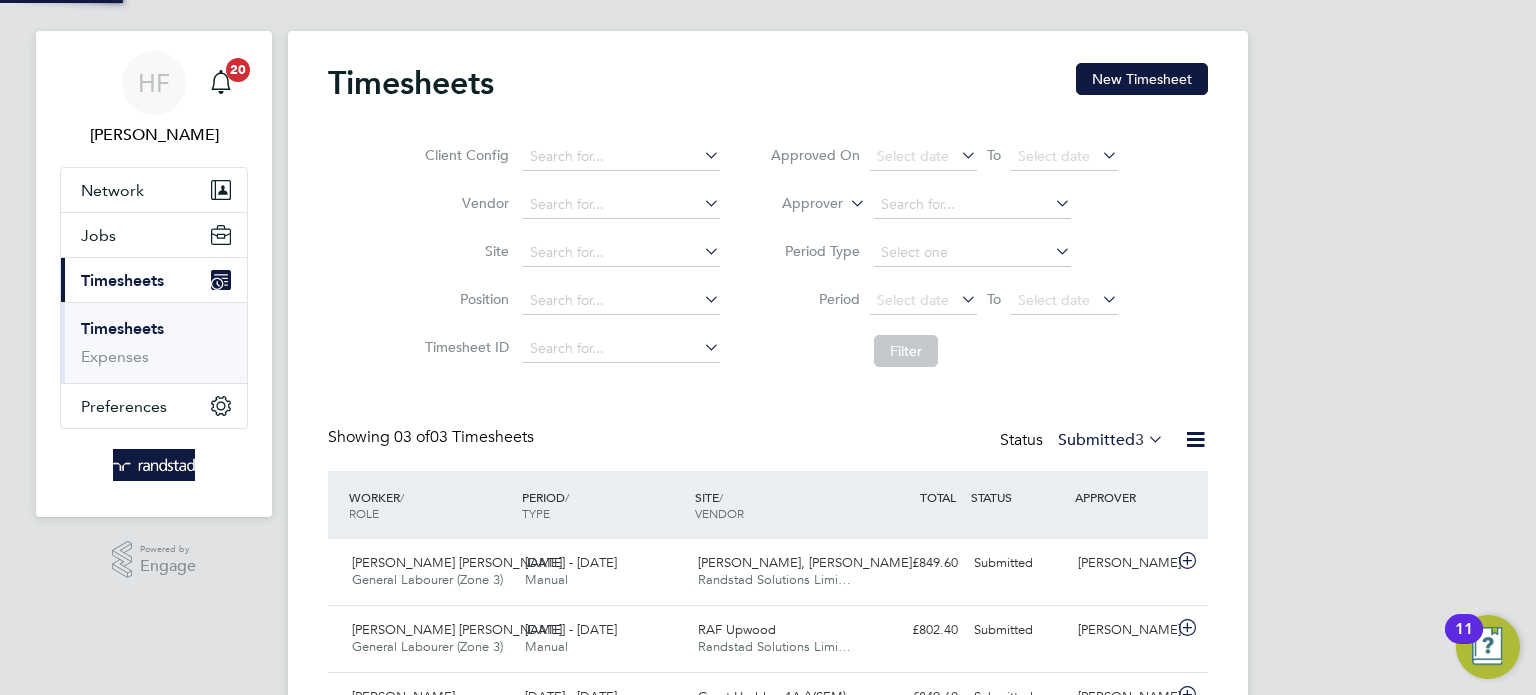scroll, scrollTop: 7, scrollLeft: 0, axis: vertical 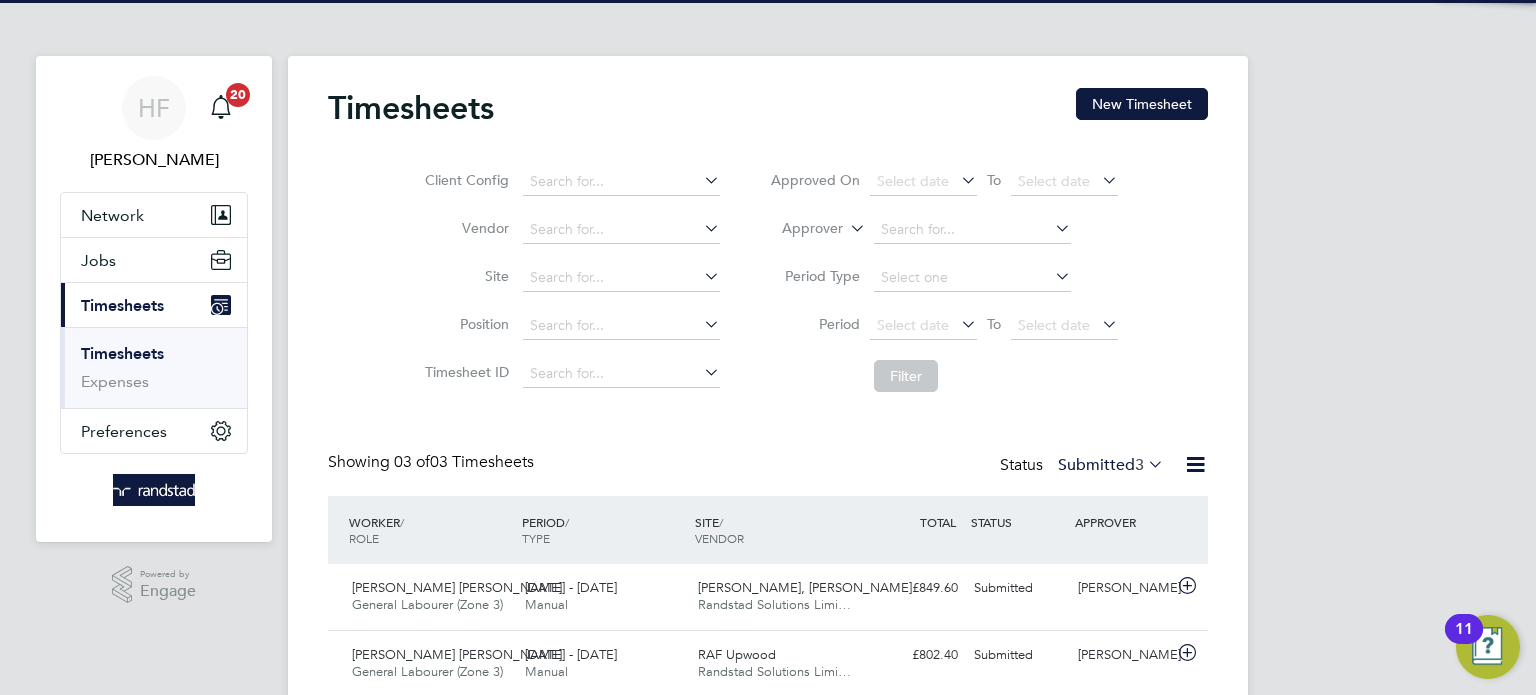 click on "Timesheets" at bounding box center (122, 353) 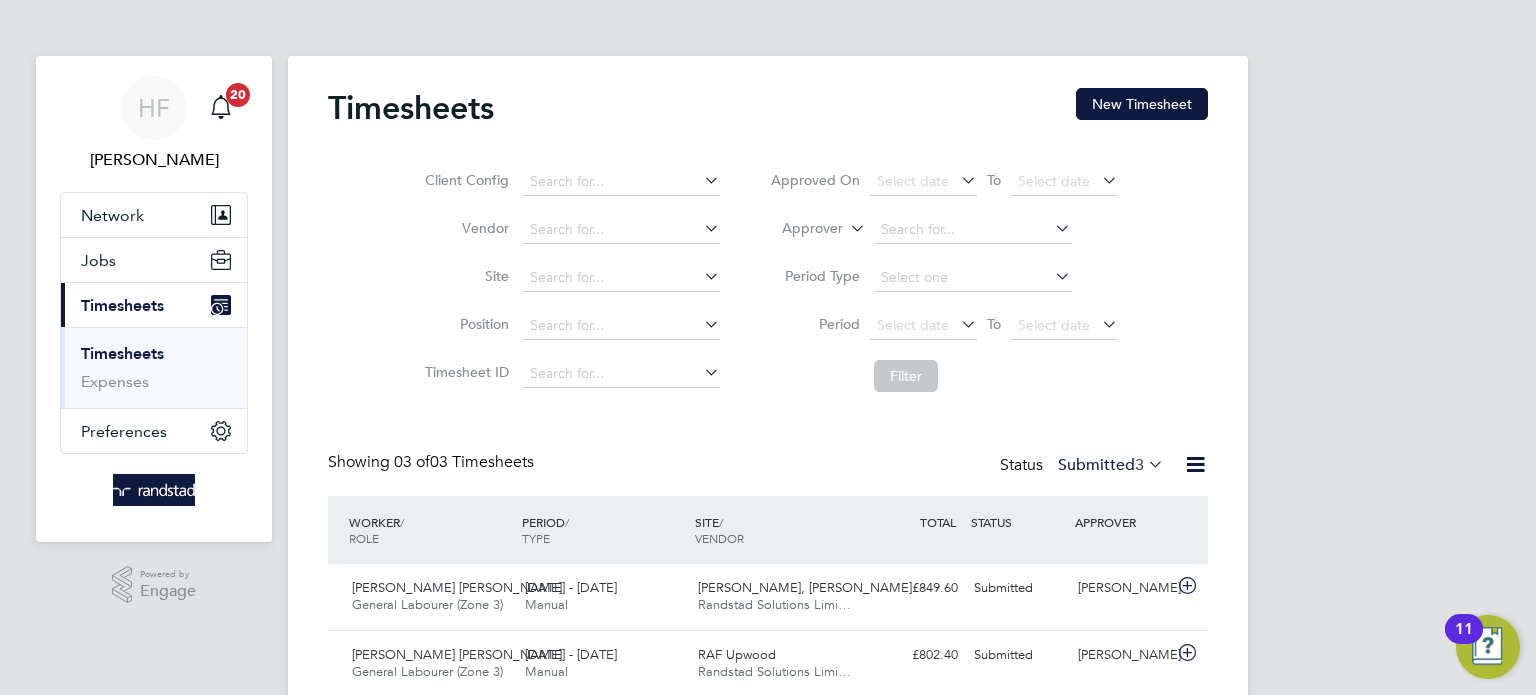 click on "Timesheets" at bounding box center [122, 305] 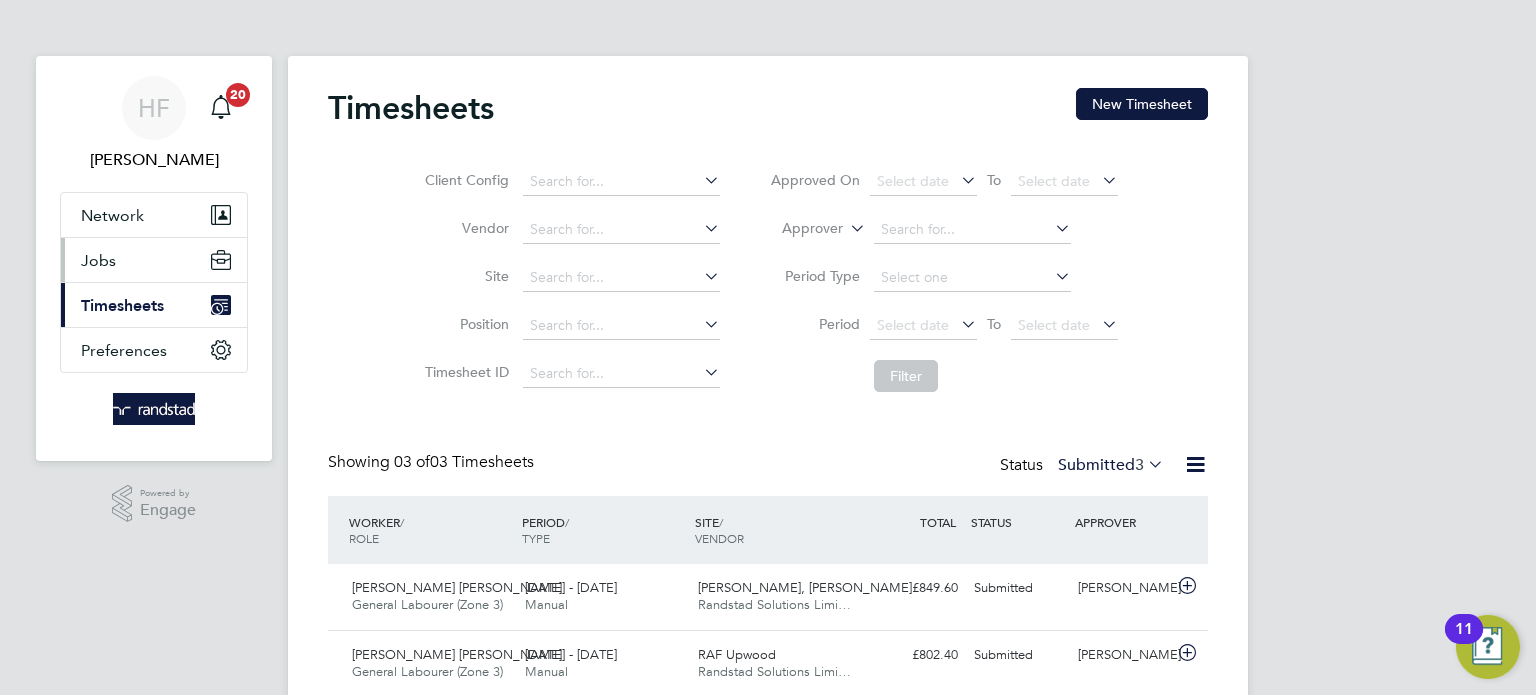 click on "Jobs" at bounding box center [154, 260] 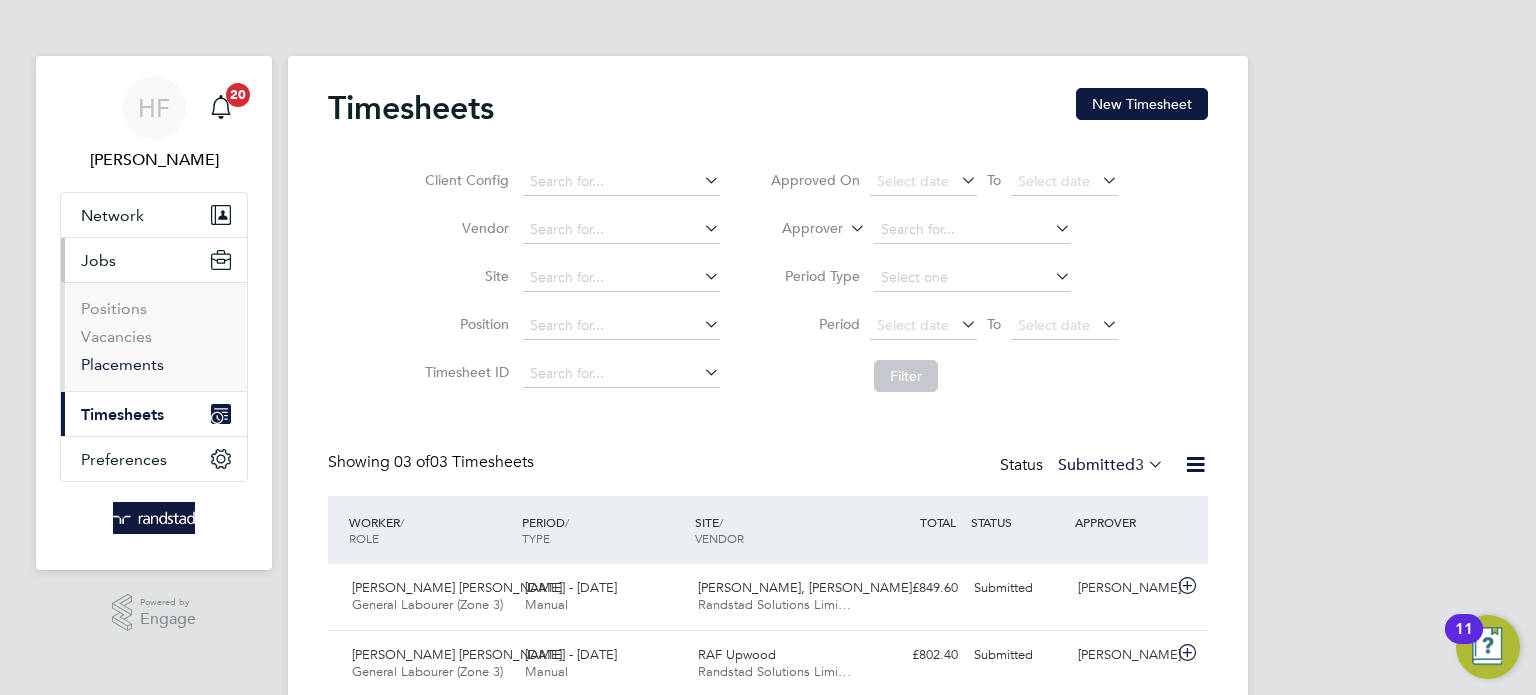 click on "Placements" at bounding box center (122, 364) 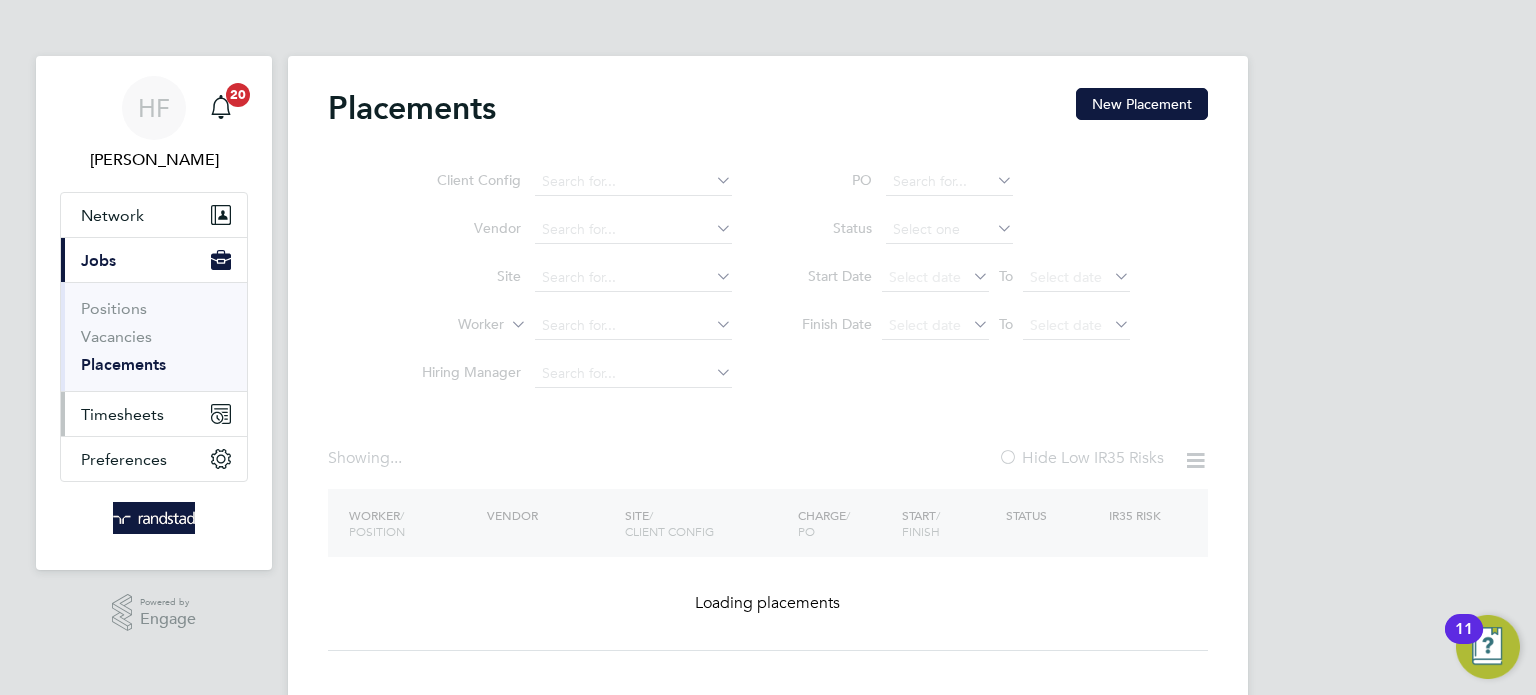 click on "Timesheets" at bounding box center [122, 414] 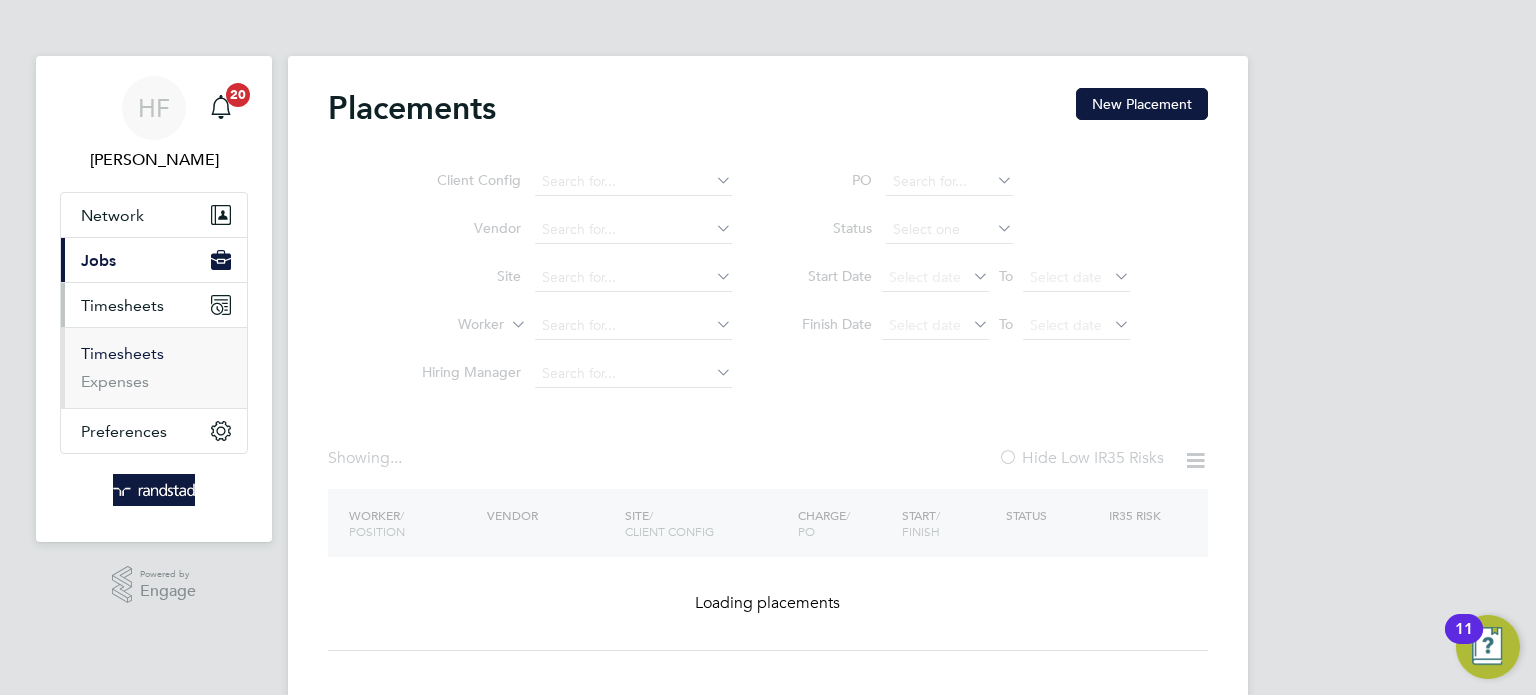 click on "Timesheets" at bounding box center [122, 353] 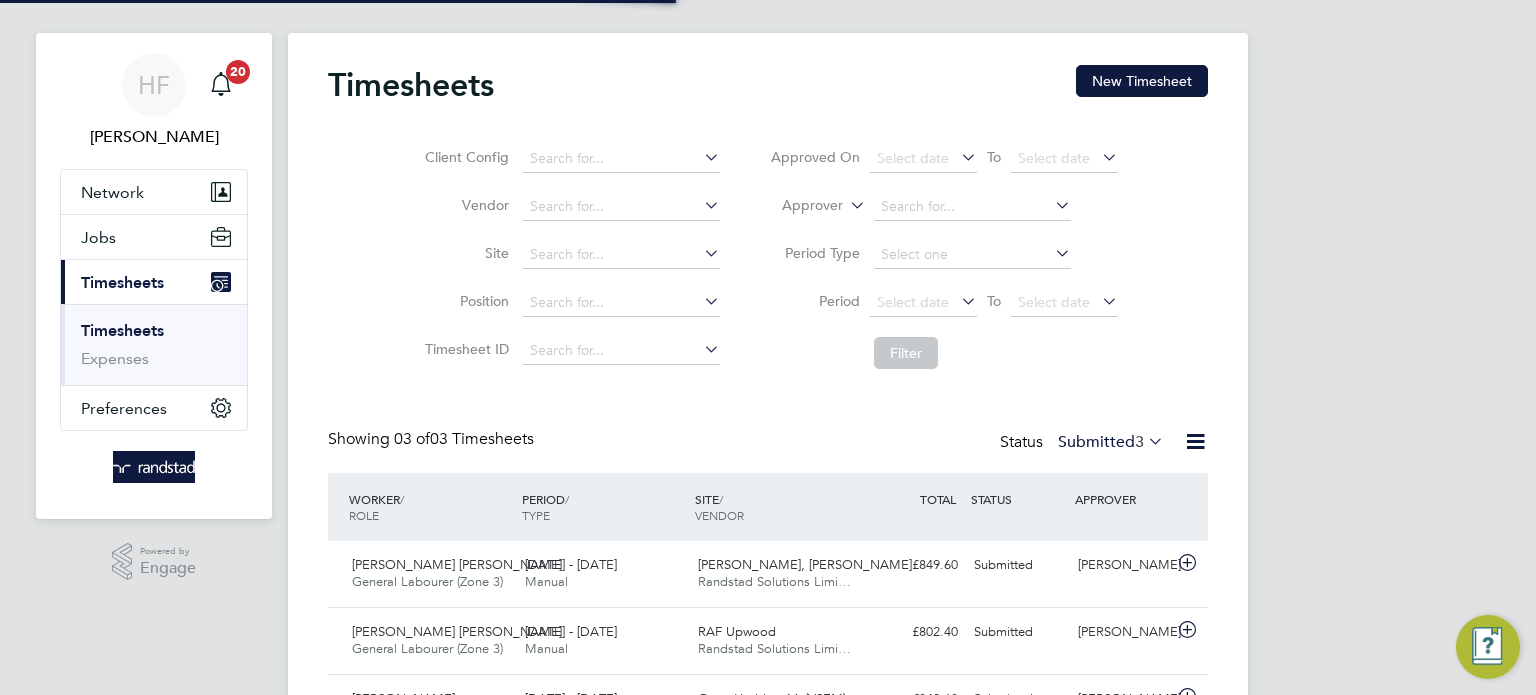 scroll, scrollTop: 34, scrollLeft: 0, axis: vertical 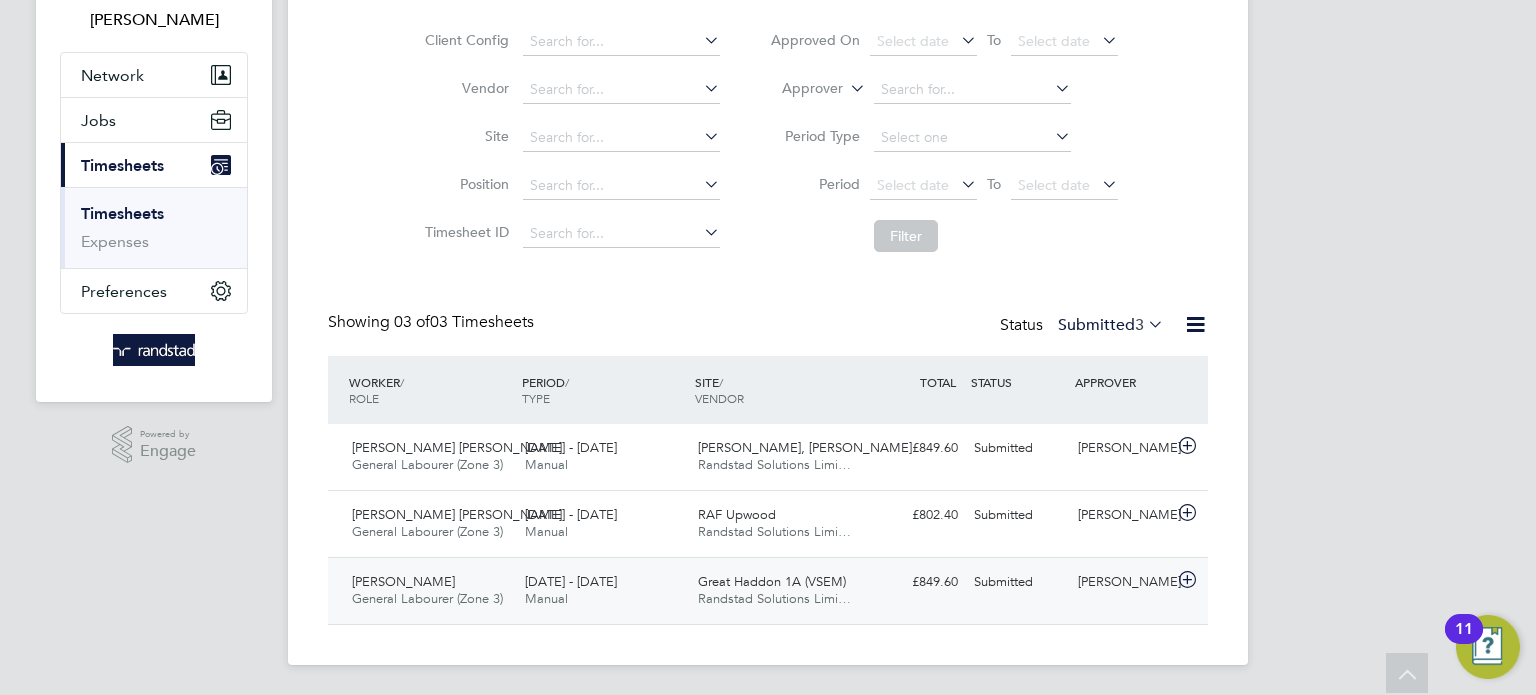 click on "Great Haddon 1A (VSEM) Randstad Solutions Limi…" 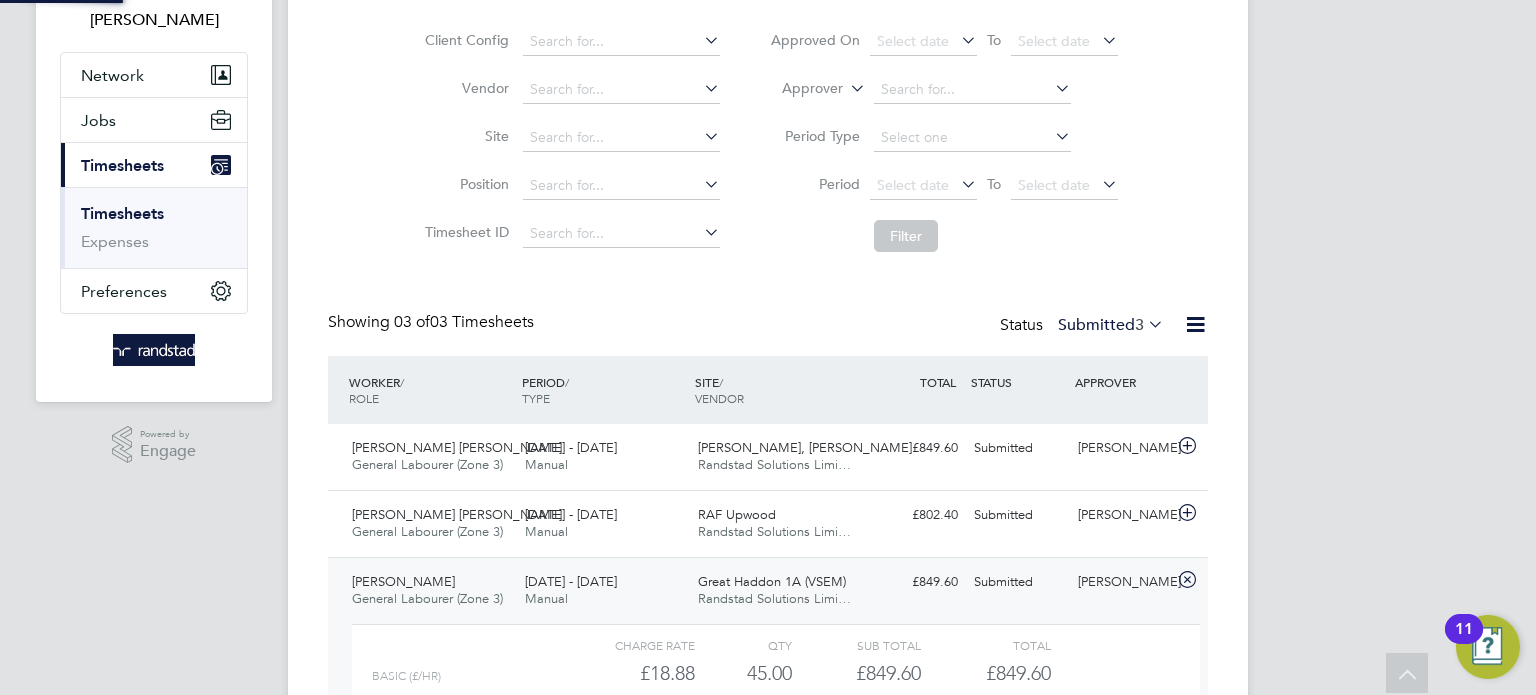 scroll, scrollTop: 9, scrollLeft: 9, axis: both 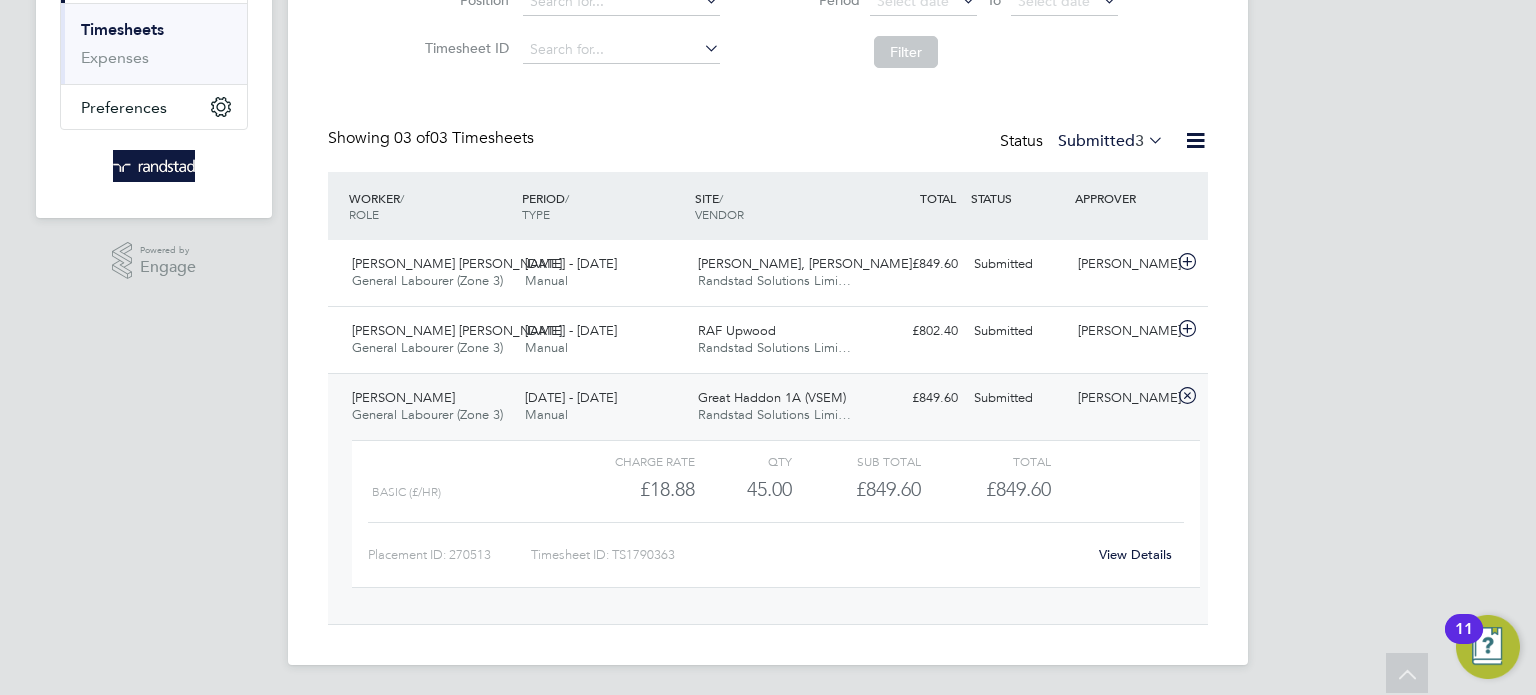 click on "View Details" 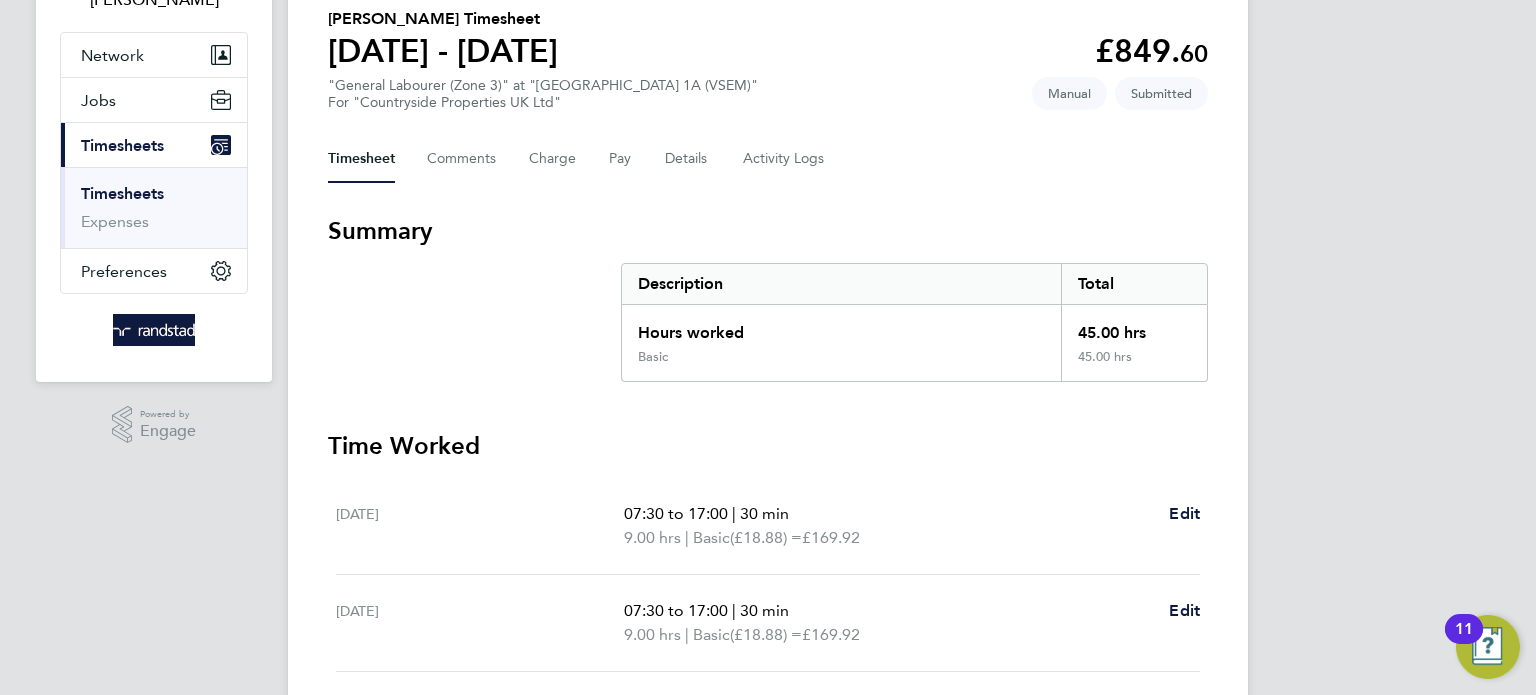 scroll, scrollTop: 136, scrollLeft: 0, axis: vertical 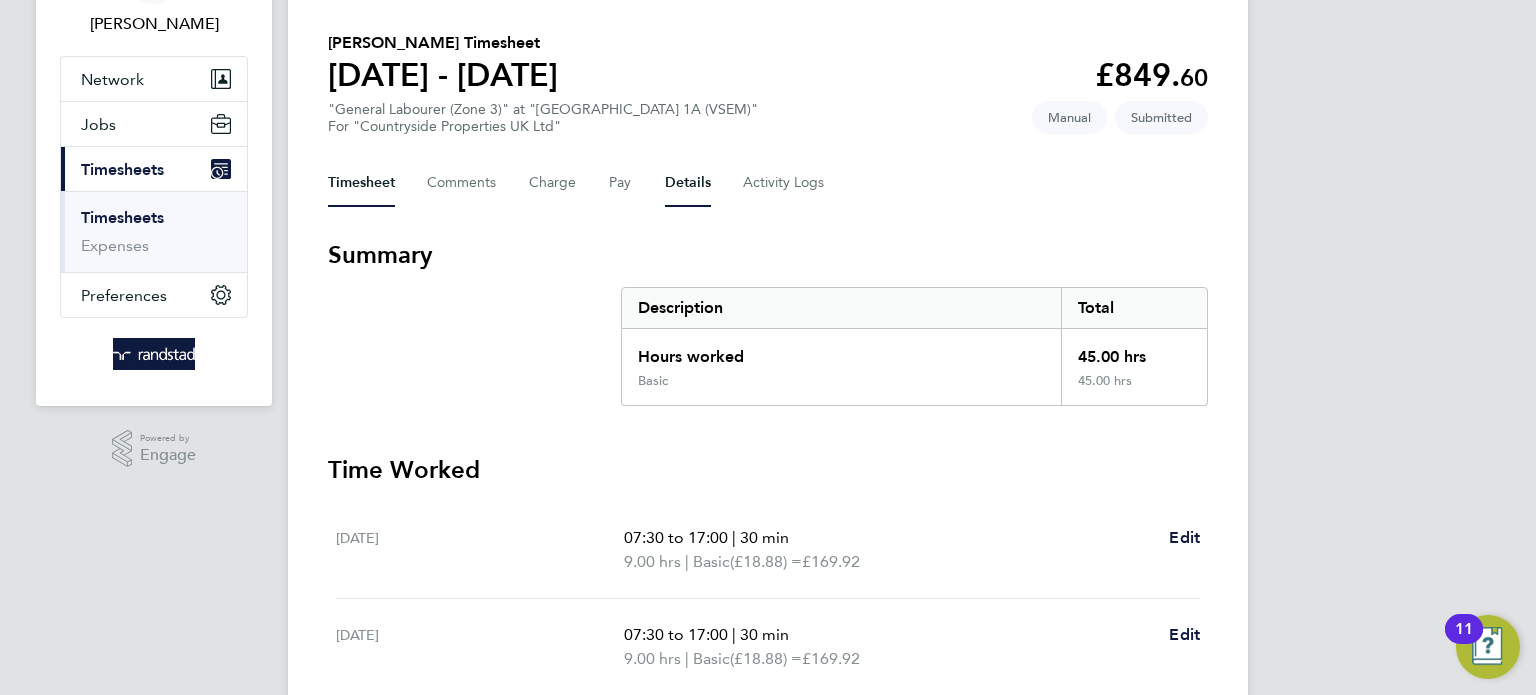 click on "Details" at bounding box center (688, 183) 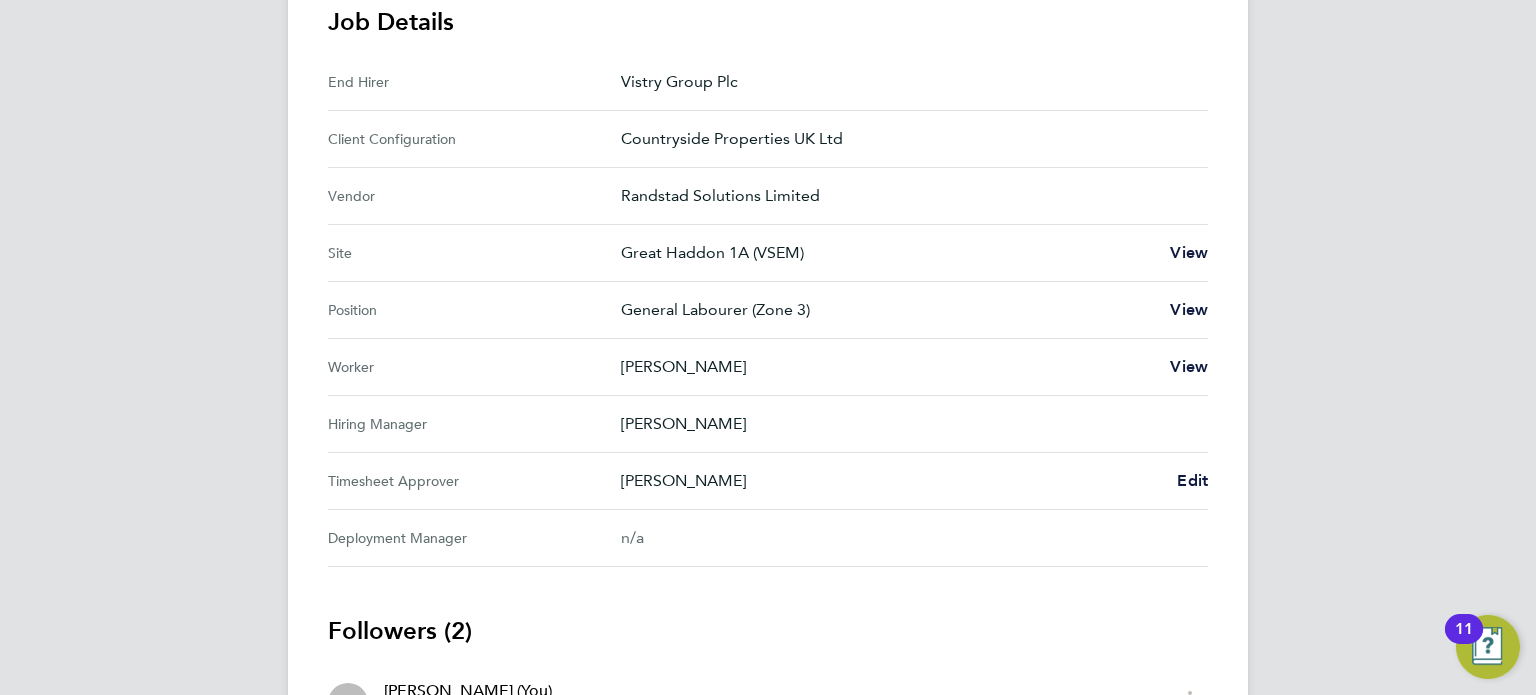 scroll, scrollTop: 638, scrollLeft: 0, axis: vertical 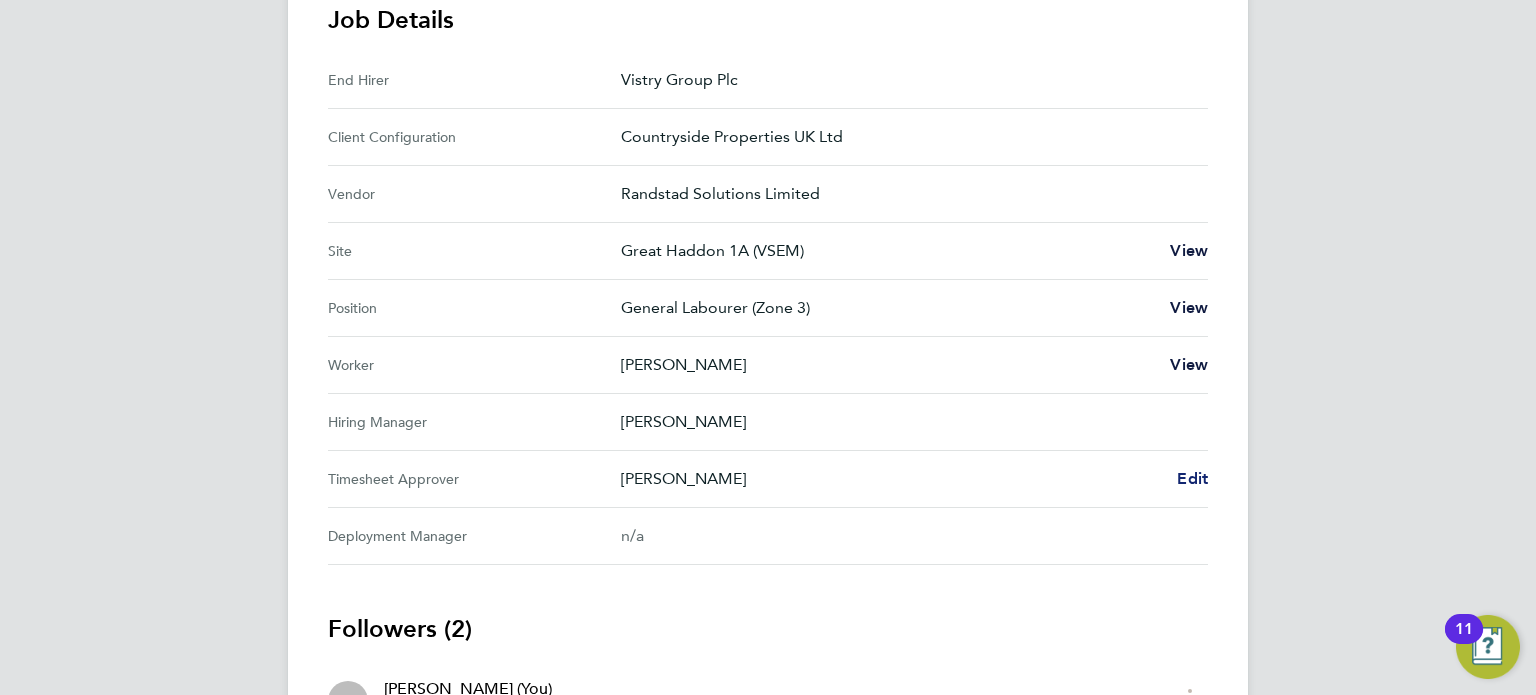 click on "Edit" at bounding box center [1192, 478] 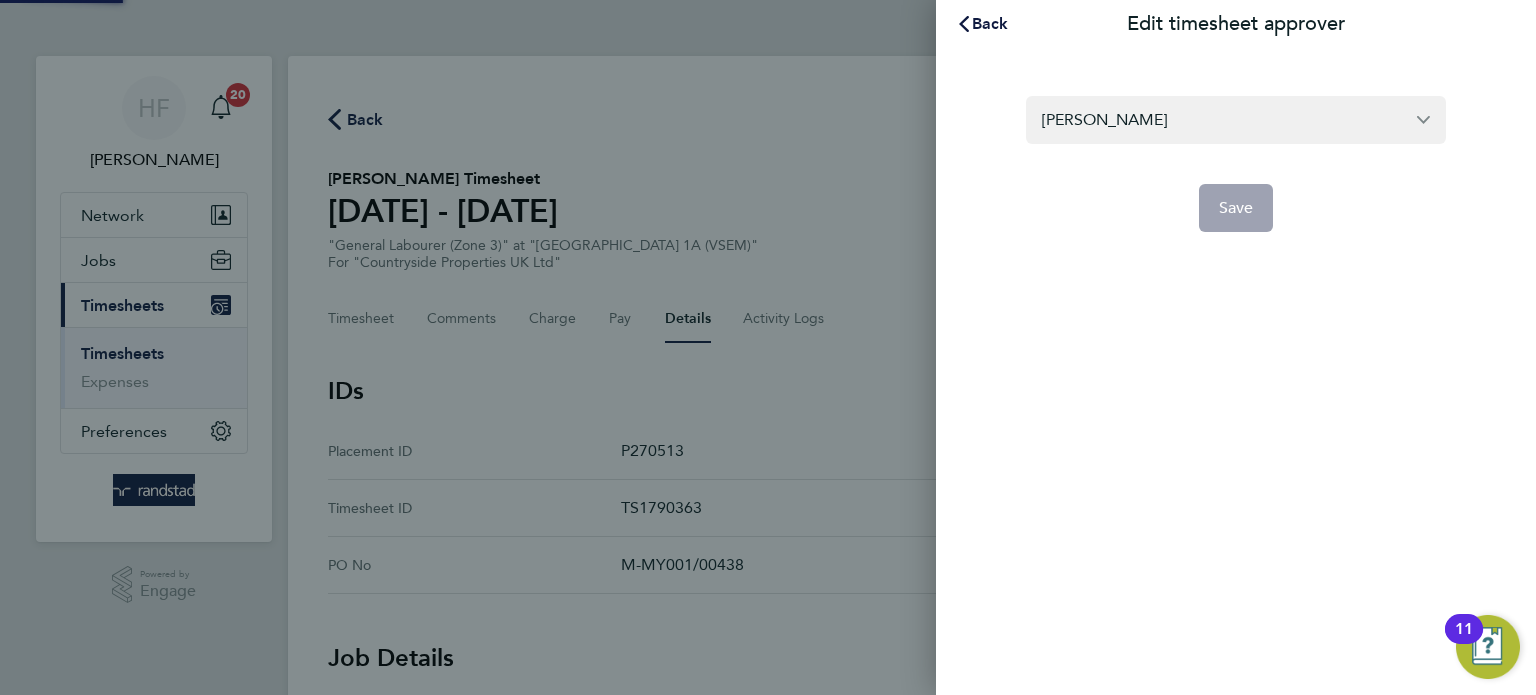 scroll, scrollTop: 0, scrollLeft: 0, axis: both 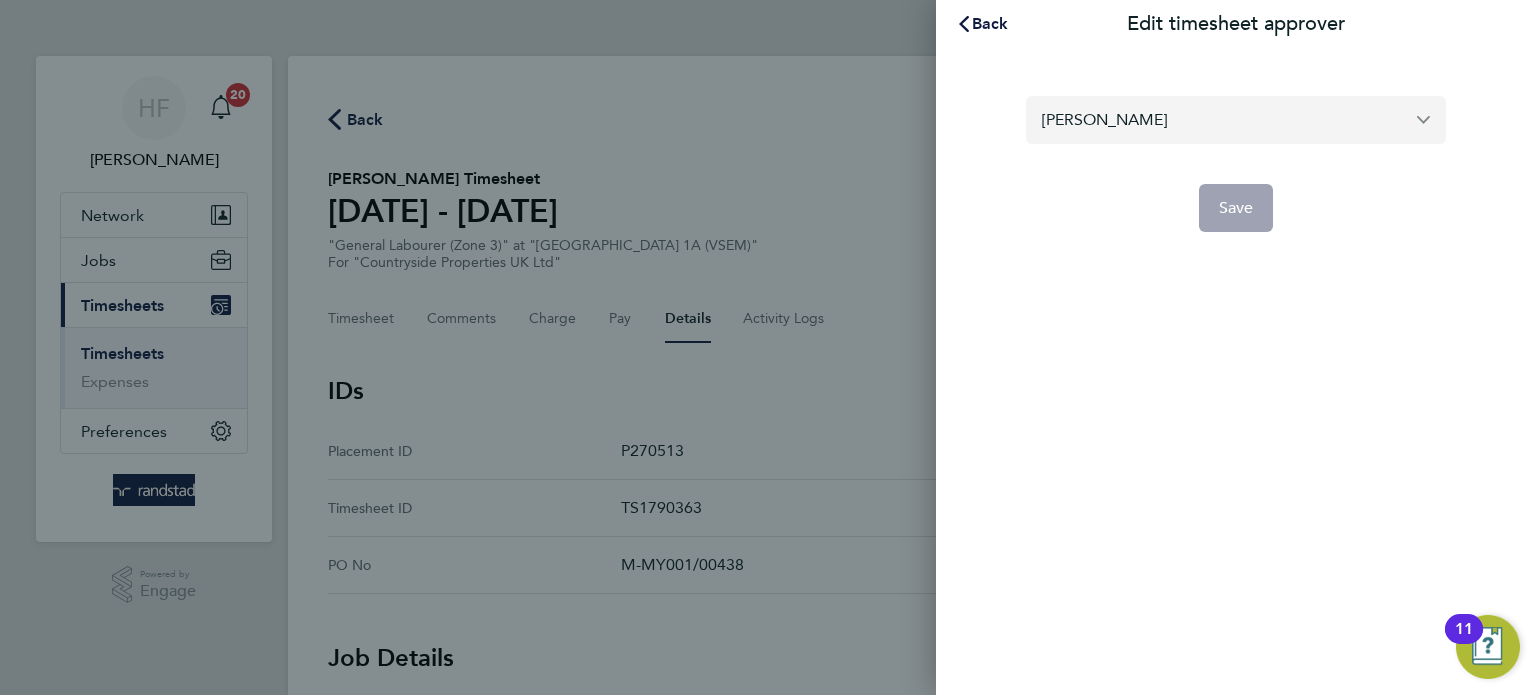 click on "[PERSON_NAME]" at bounding box center [1236, 119] 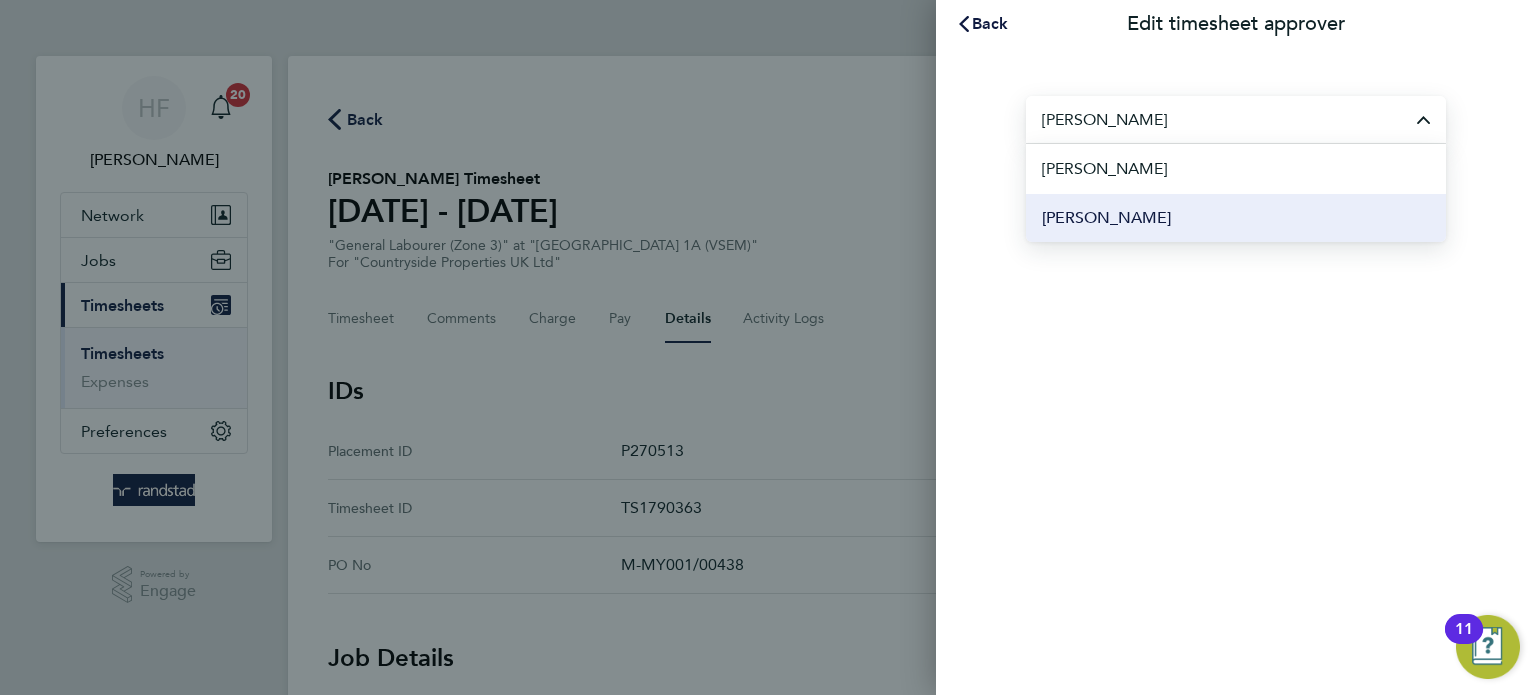 click on "Paul O'Shea" at bounding box center [1236, 217] 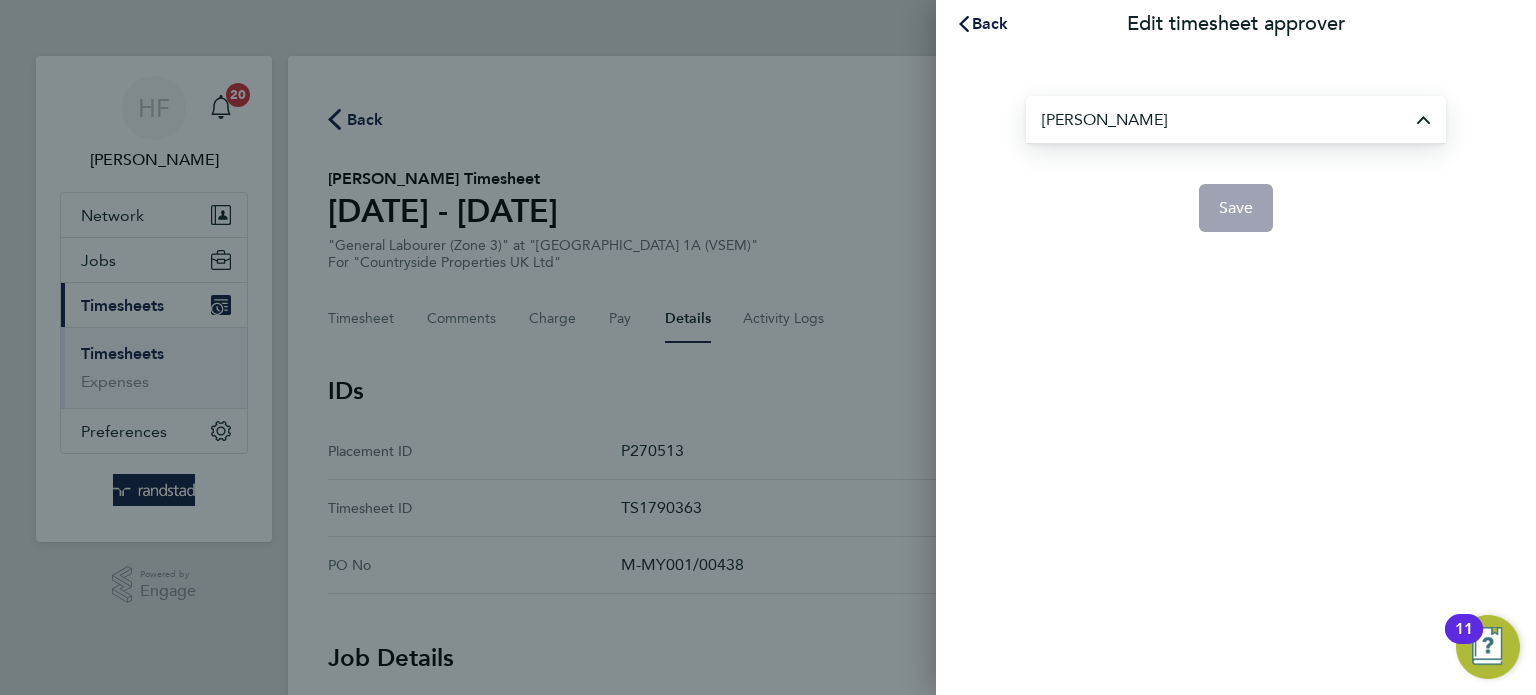 type on "Paul O'Shea" 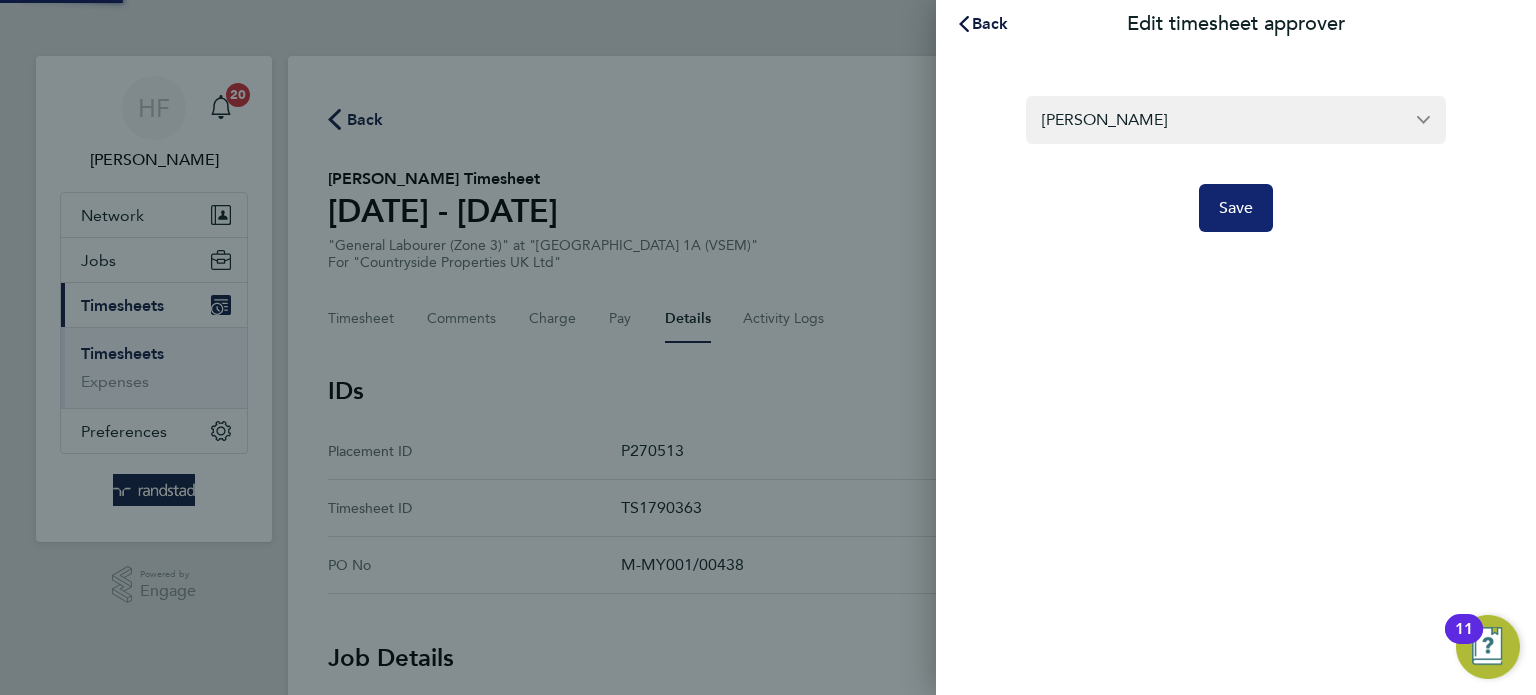 click on "Save" 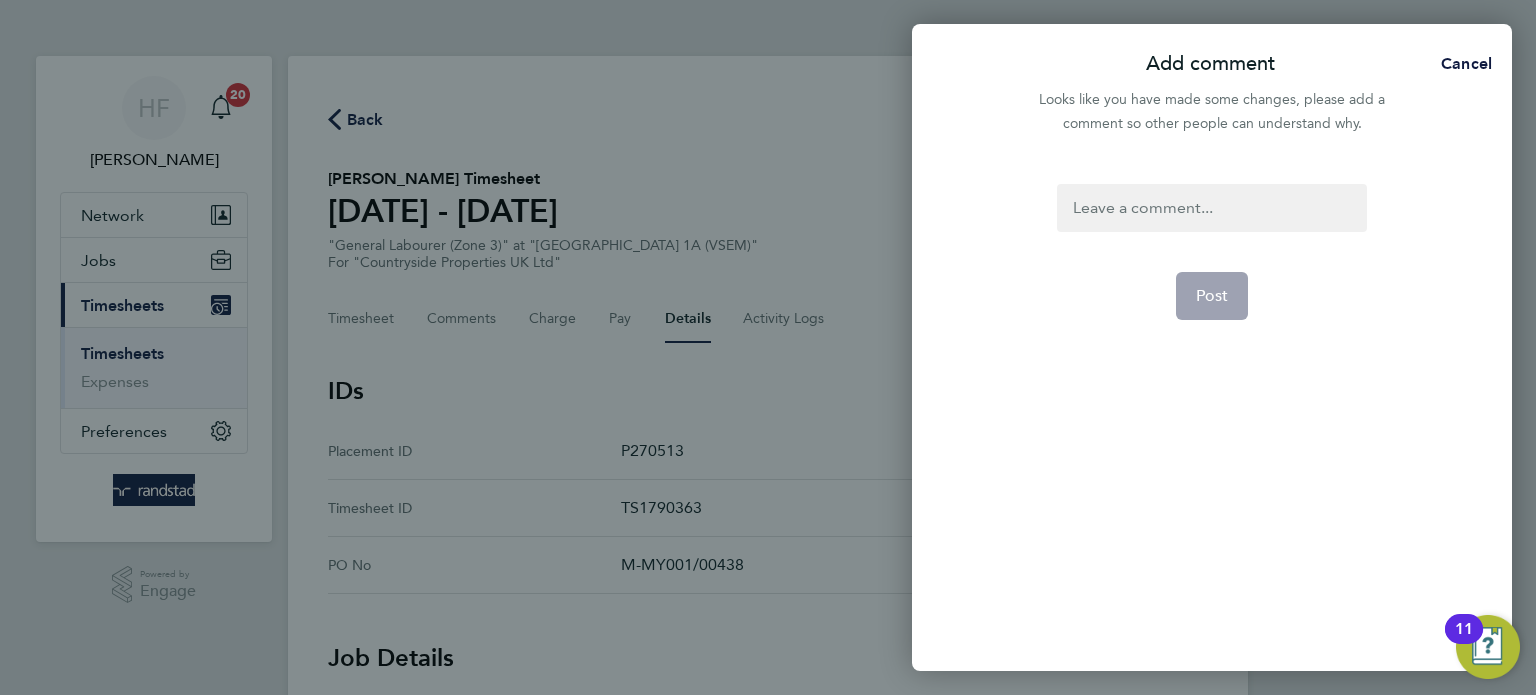 click at bounding box center (1211, 208) 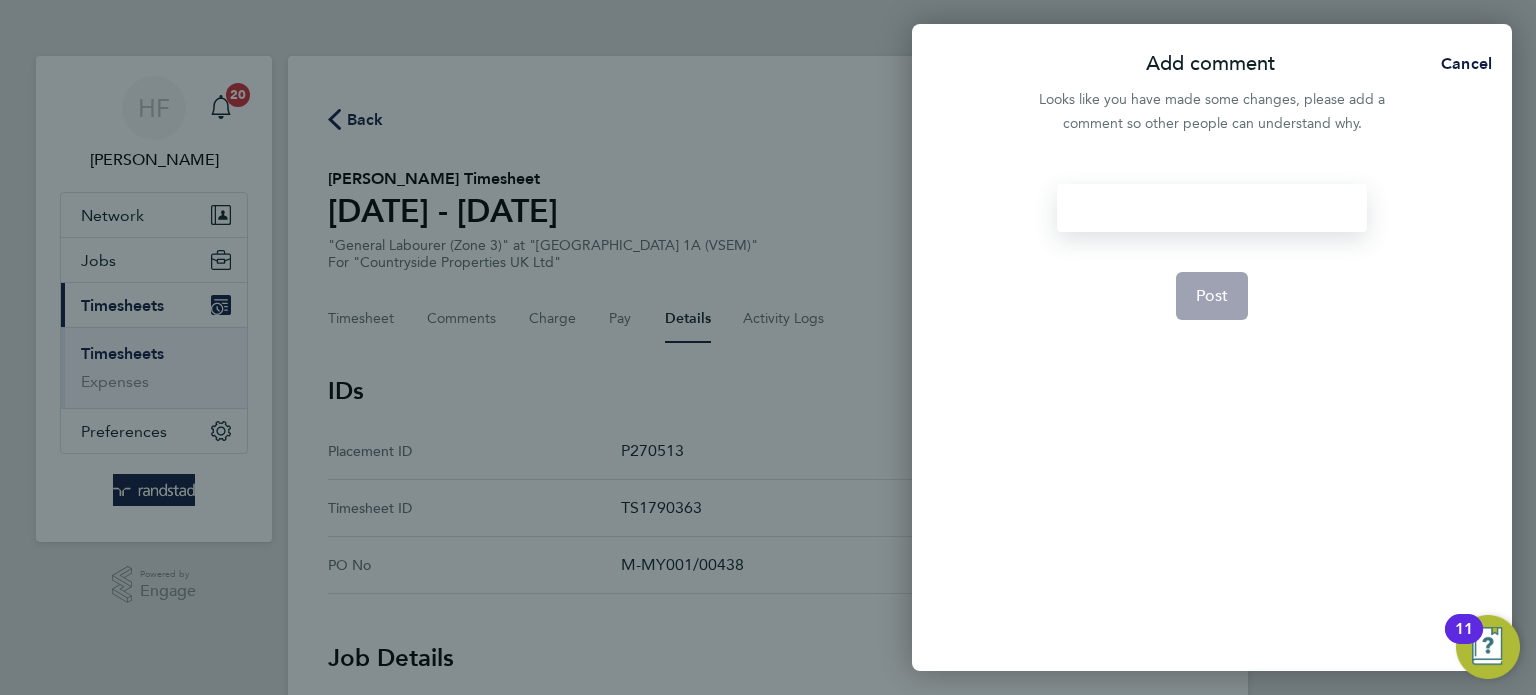 click at bounding box center [1211, 208] 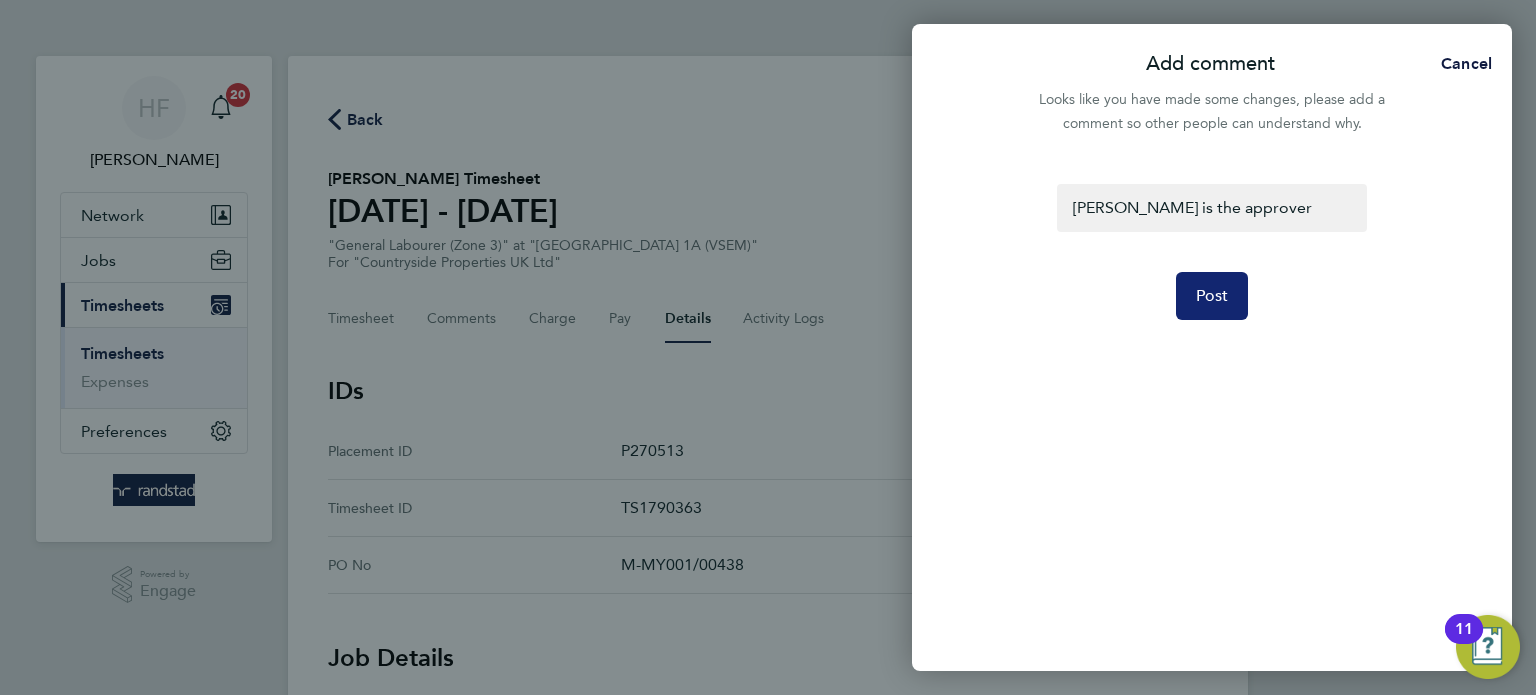 click on "Post" 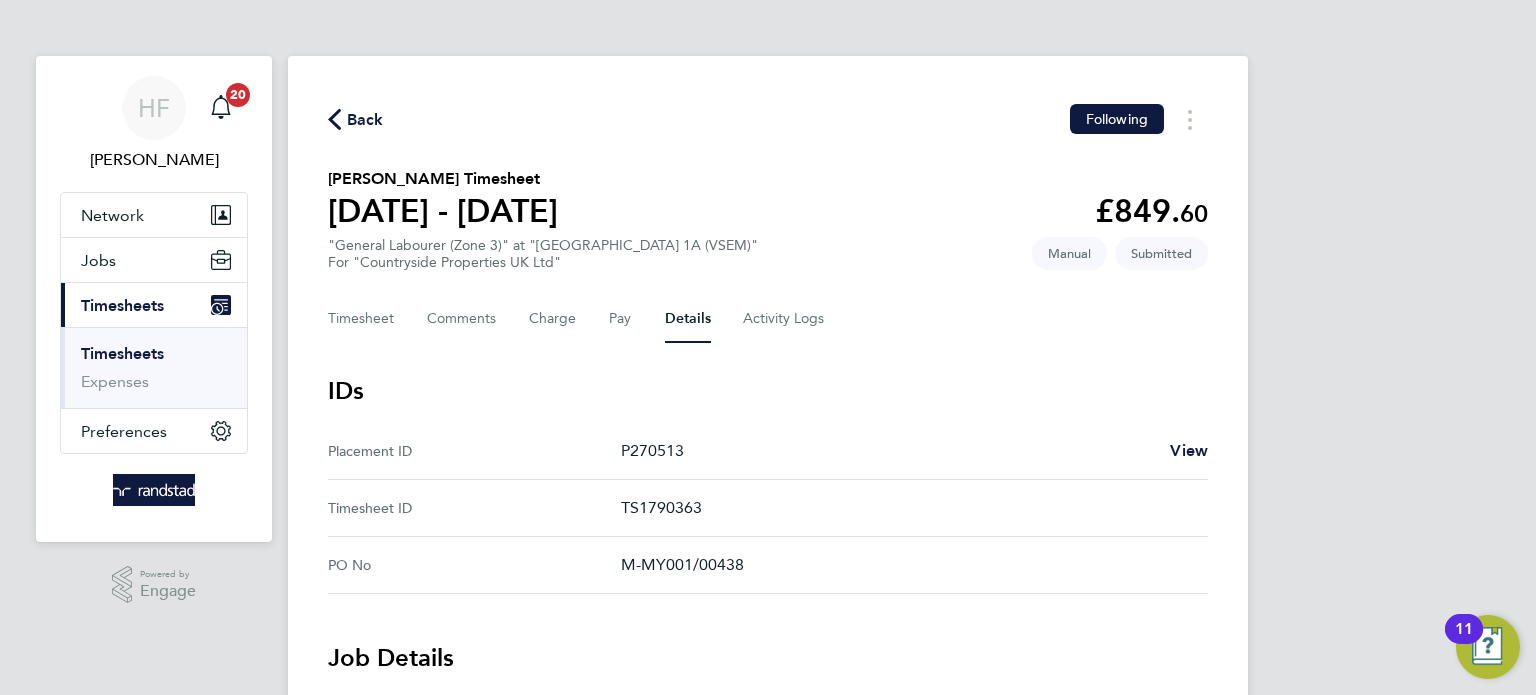 click on "Timesheets" at bounding box center (122, 353) 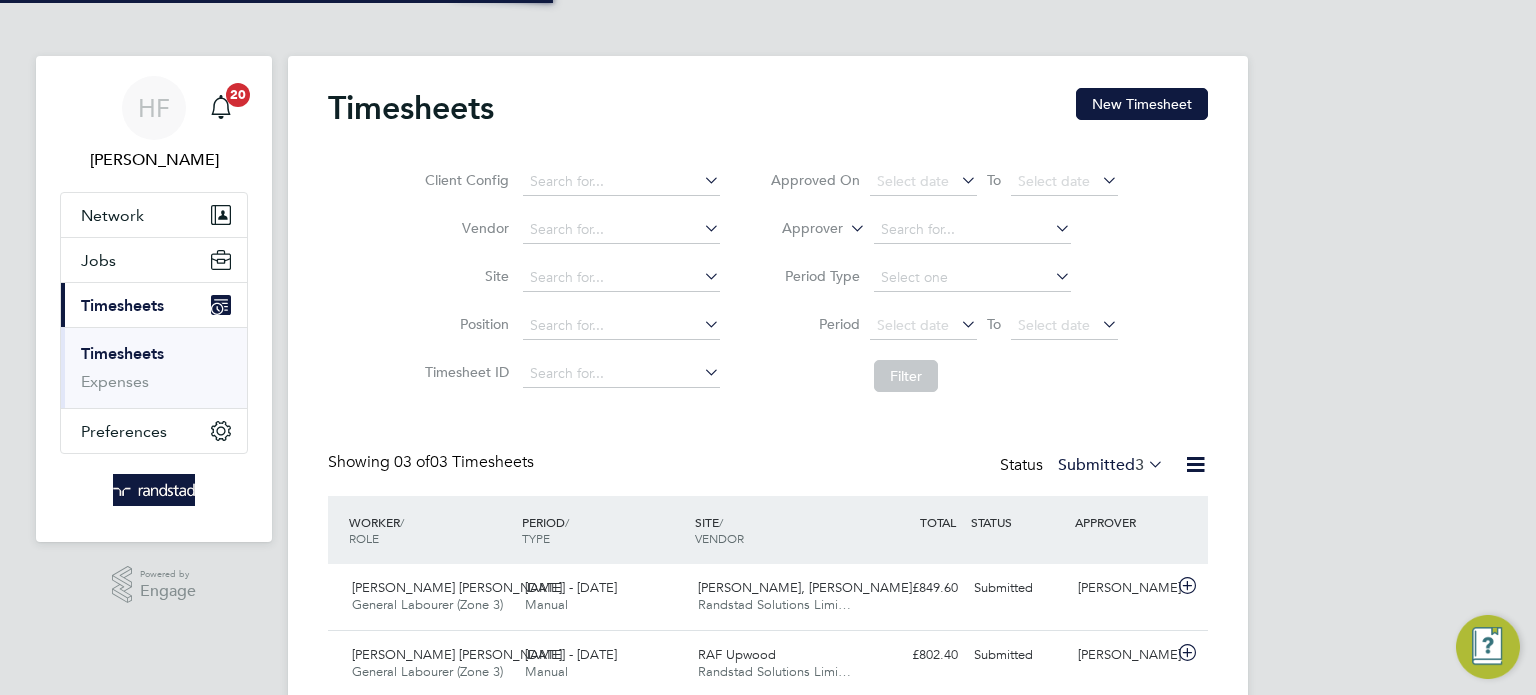 scroll, scrollTop: 9, scrollLeft: 10, axis: both 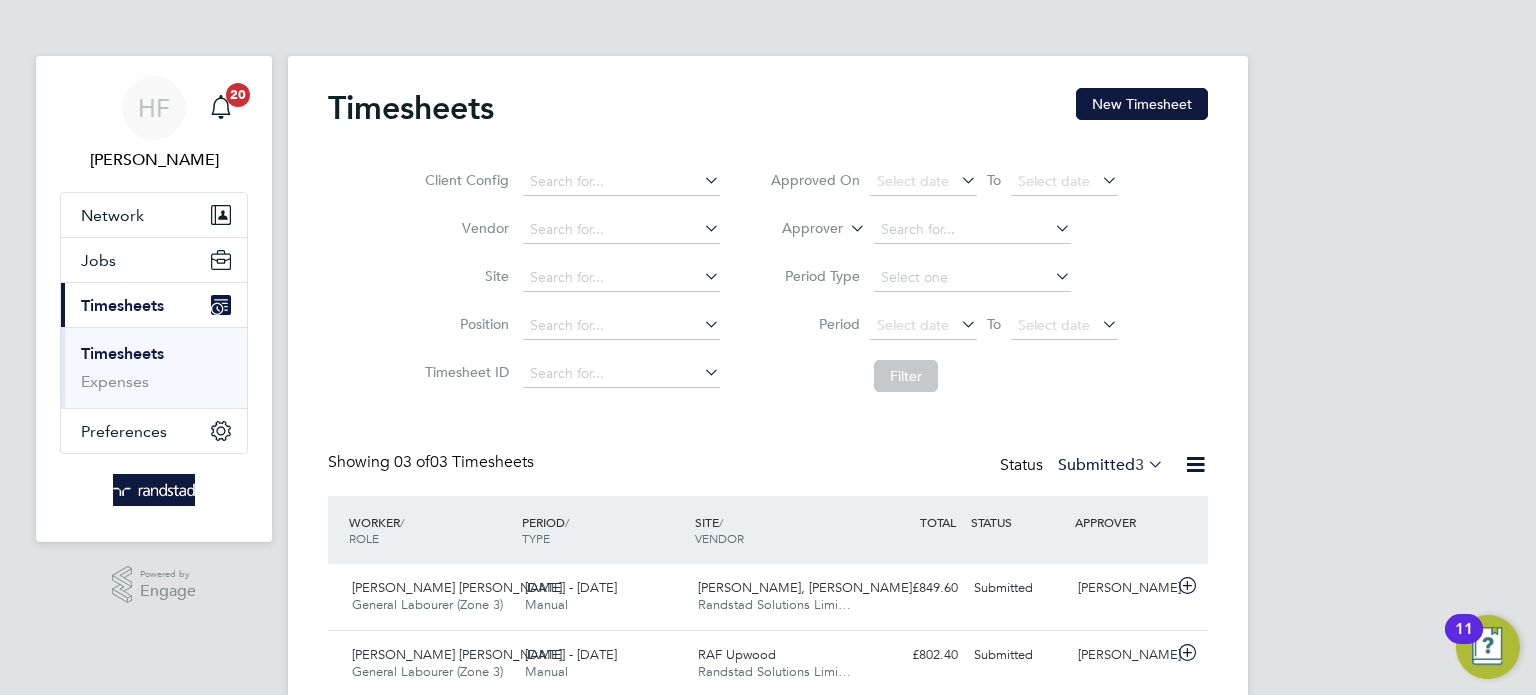 click on "Timesheets New Timesheet" 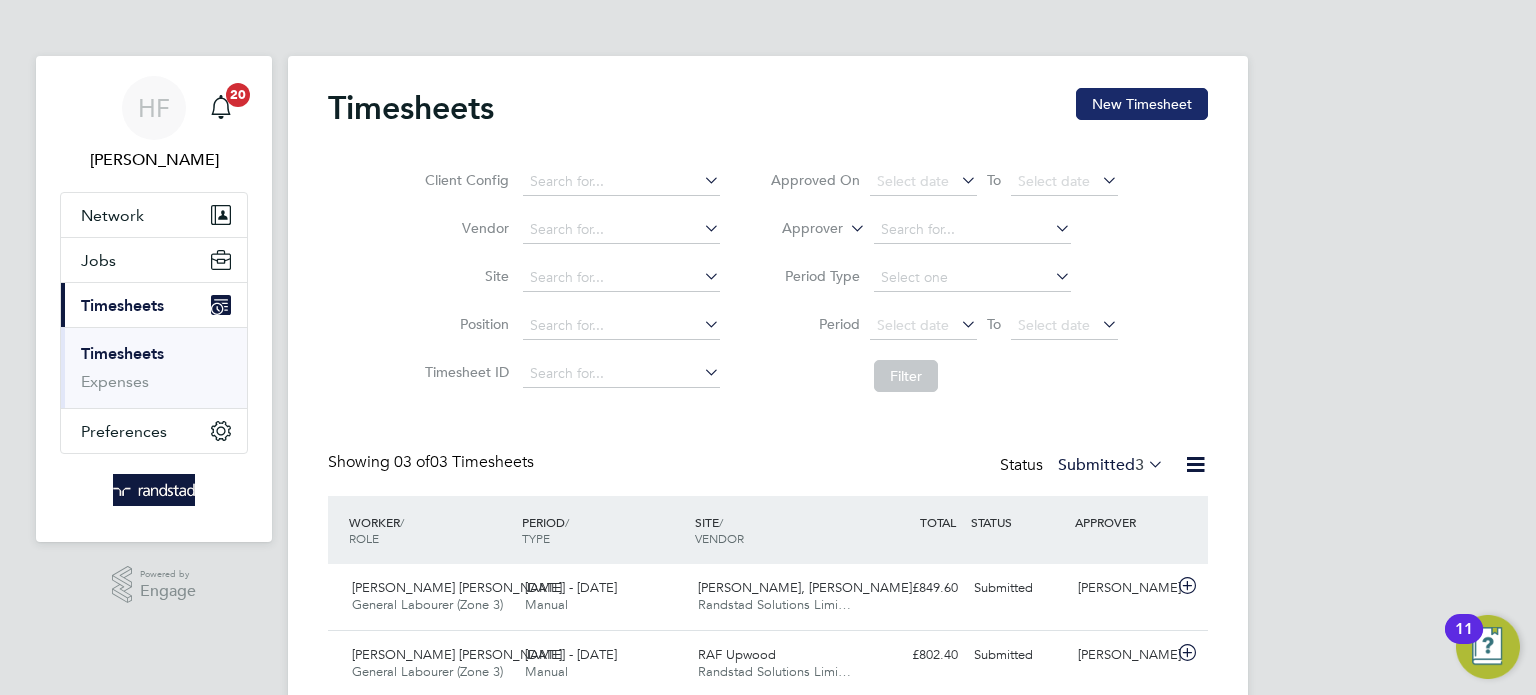 click on "New Timesheet" 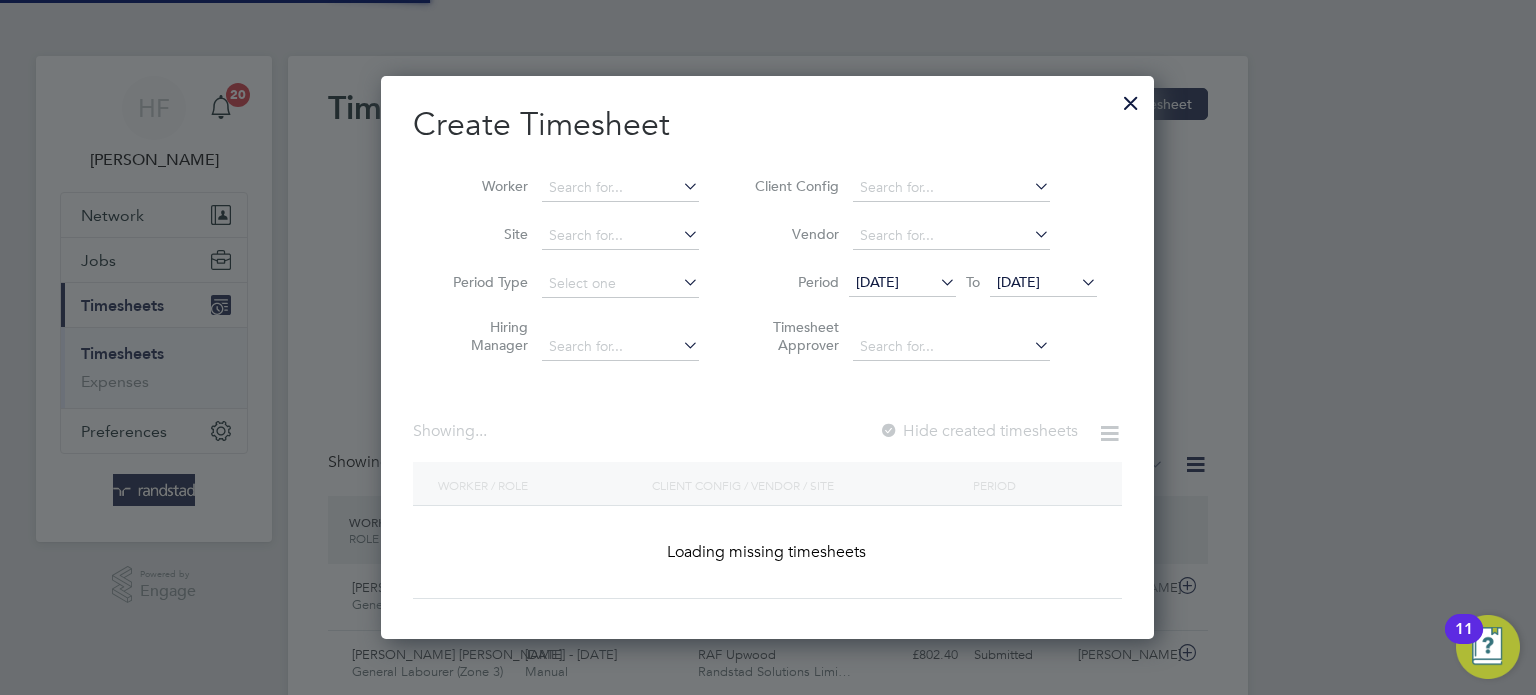 scroll, scrollTop: 10, scrollLeft: 10, axis: both 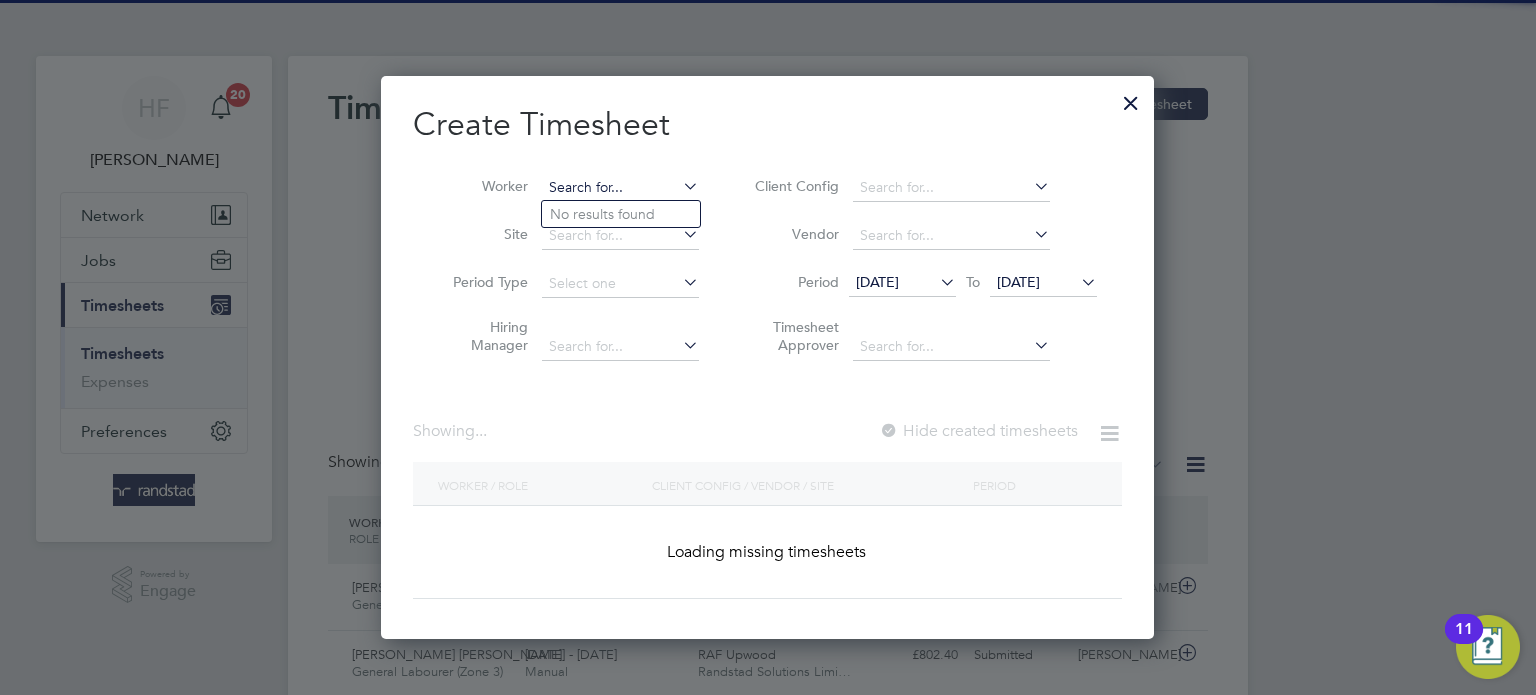 click at bounding box center (620, 188) 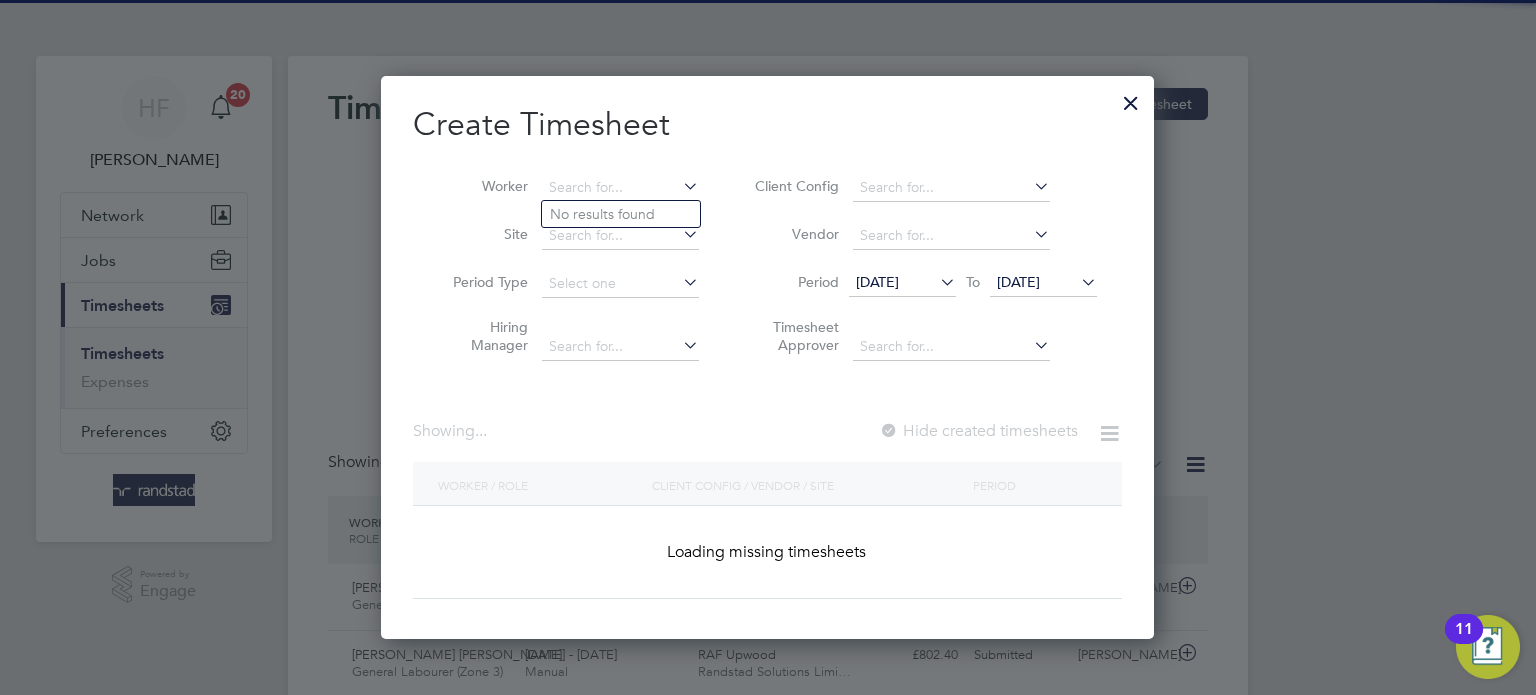scroll, scrollTop: 10, scrollLeft: 10, axis: both 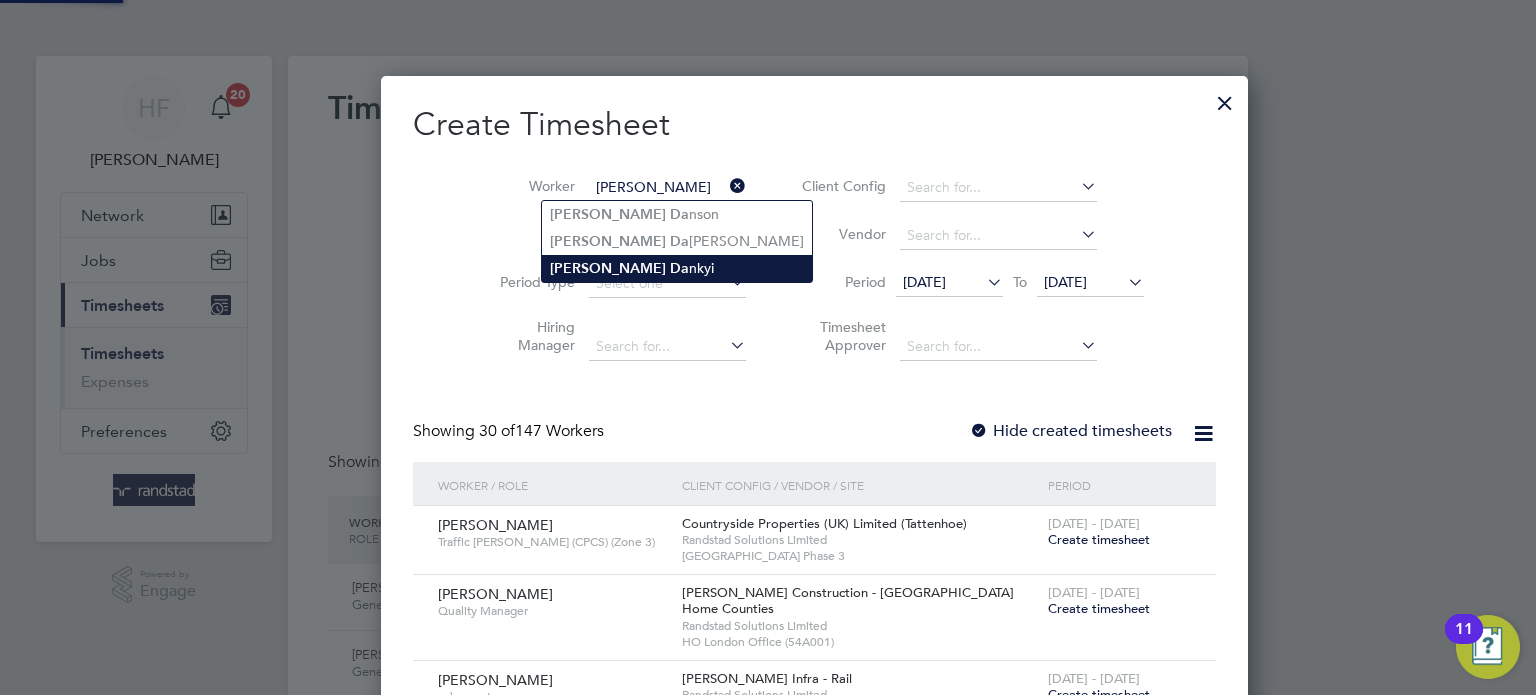click on "[PERSON_NAME]" 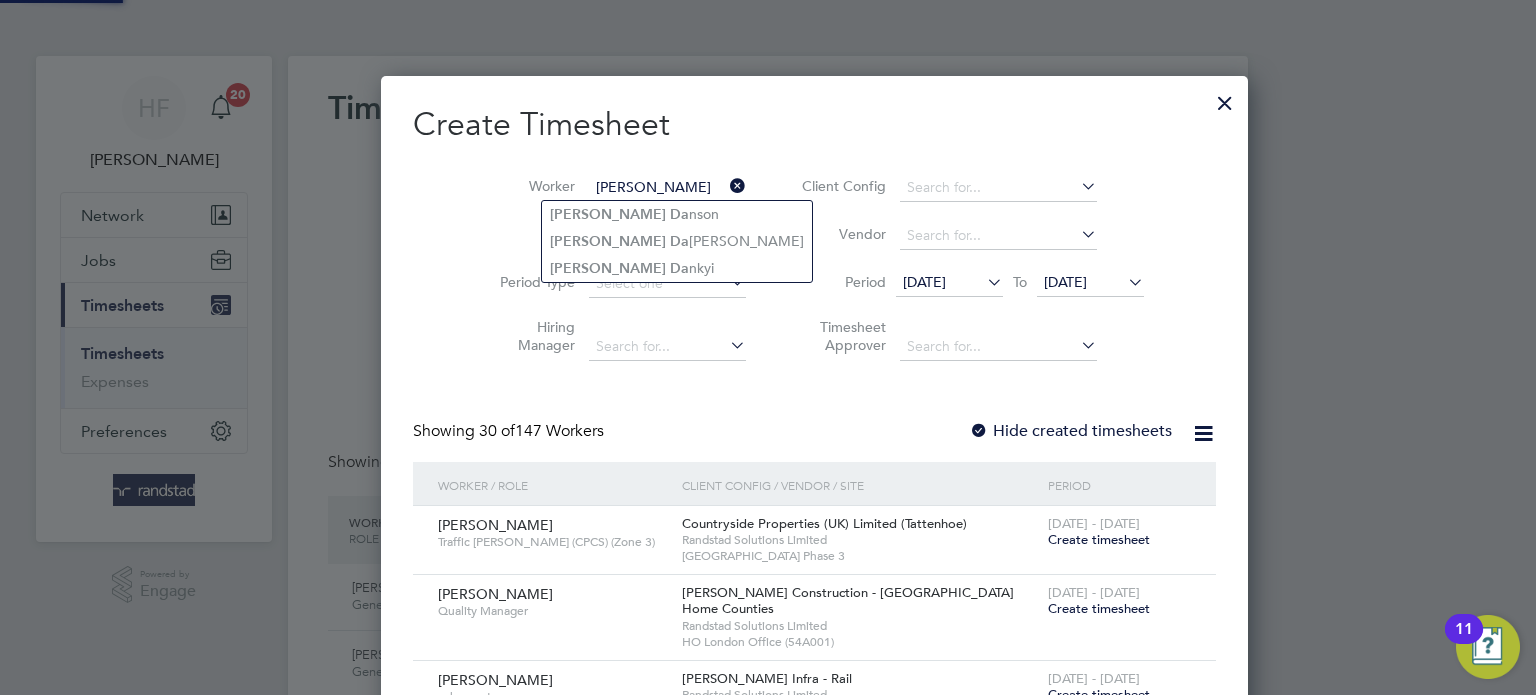 type on "Michael Dankyi" 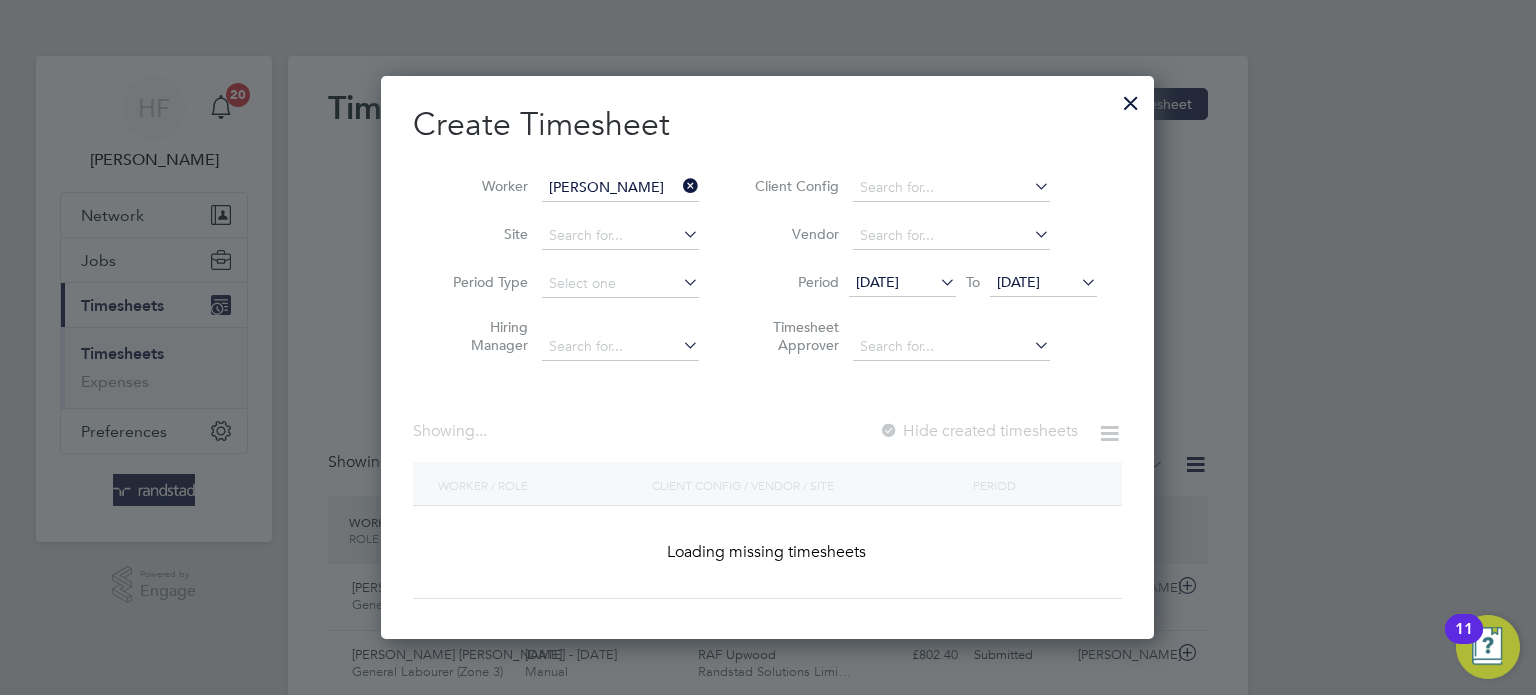 scroll, scrollTop: 10, scrollLeft: 10, axis: both 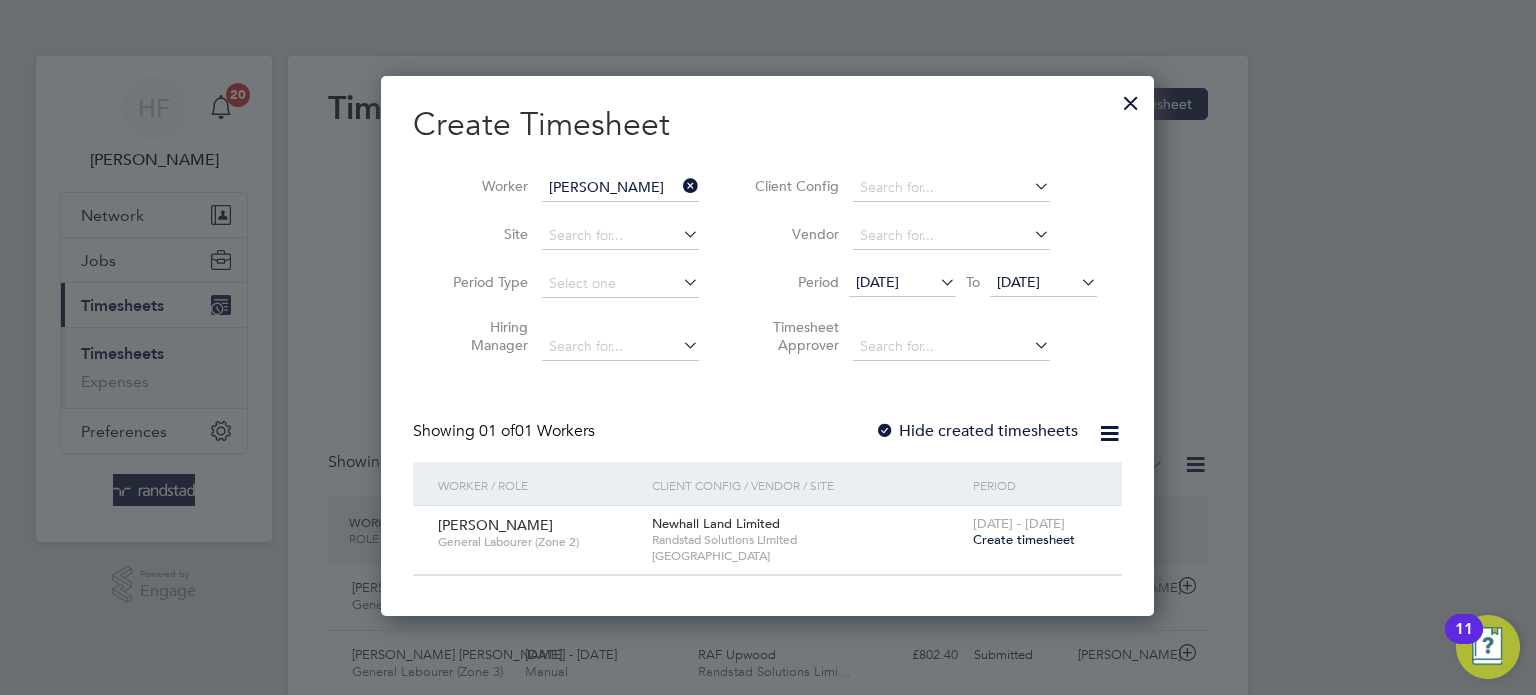 click on "Create timesheet" at bounding box center [1024, 539] 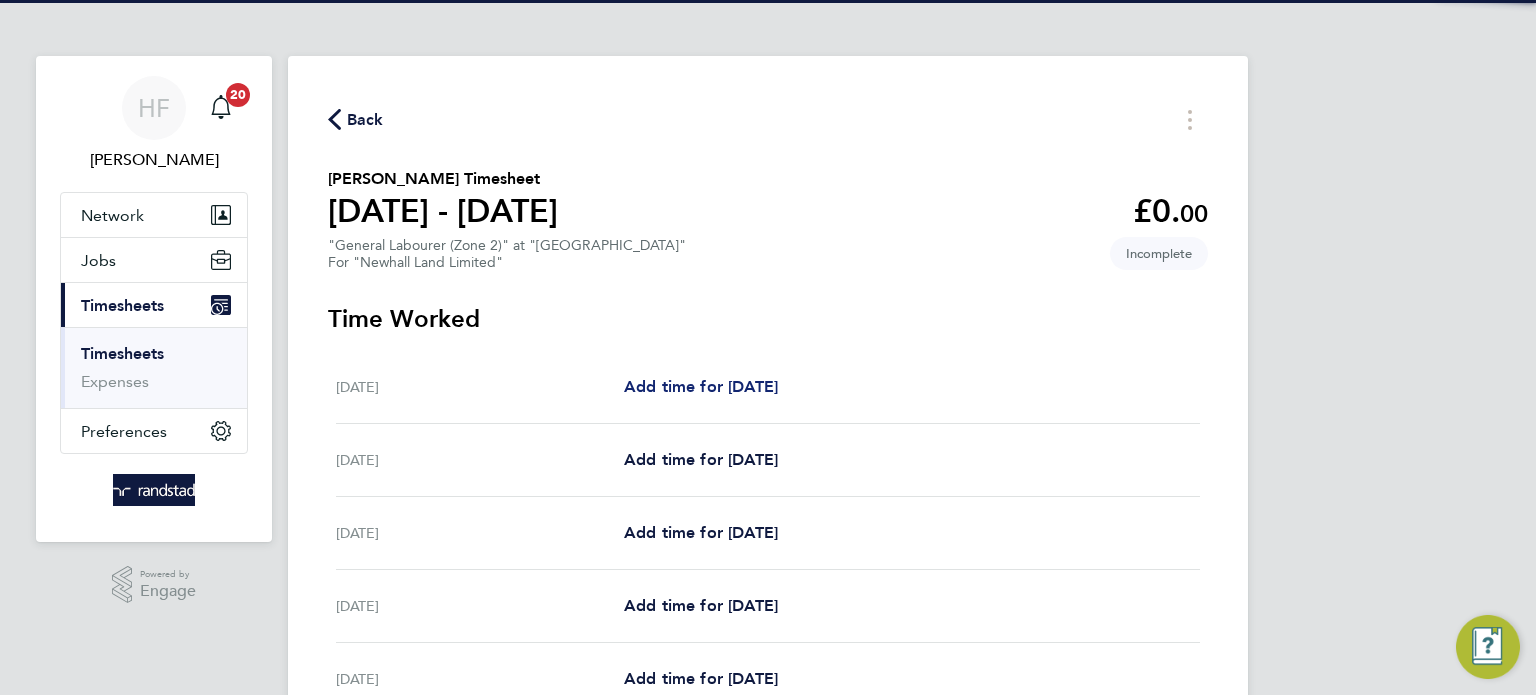 click on "Add time for [DATE]" at bounding box center (701, 387) 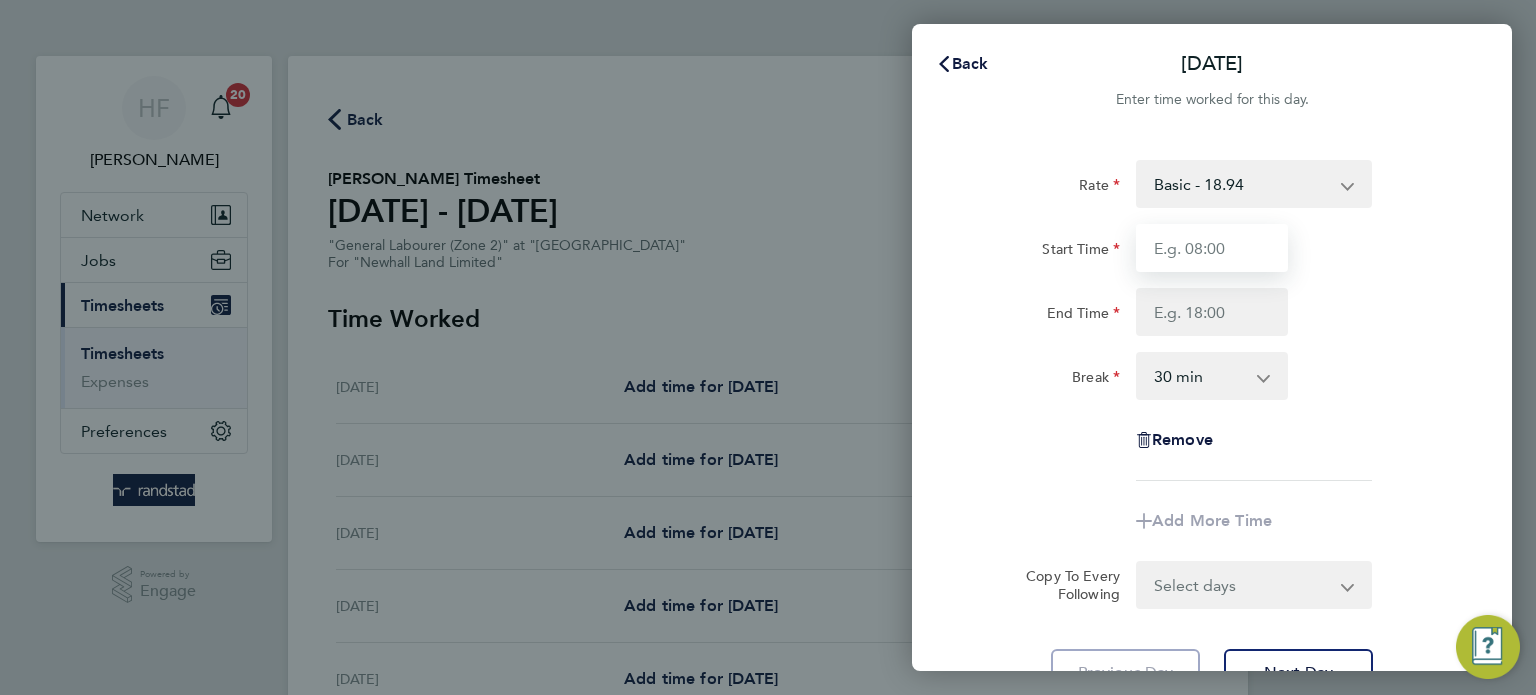 click on "Start Time" at bounding box center (1212, 248) 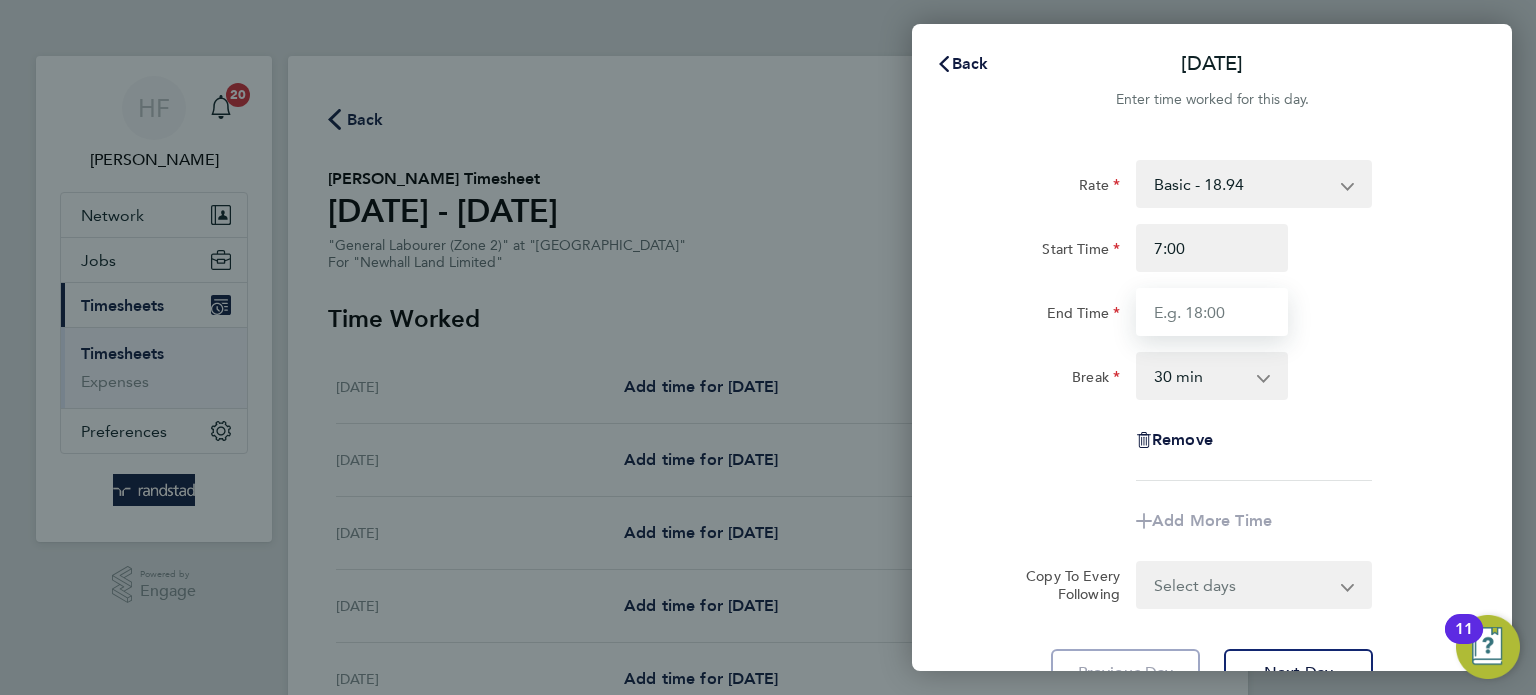 type on "07:00" 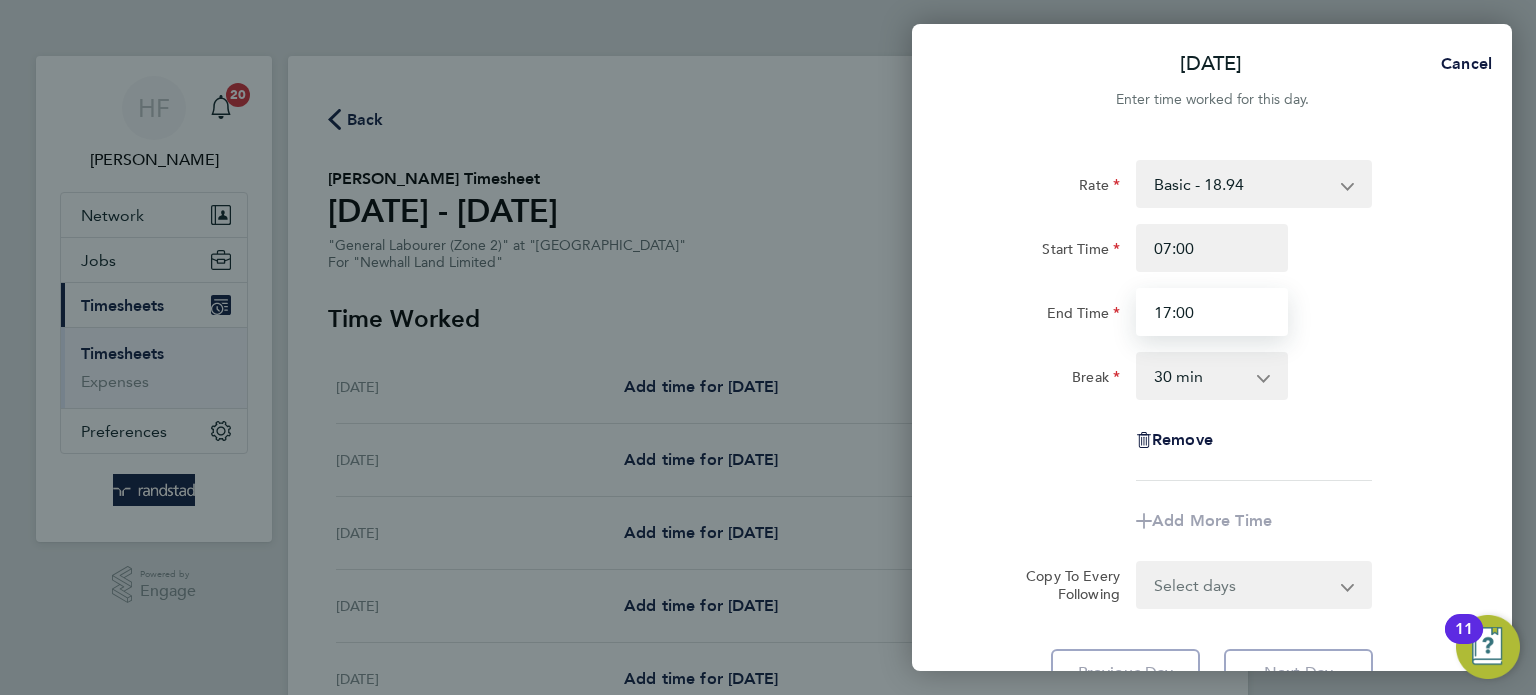 type on "17:00" 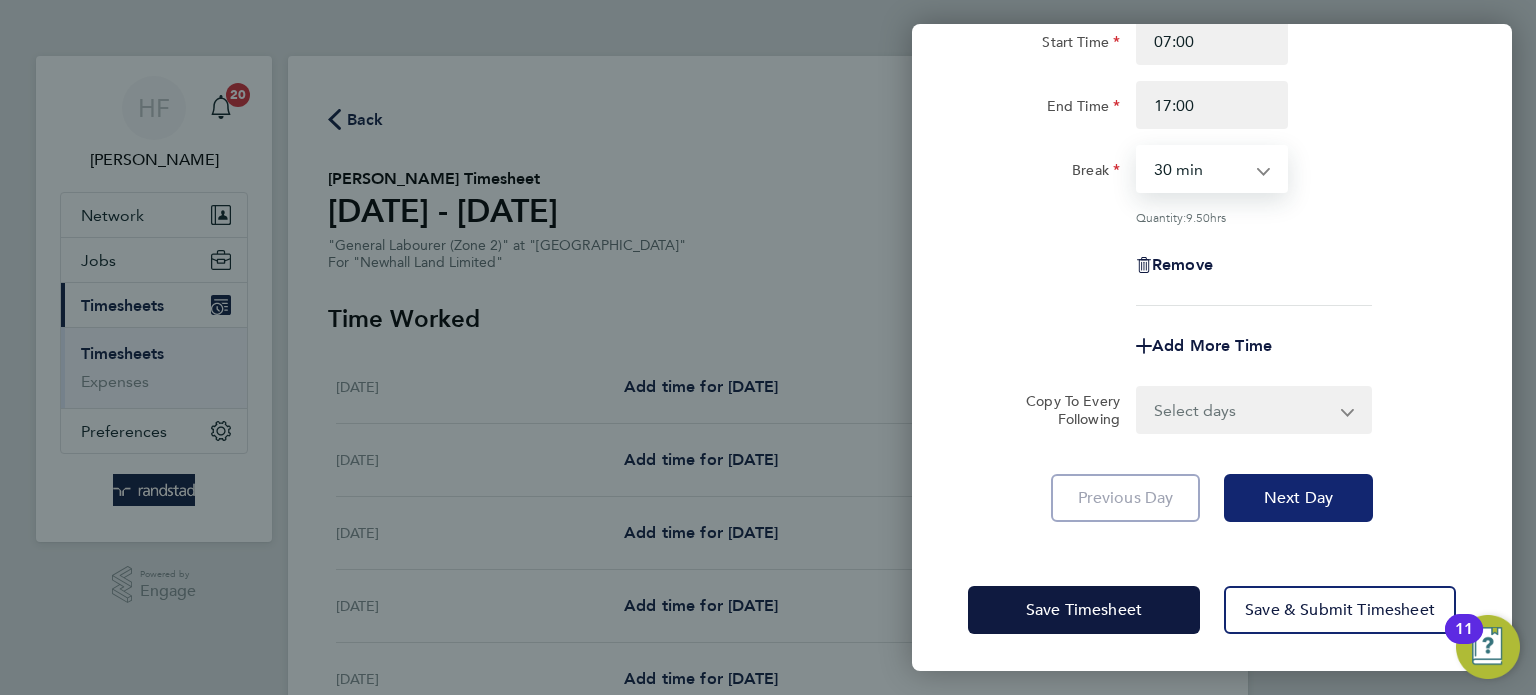 click on "Next Day" 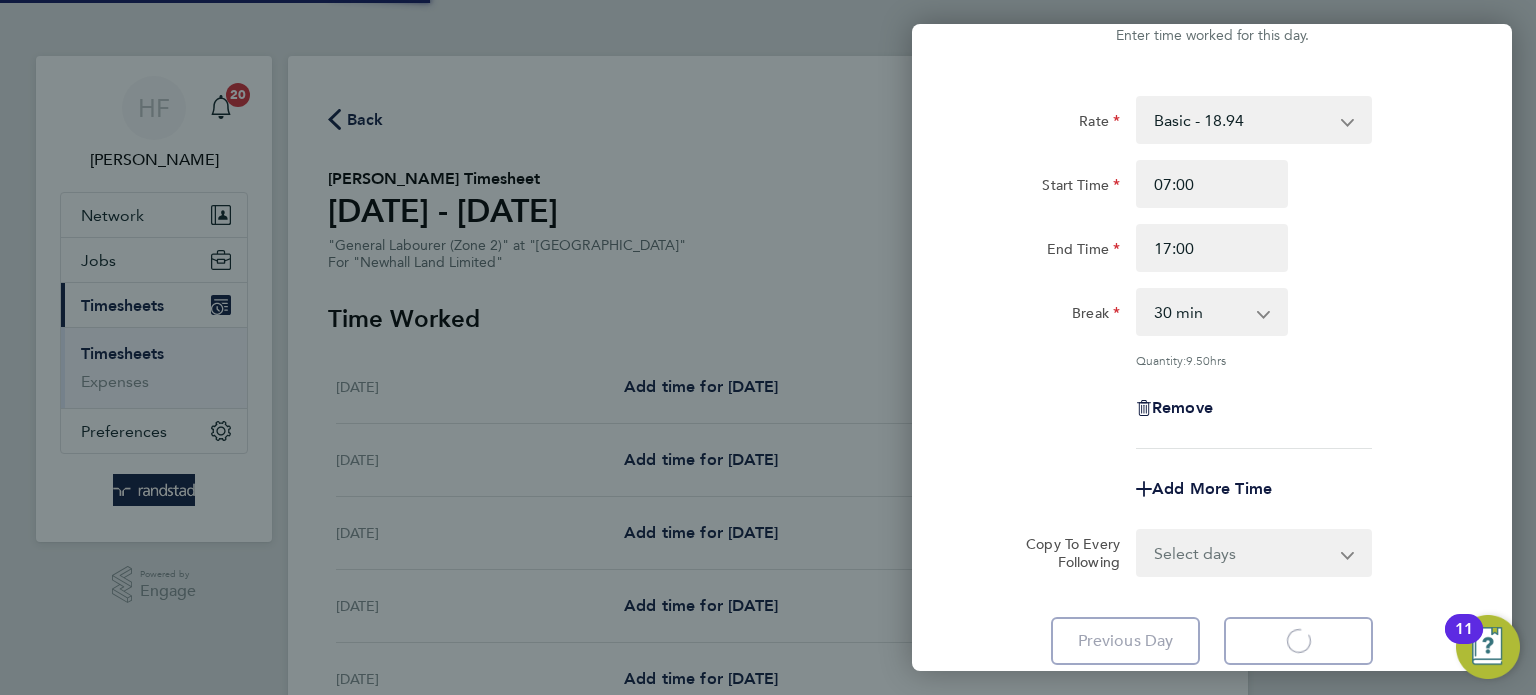 scroll, scrollTop: 48, scrollLeft: 0, axis: vertical 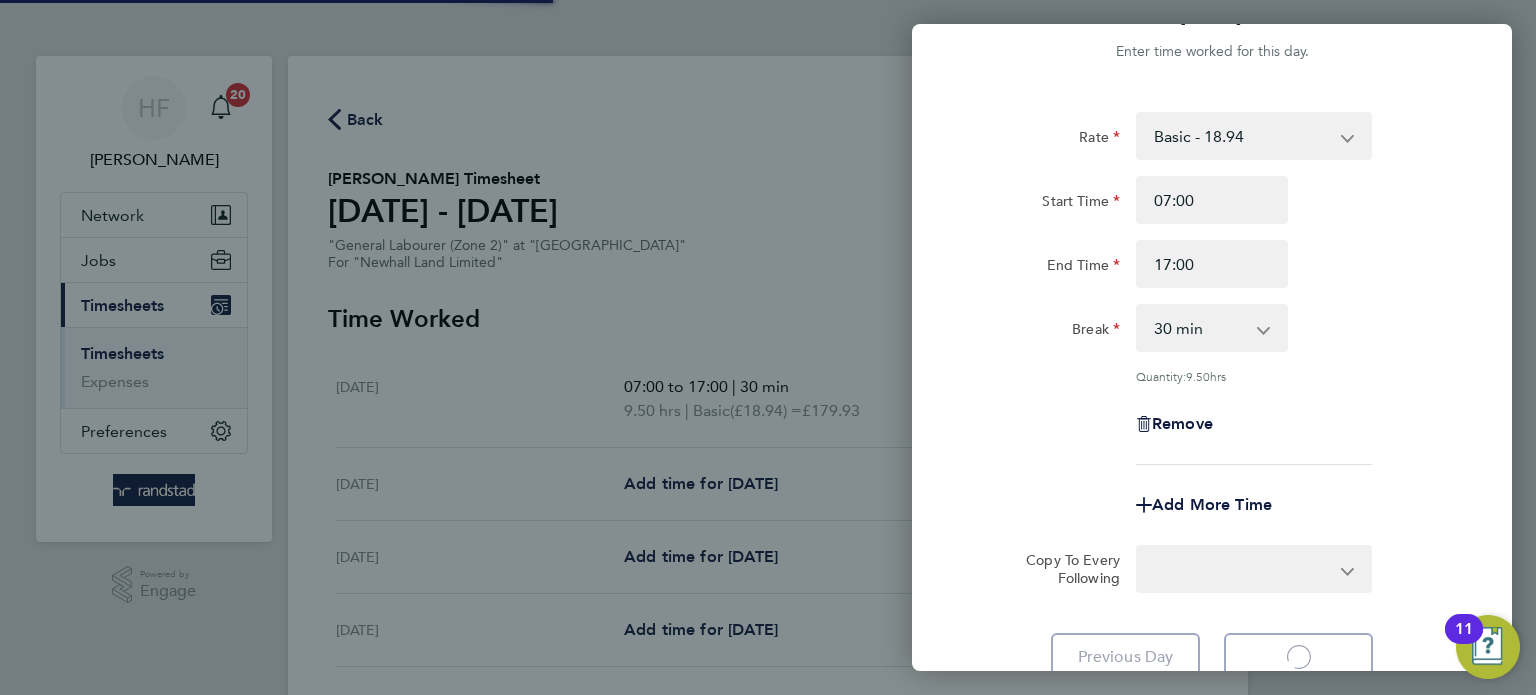 select on "30" 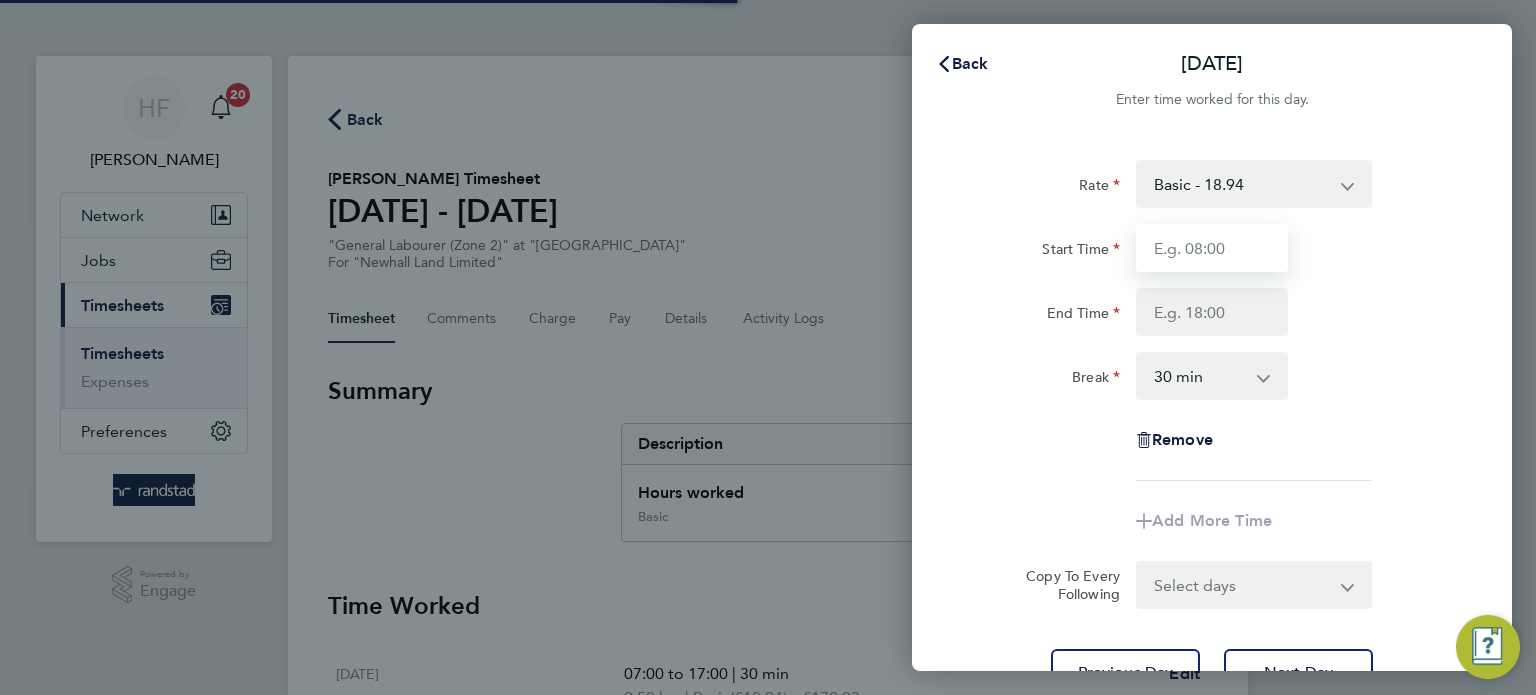 click on "Start Time" at bounding box center (1212, 248) 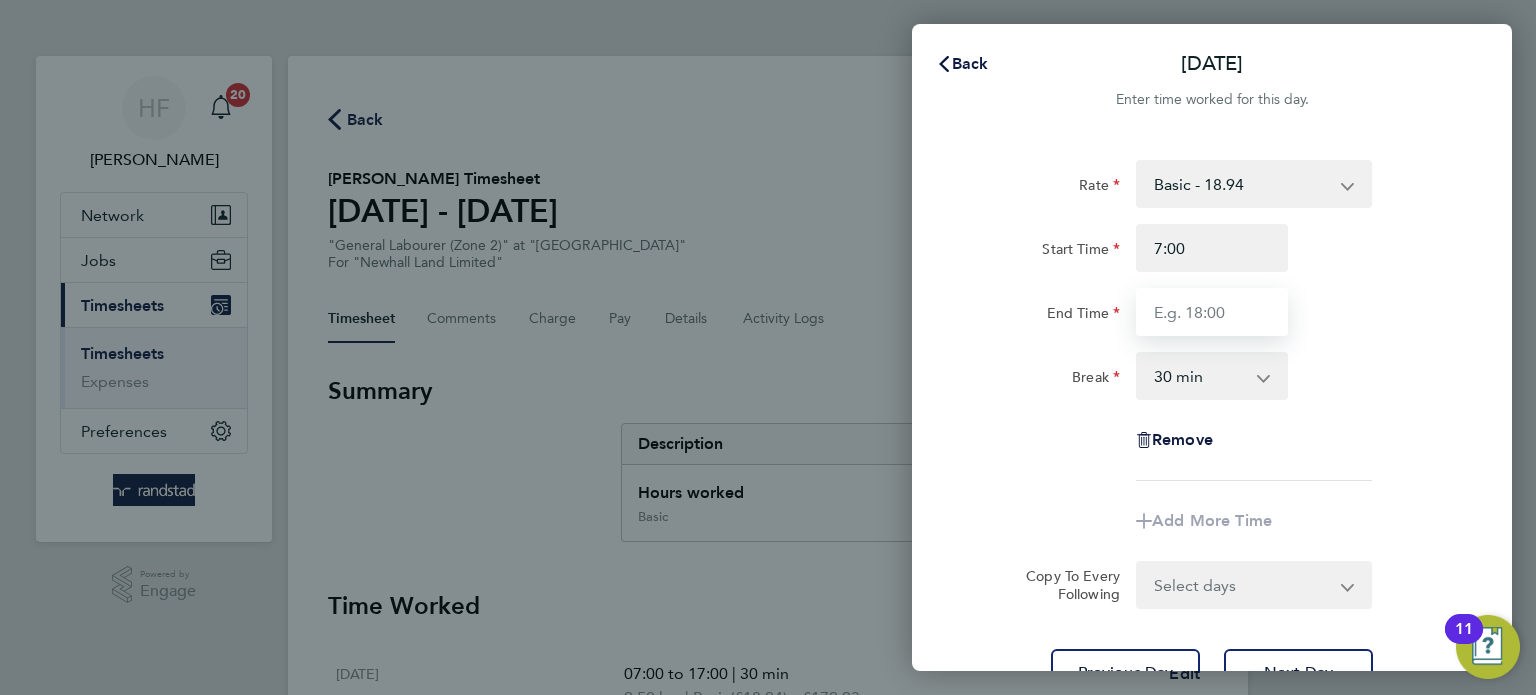 type on "07:00" 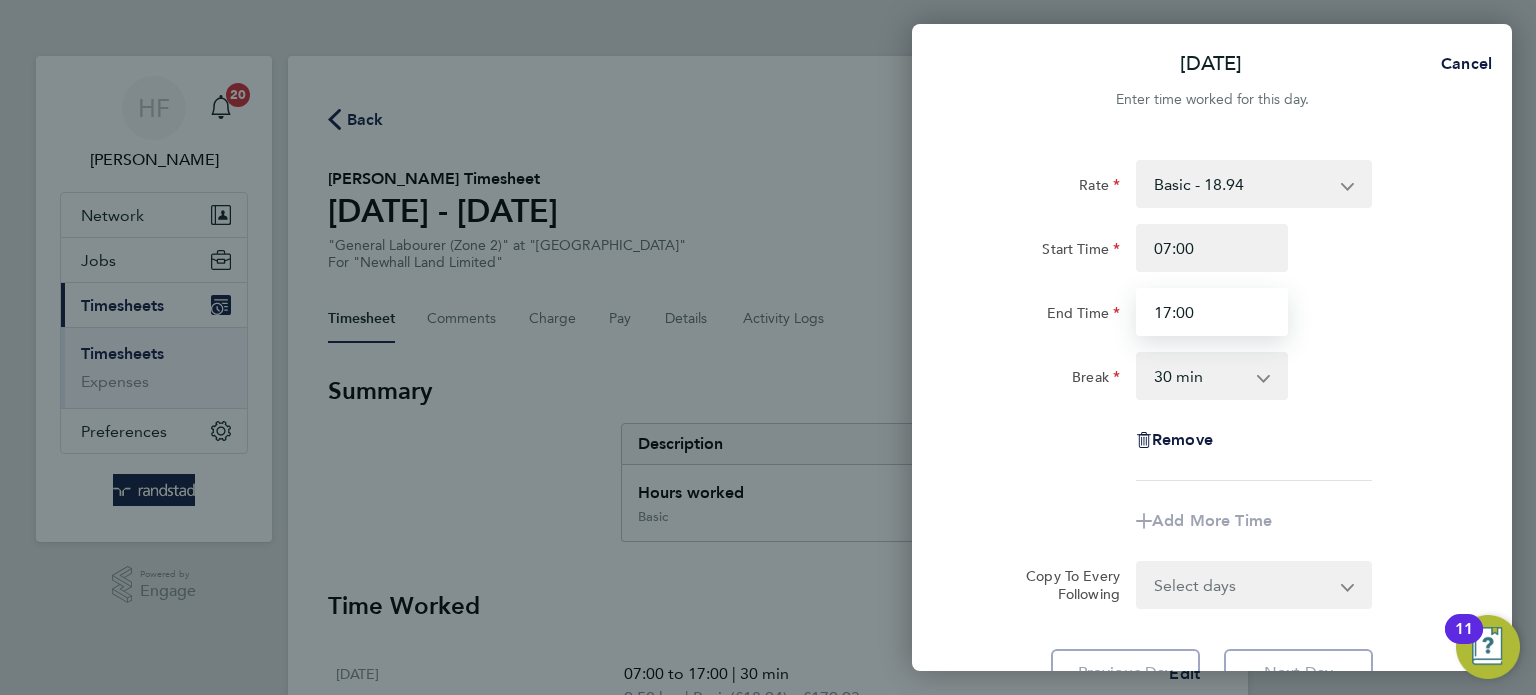 type on "17:00" 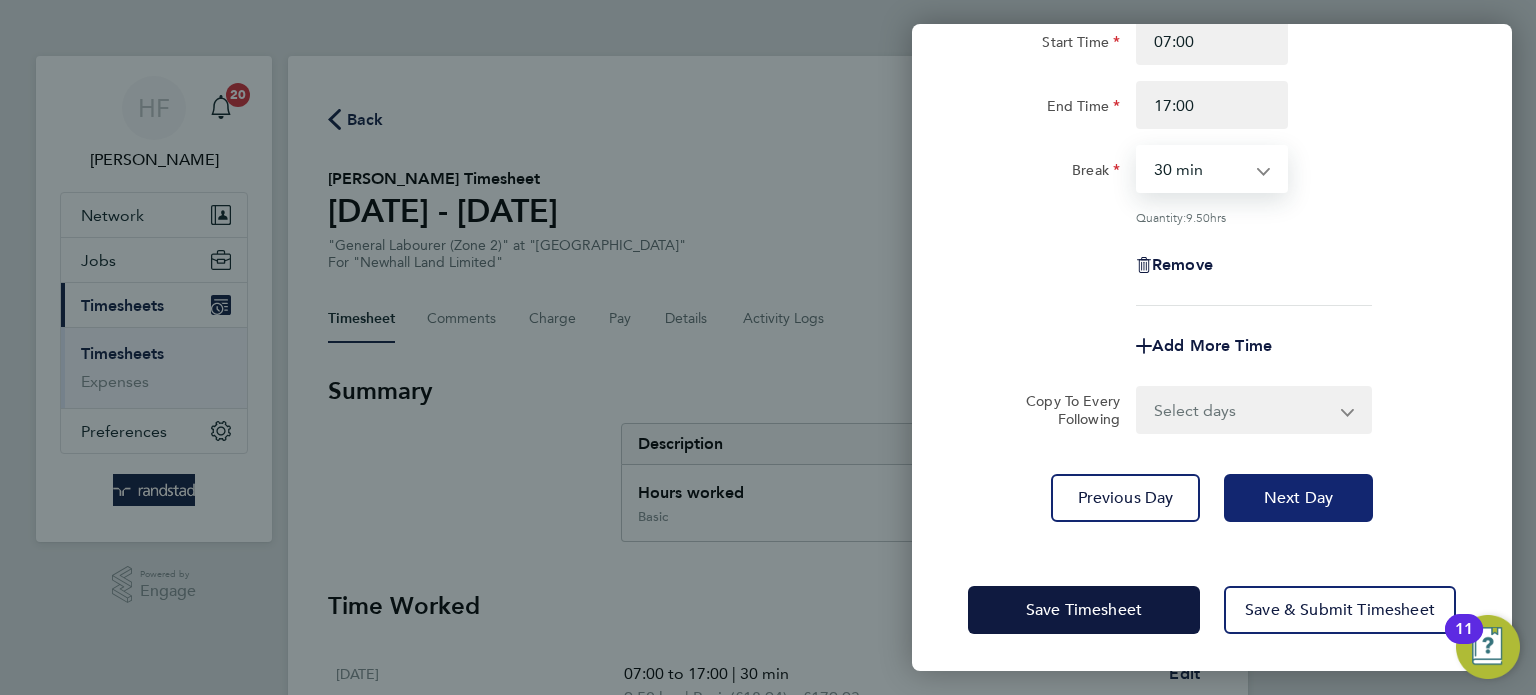click on "Next Day" 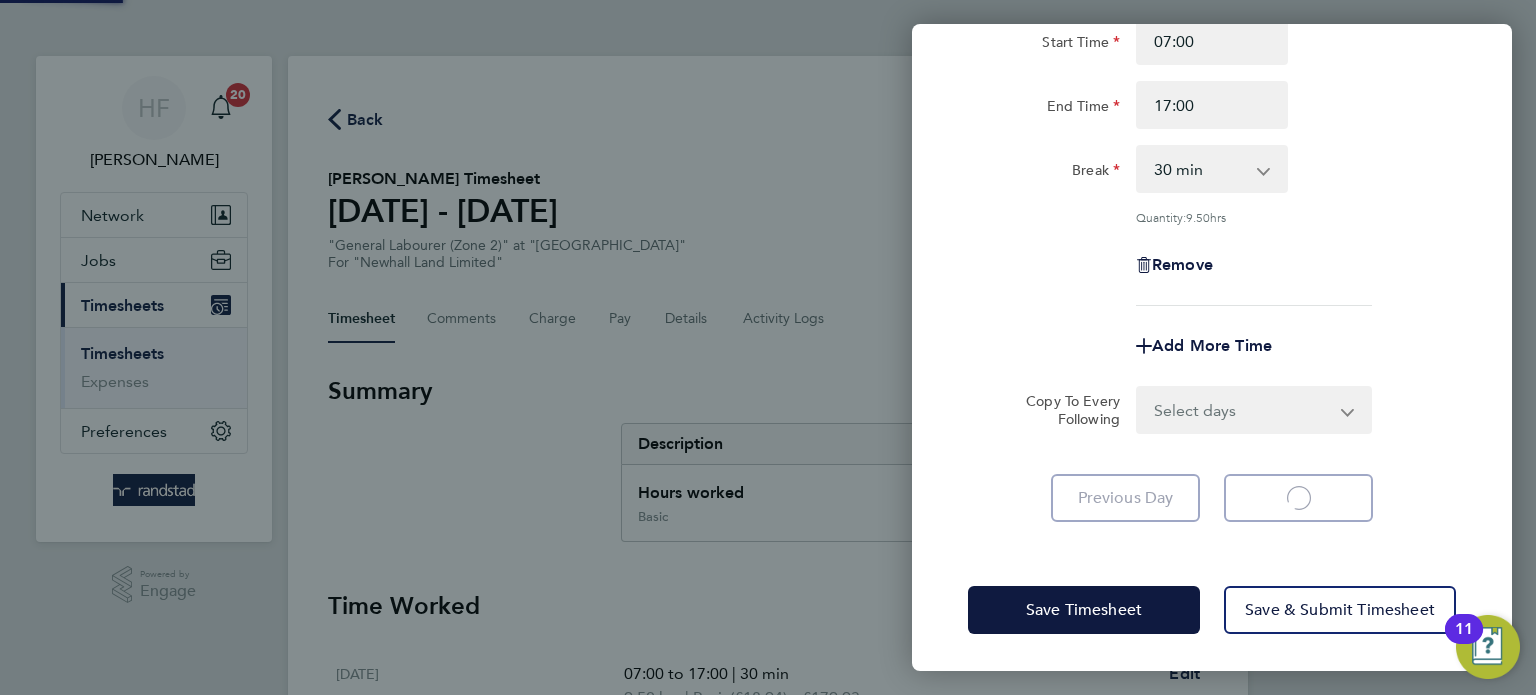 scroll, scrollTop: 97, scrollLeft: 0, axis: vertical 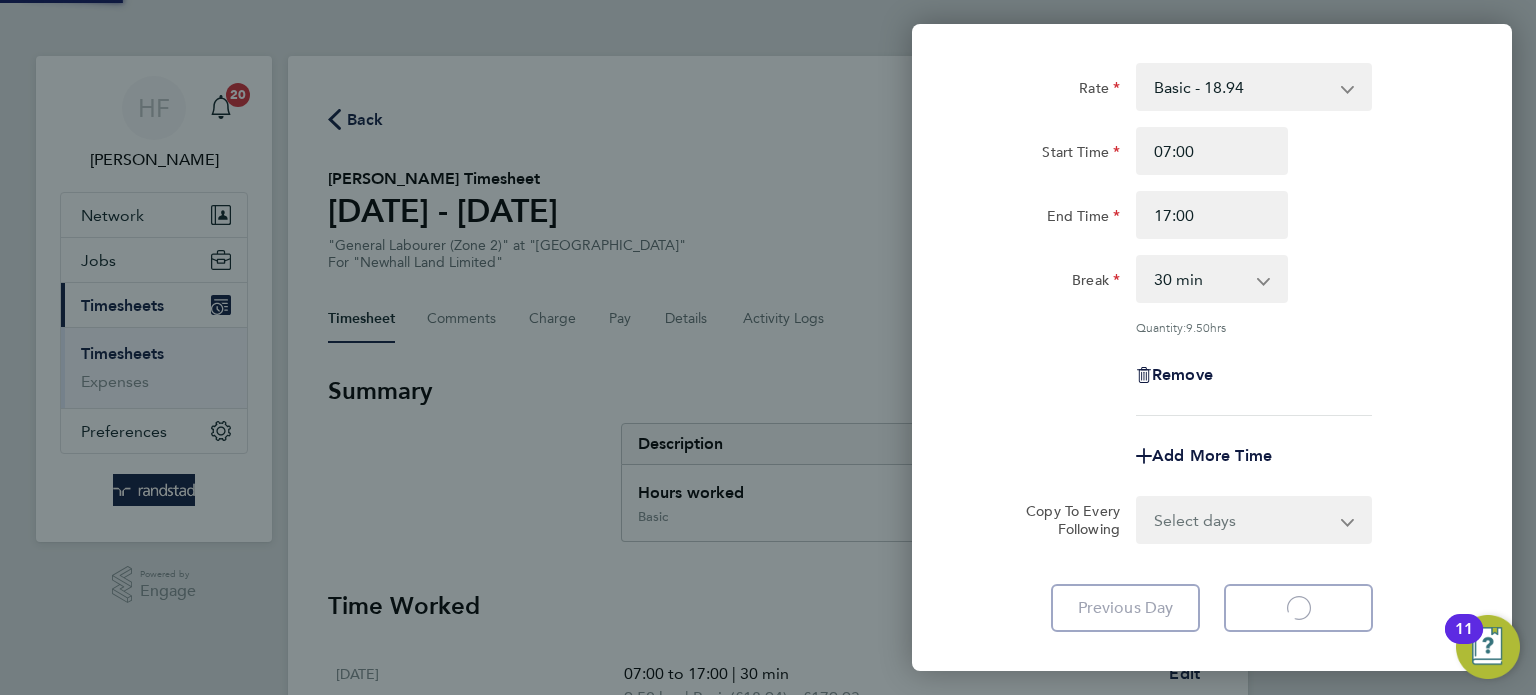 select on "30" 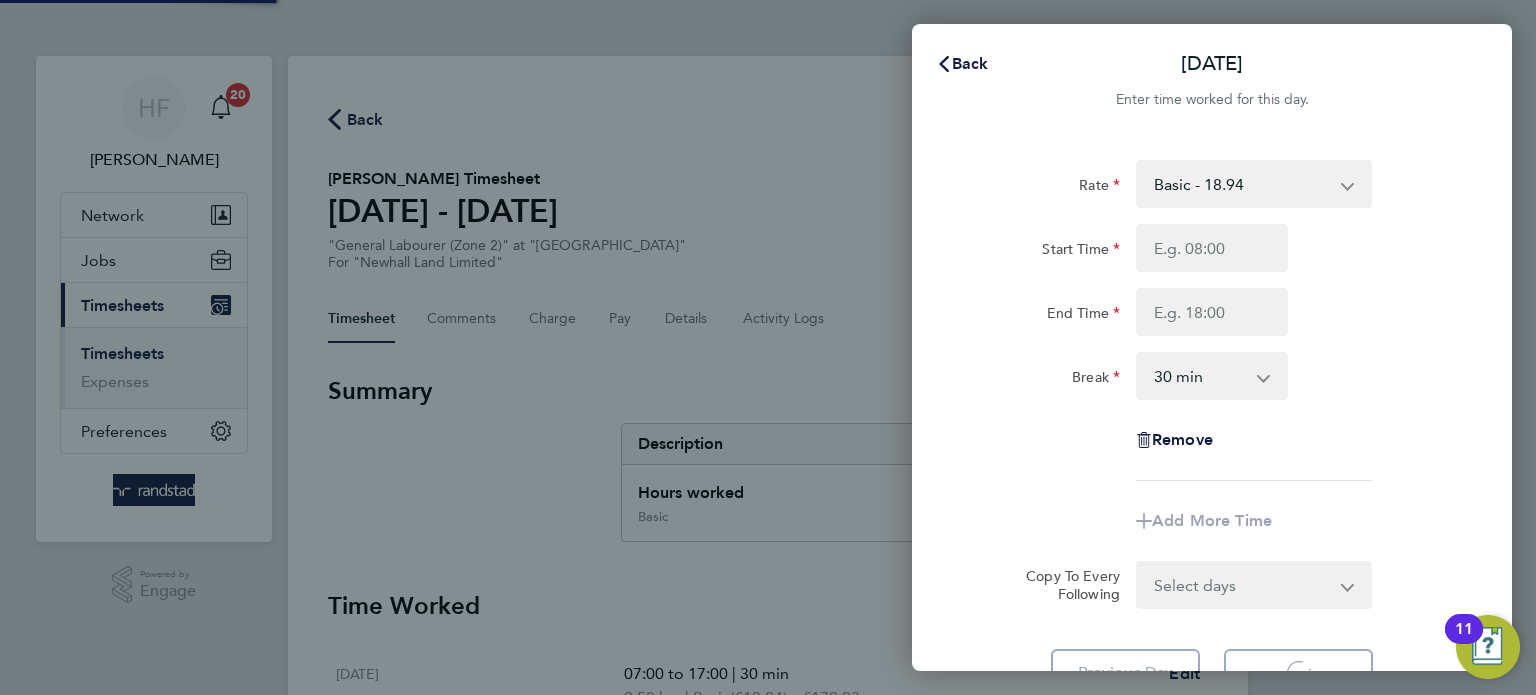 select on "30" 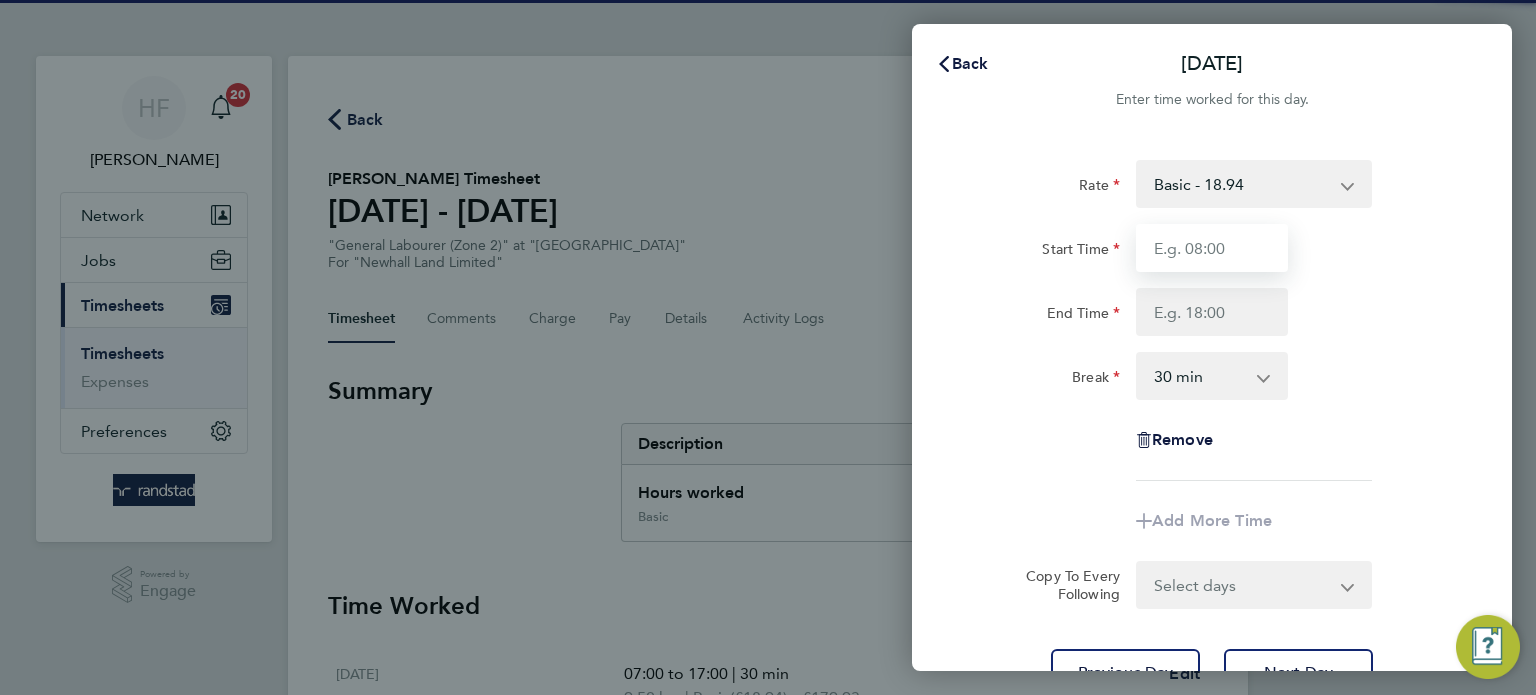 click on "Start Time" at bounding box center (1212, 248) 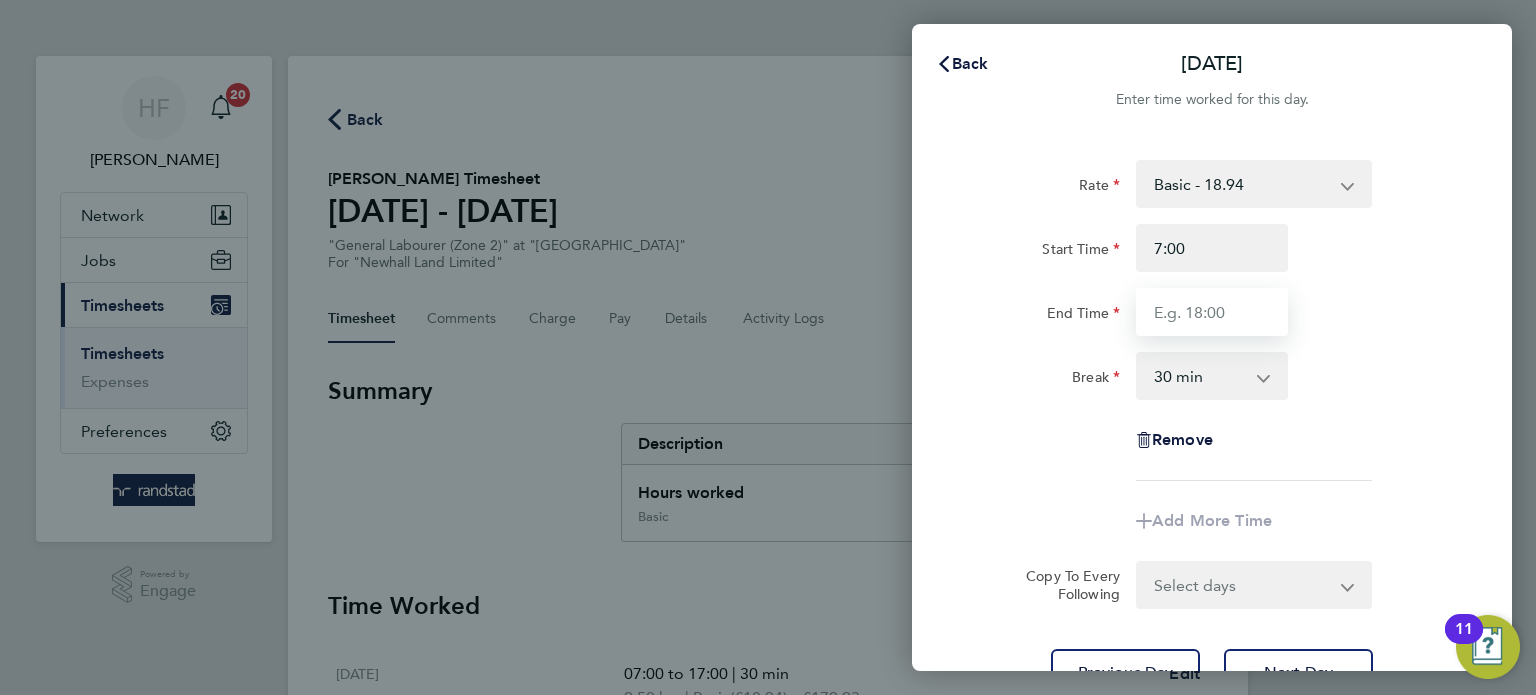 type on "07:00" 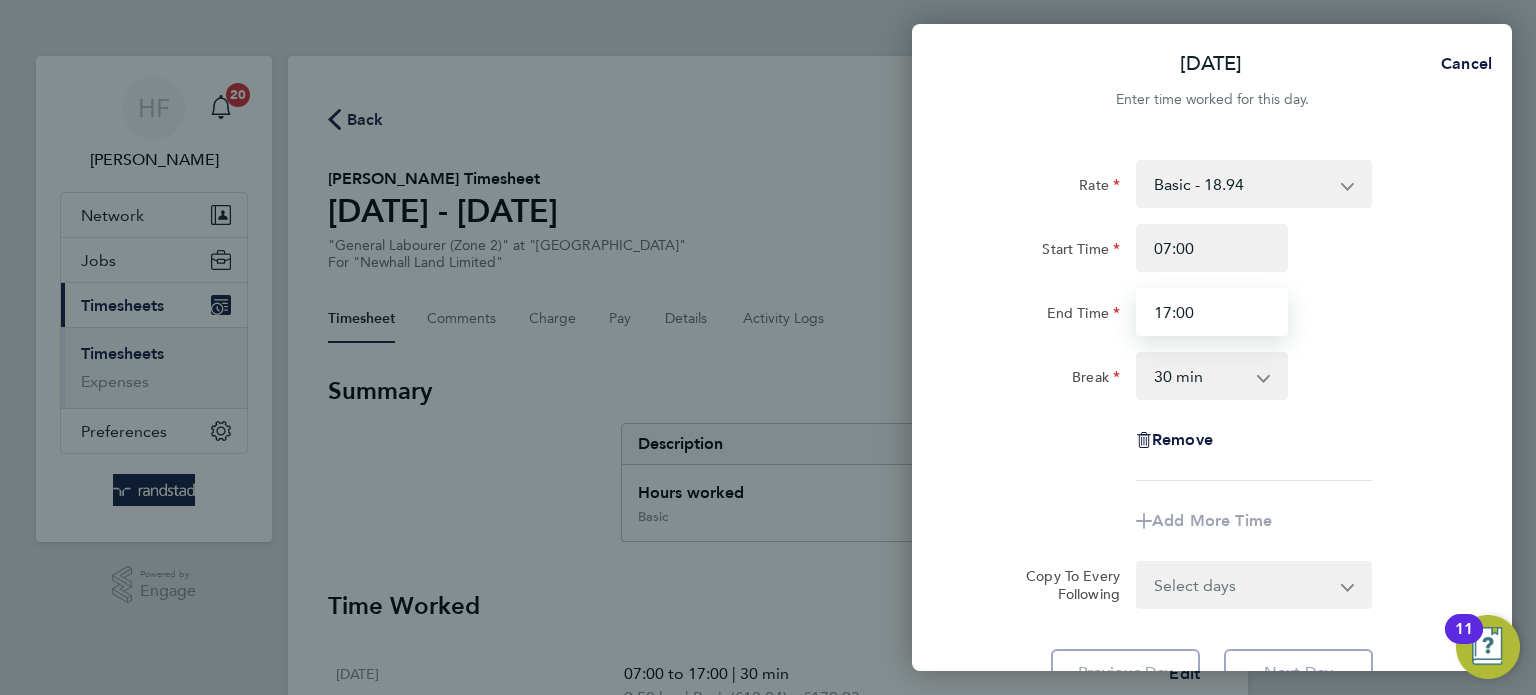 type on "17:00" 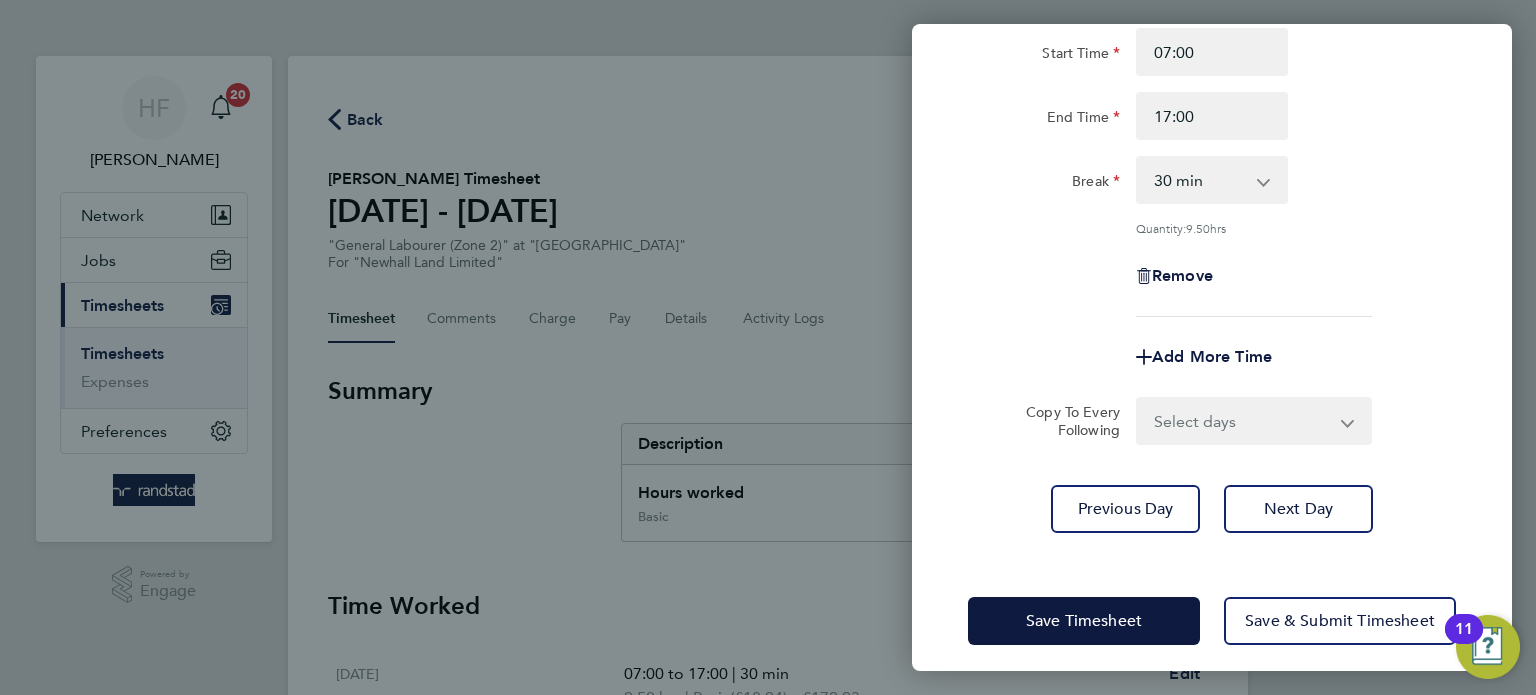 click on "Rate  Basic - 18.94
Start Time 07:00 End Time 17:00 Break  0 min   15 min   30 min   45 min   60 min   75 min   90 min
Quantity:  9.50  hrs
Remove
Add More Time  Copy To Every Following  Select days   Day   Weekday (Mon-Fri)   Weekend (Sat-Sun)   Thursday   Friday   Saturday   Sunday
Previous Day   Next Day" 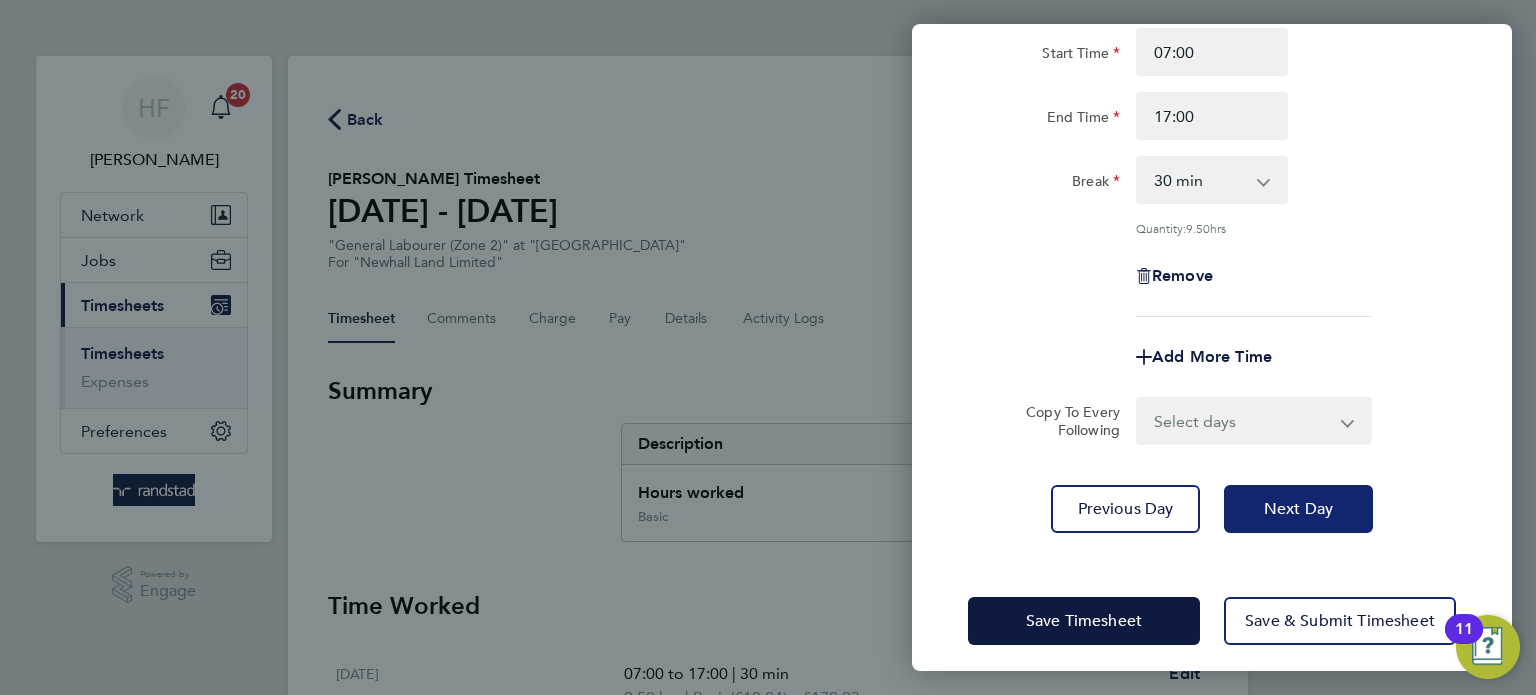 click on "Next Day" 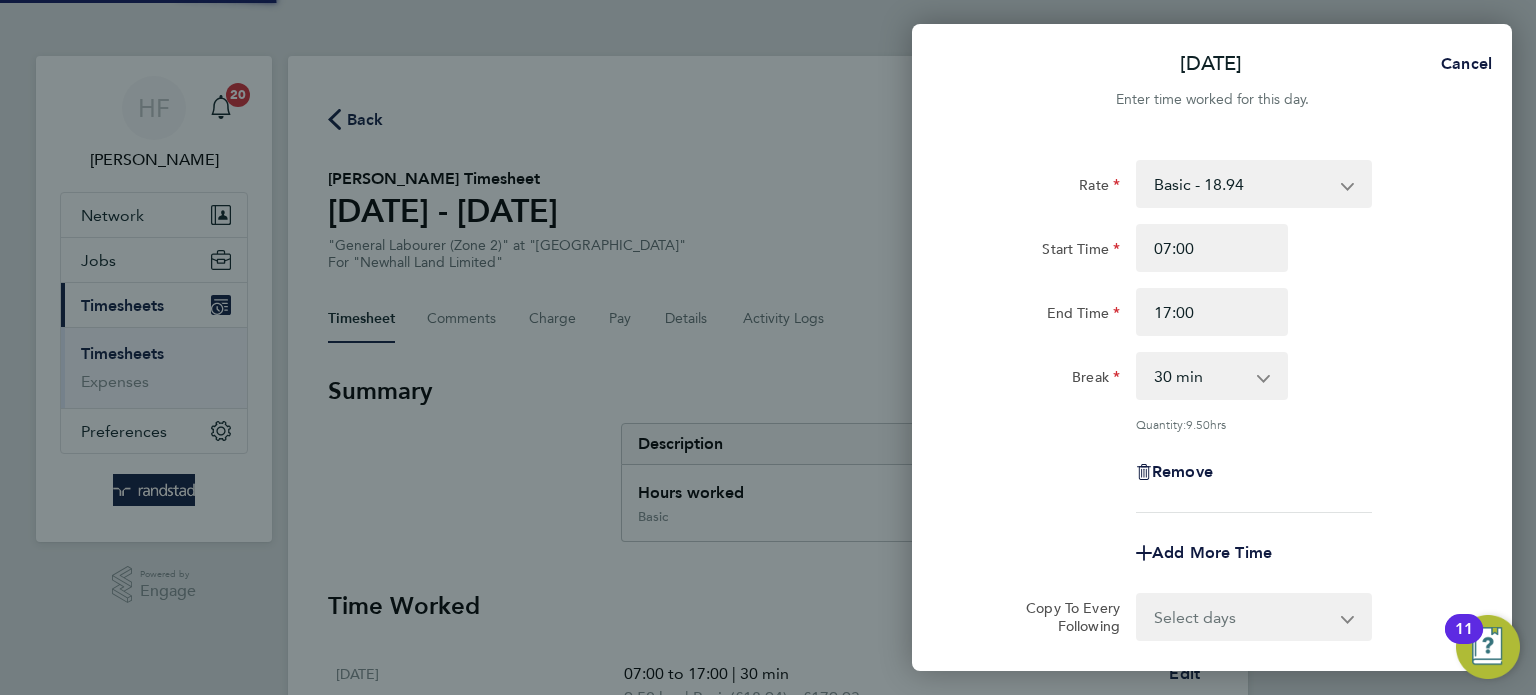 select on "30" 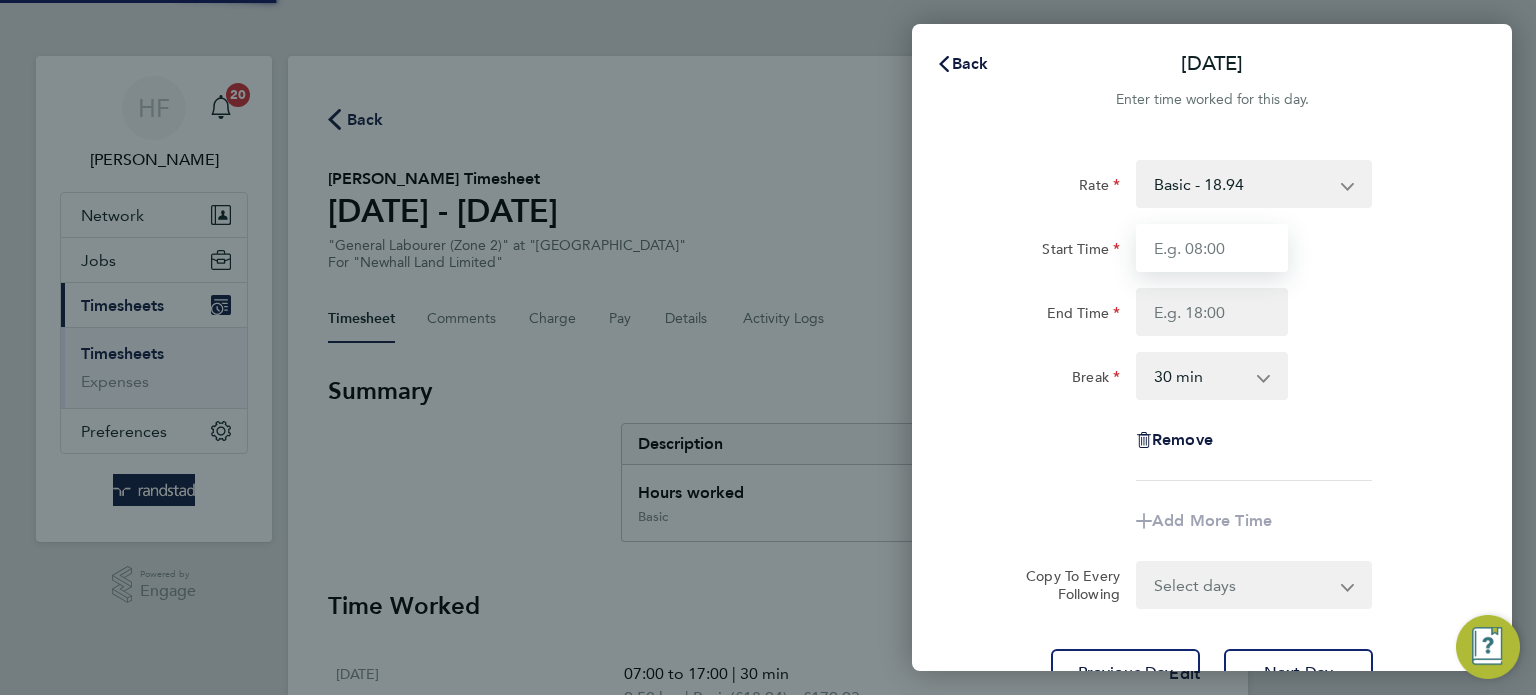 click on "Start Time" at bounding box center [1212, 248] 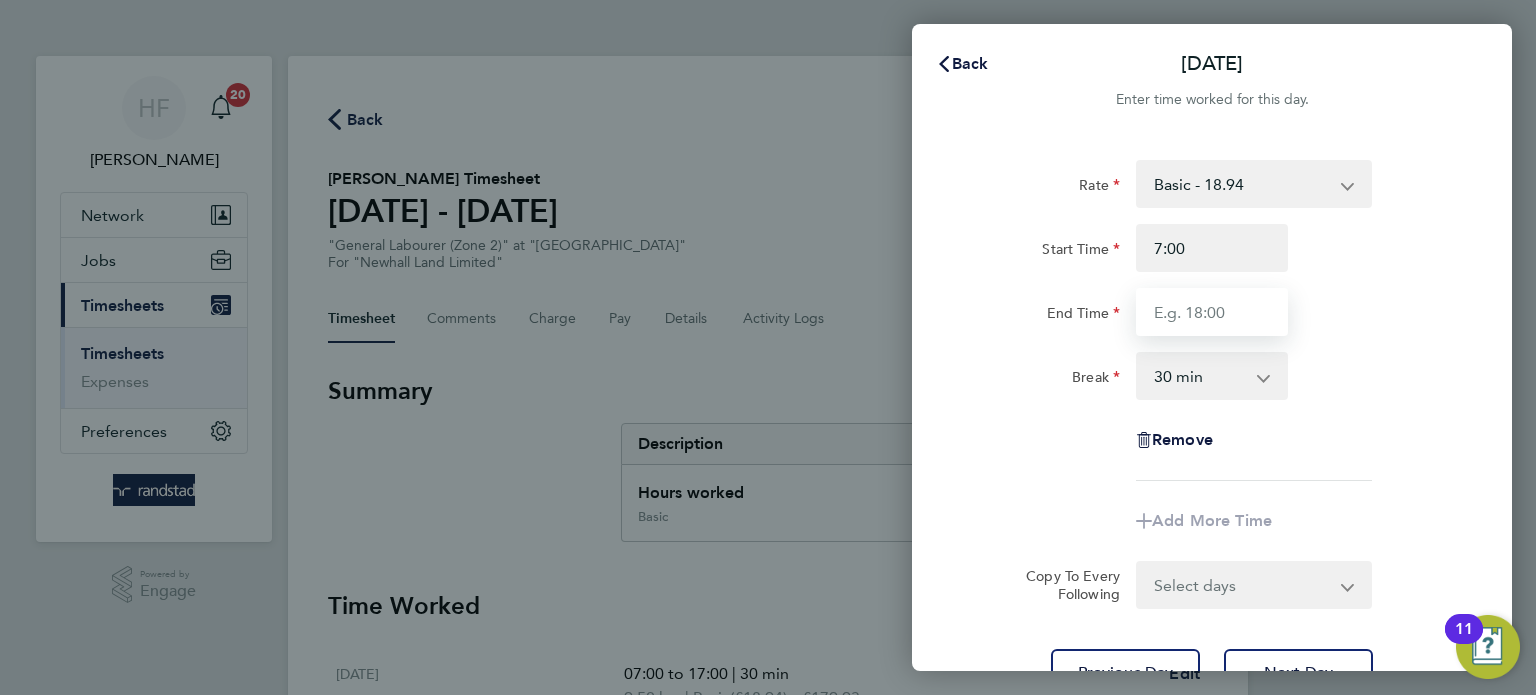 type on "07:00" 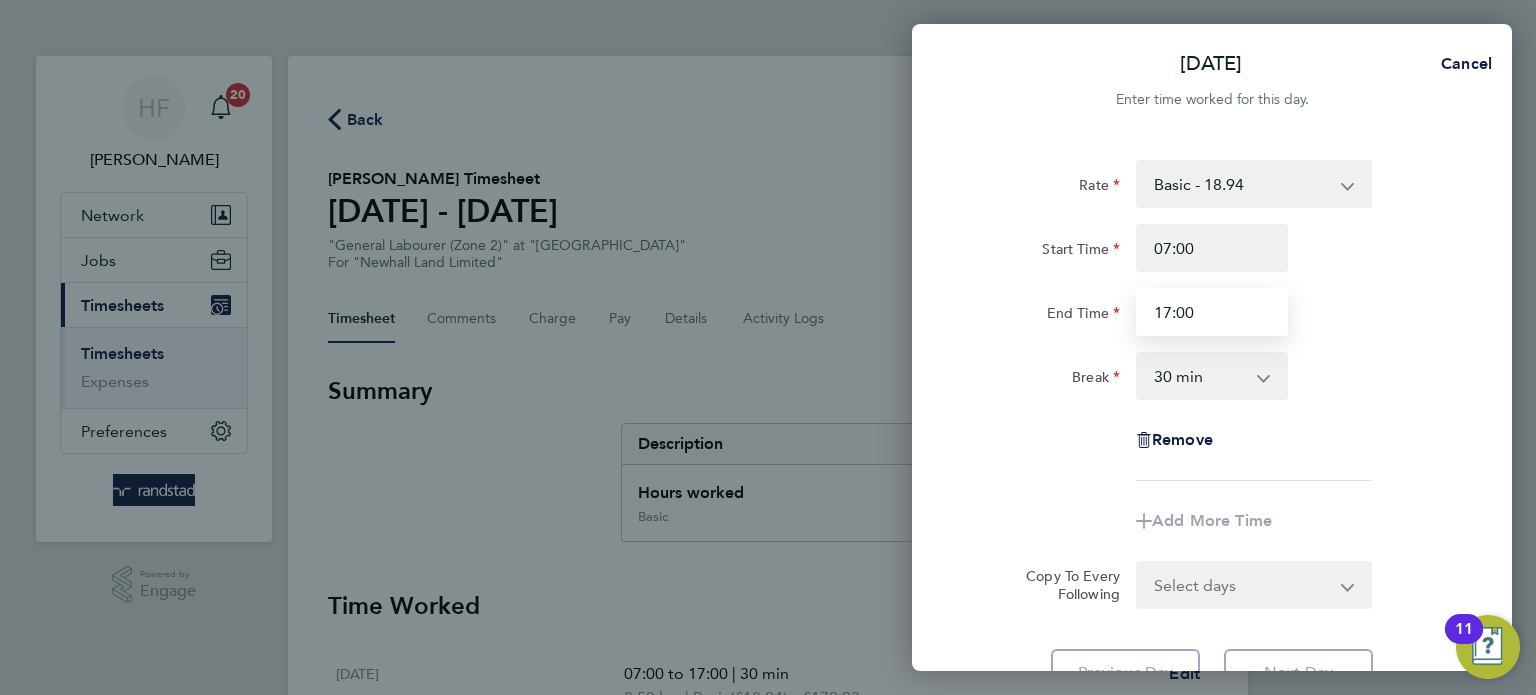 type on "17:00" 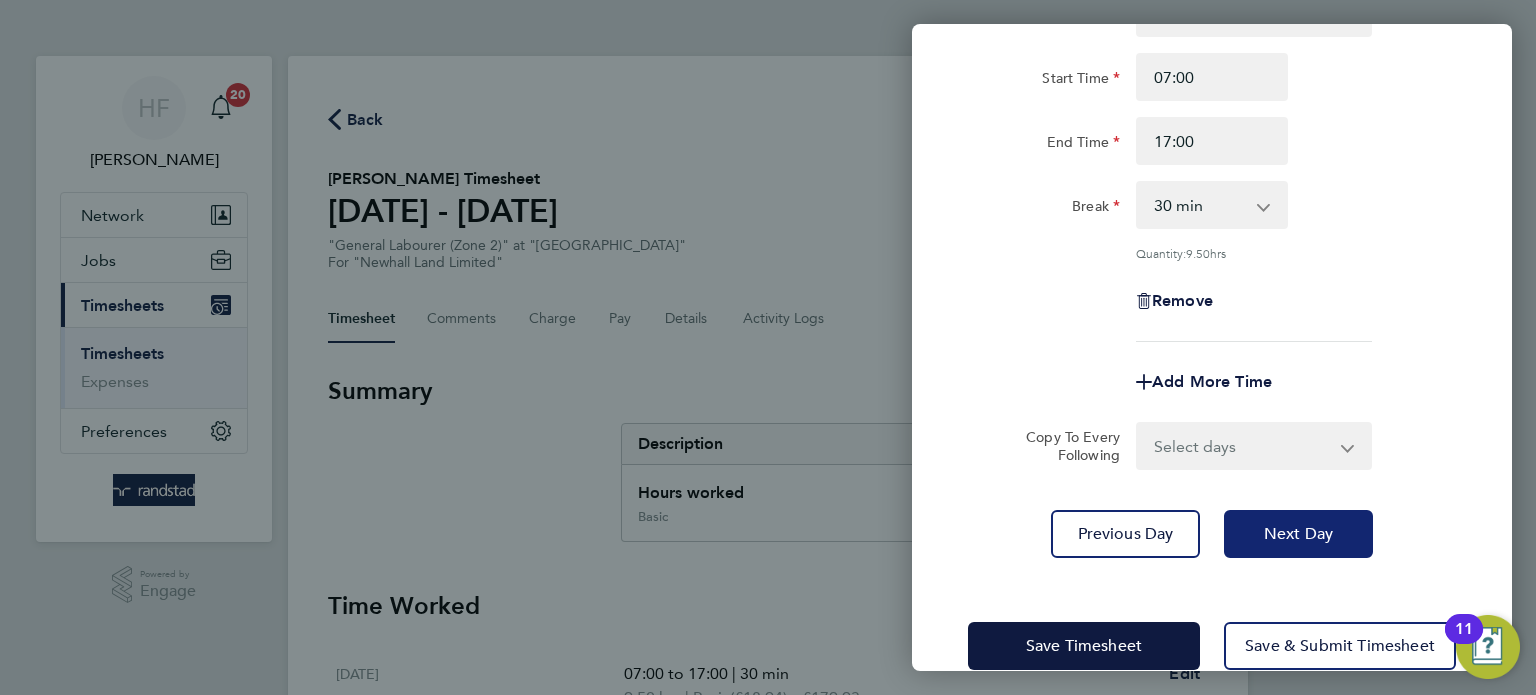 click on "Next Day" 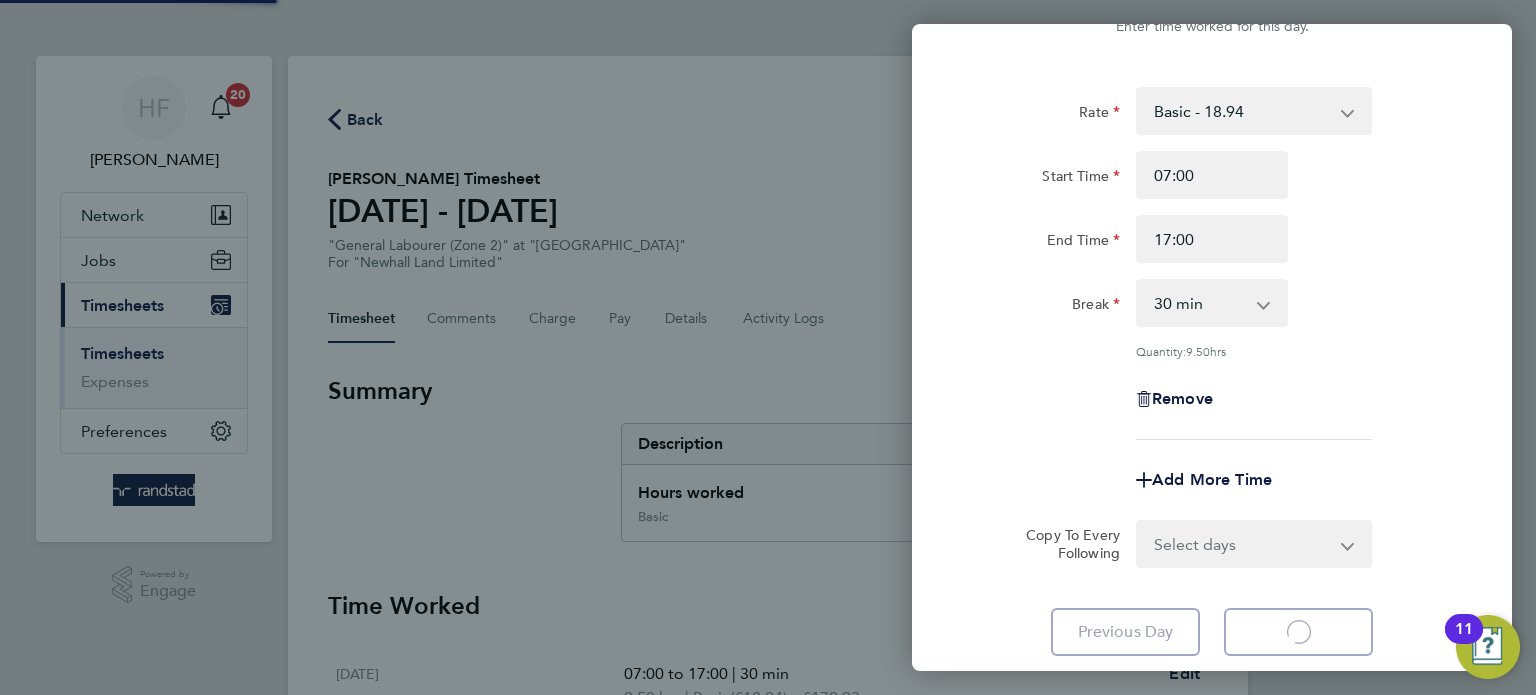 select on "30" 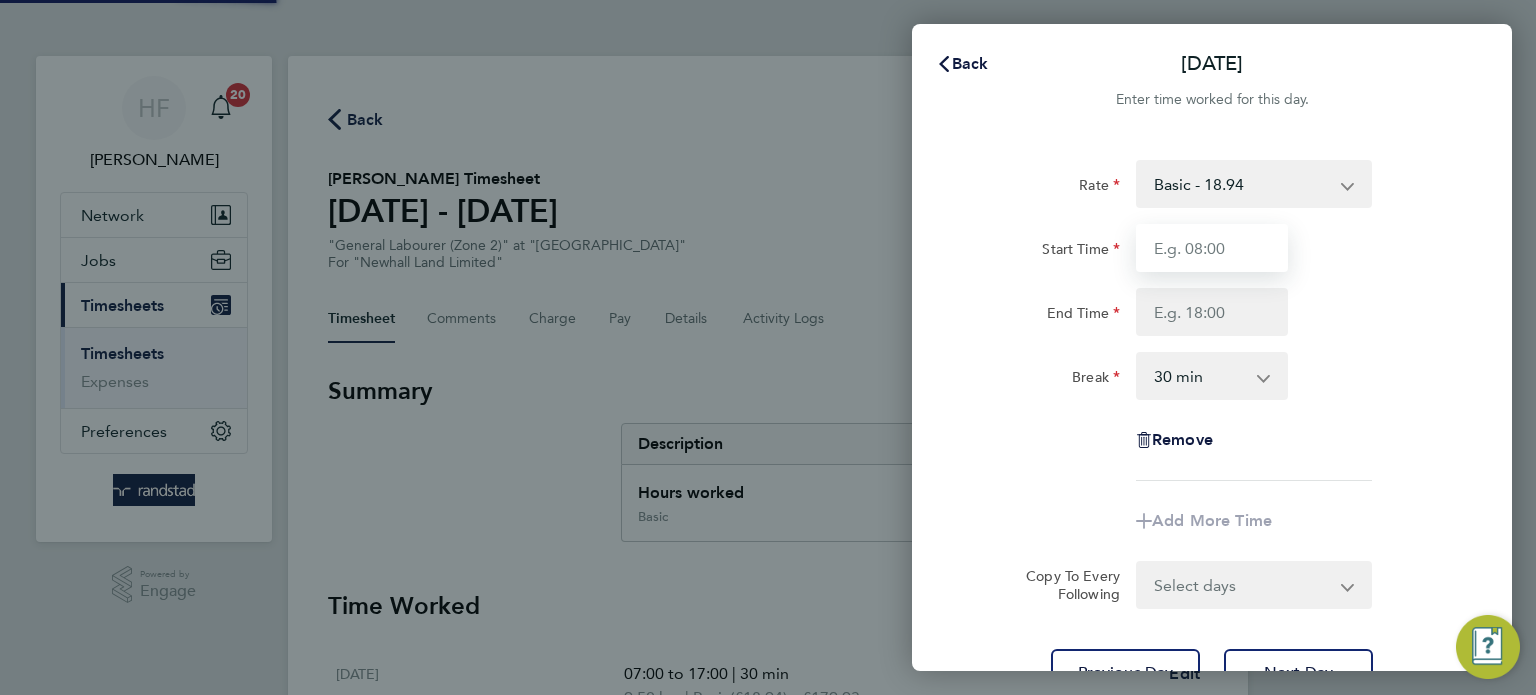 click on "Start Time" at bounding box center [1212, 248] 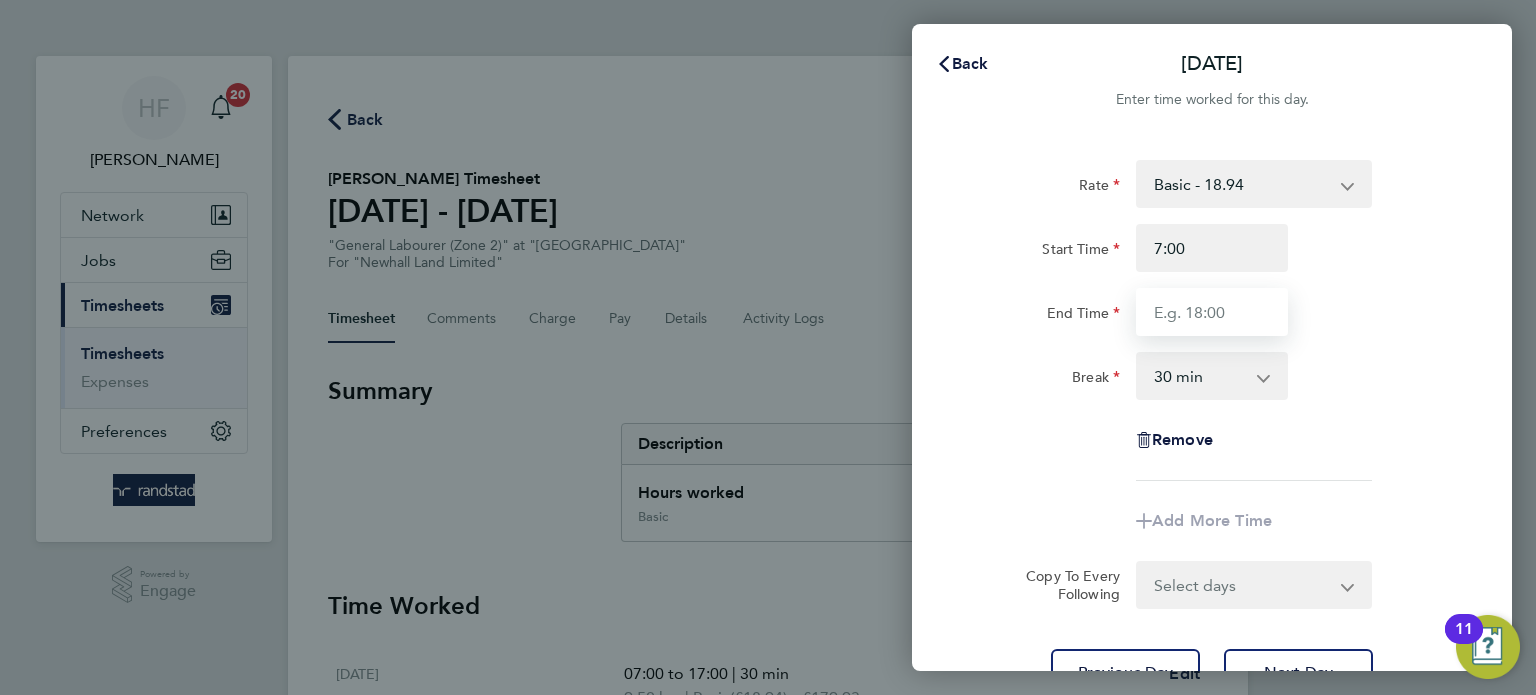 type on "07:00" 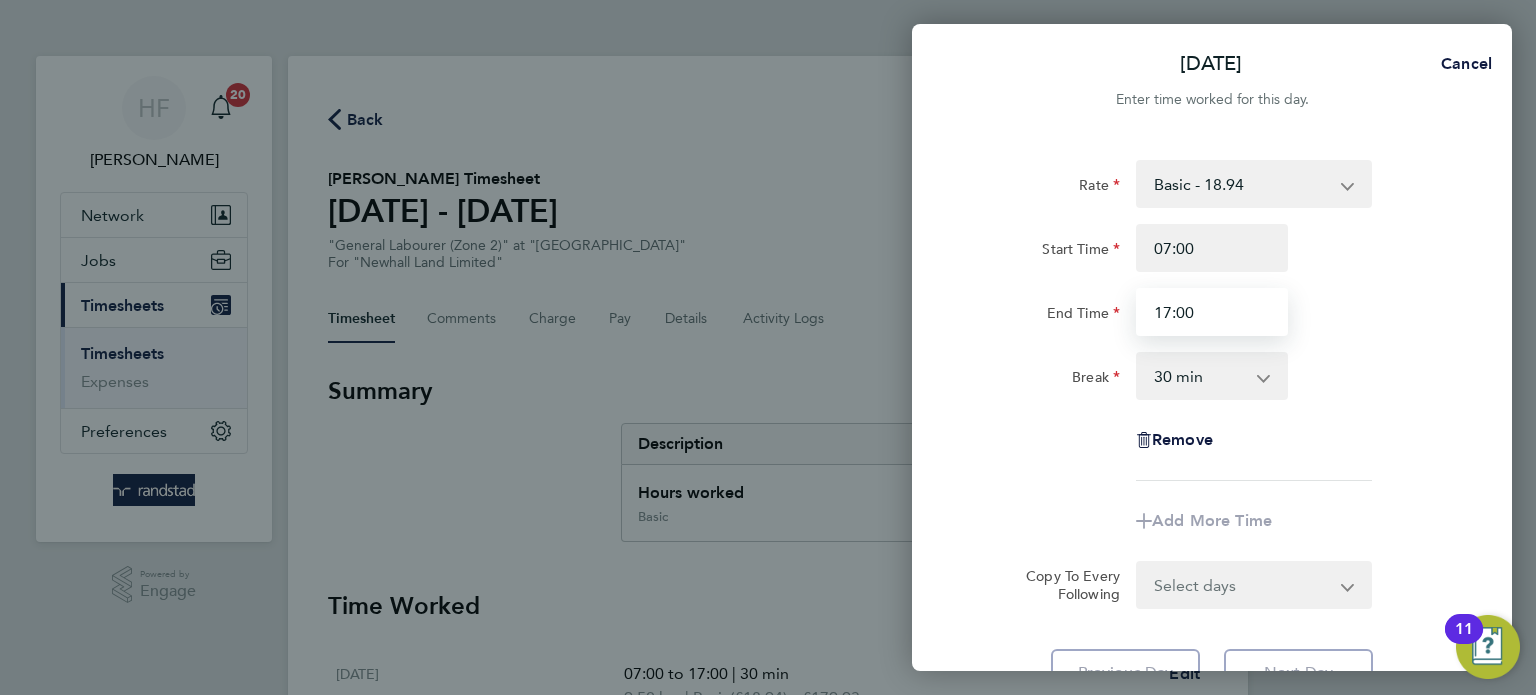 type on "17:00" 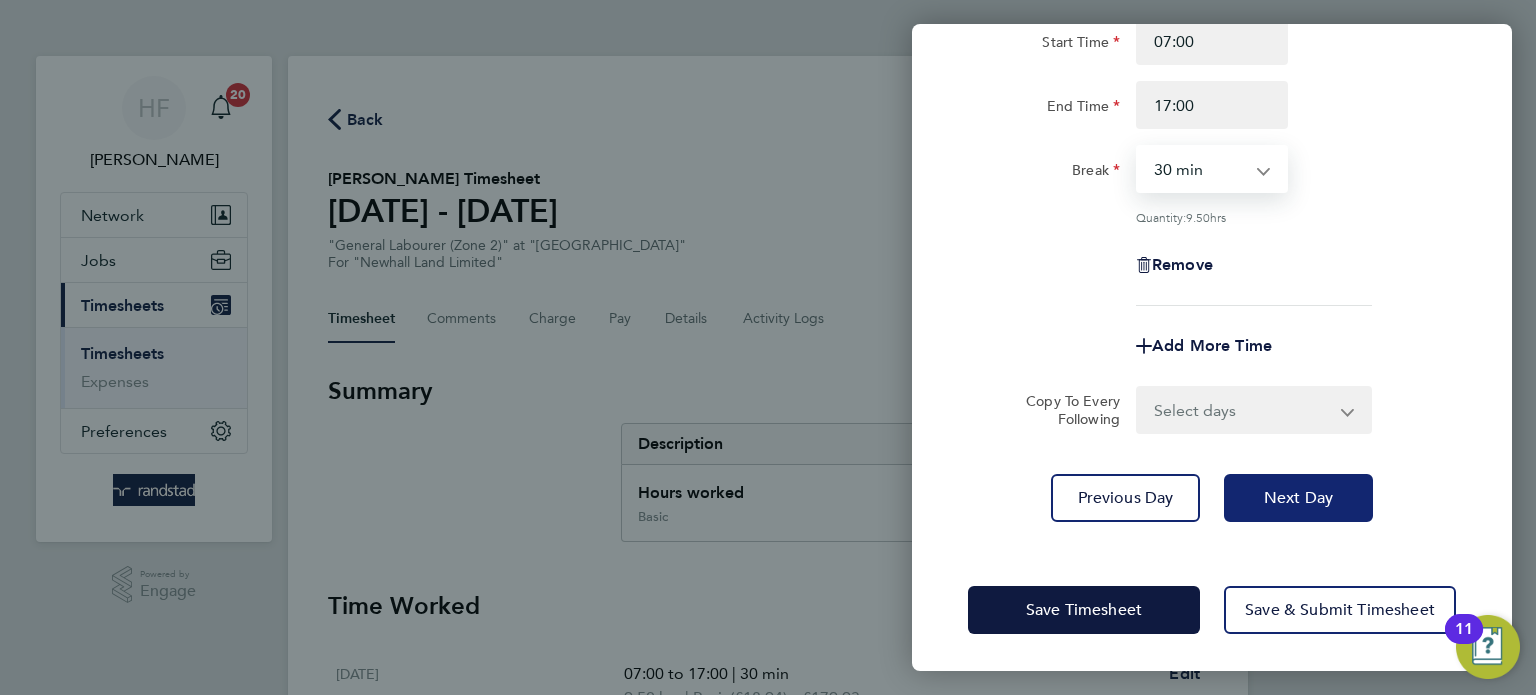 click on "Next Day" 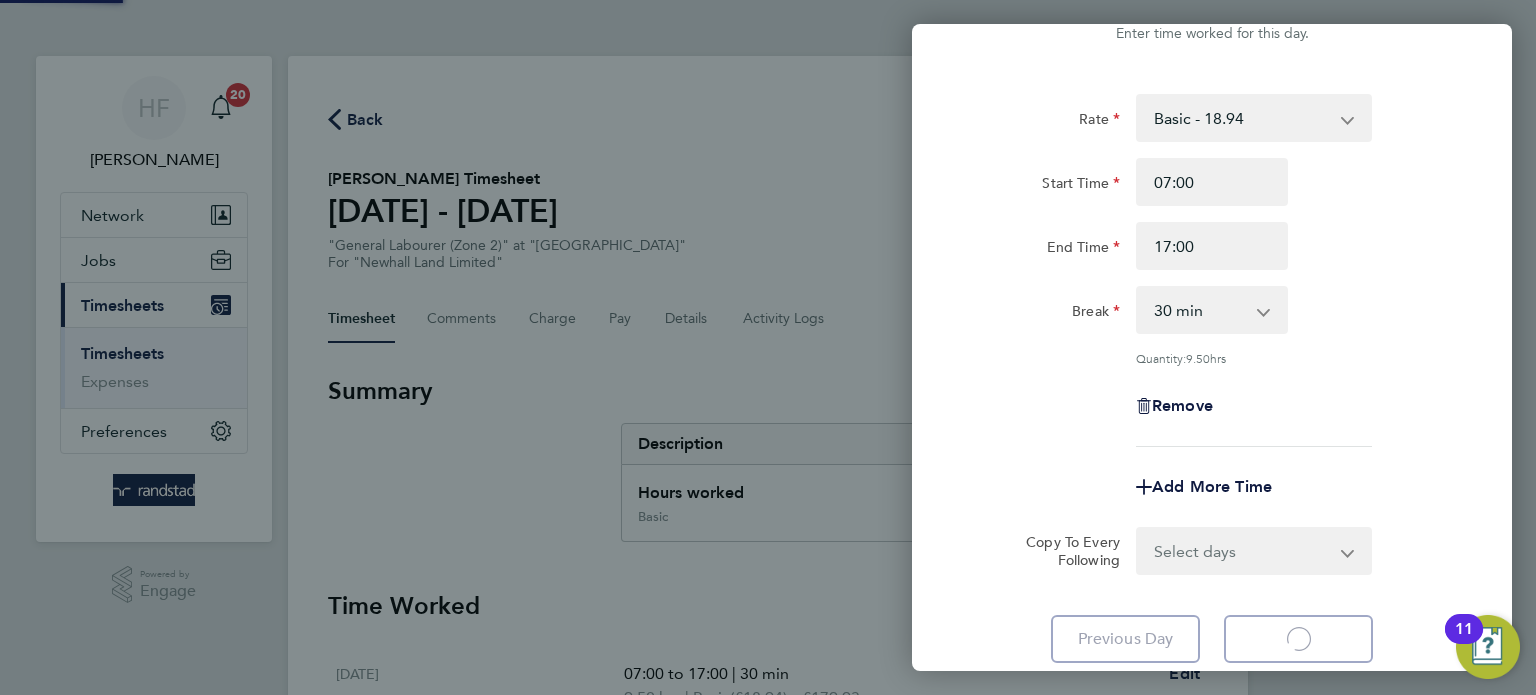 select on "30" 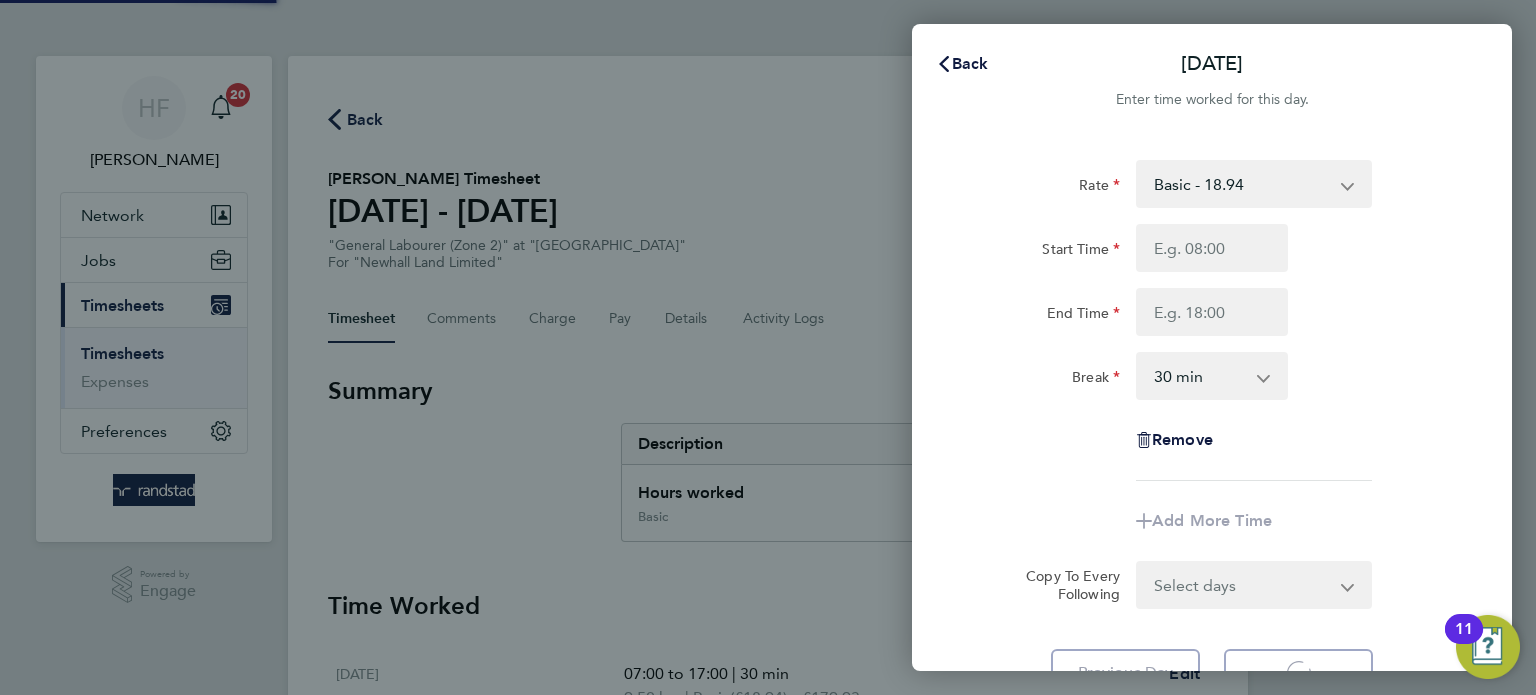 select on "30" 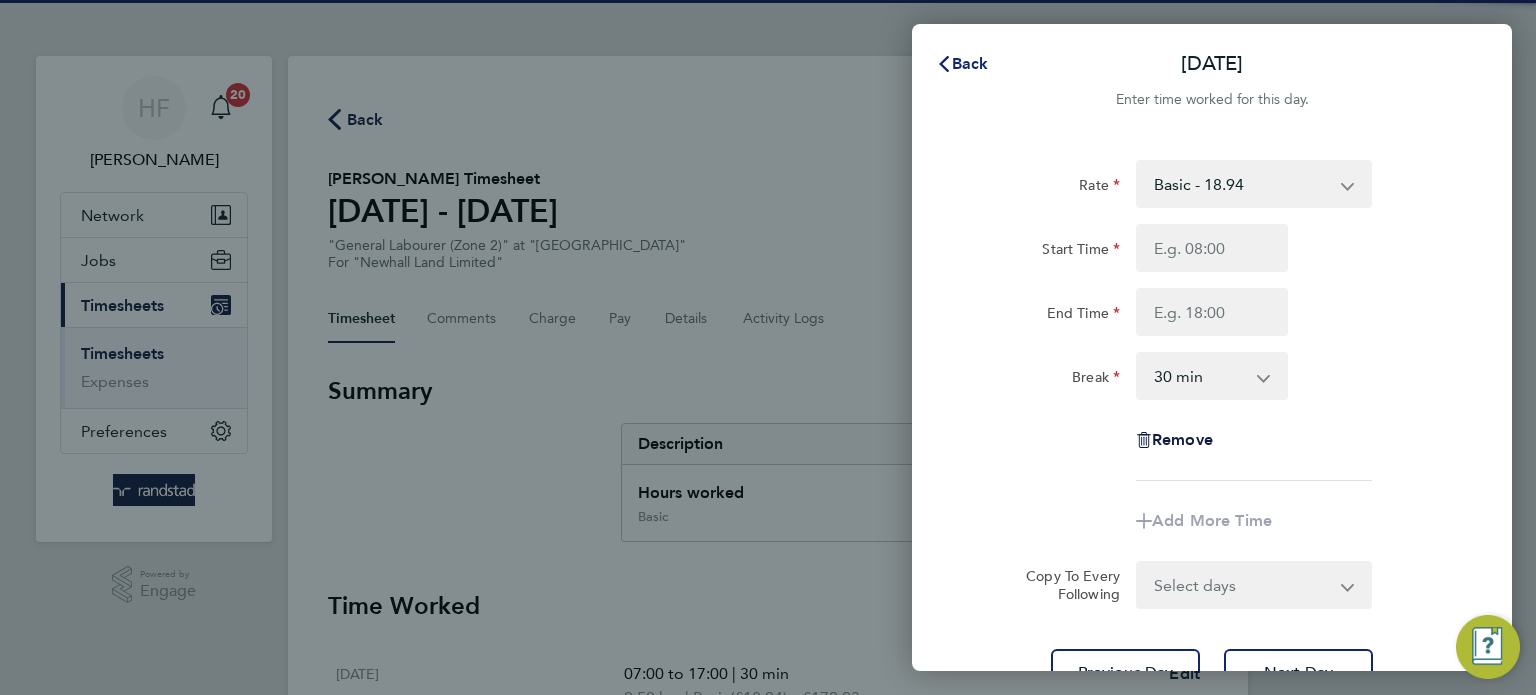 click on "Back" 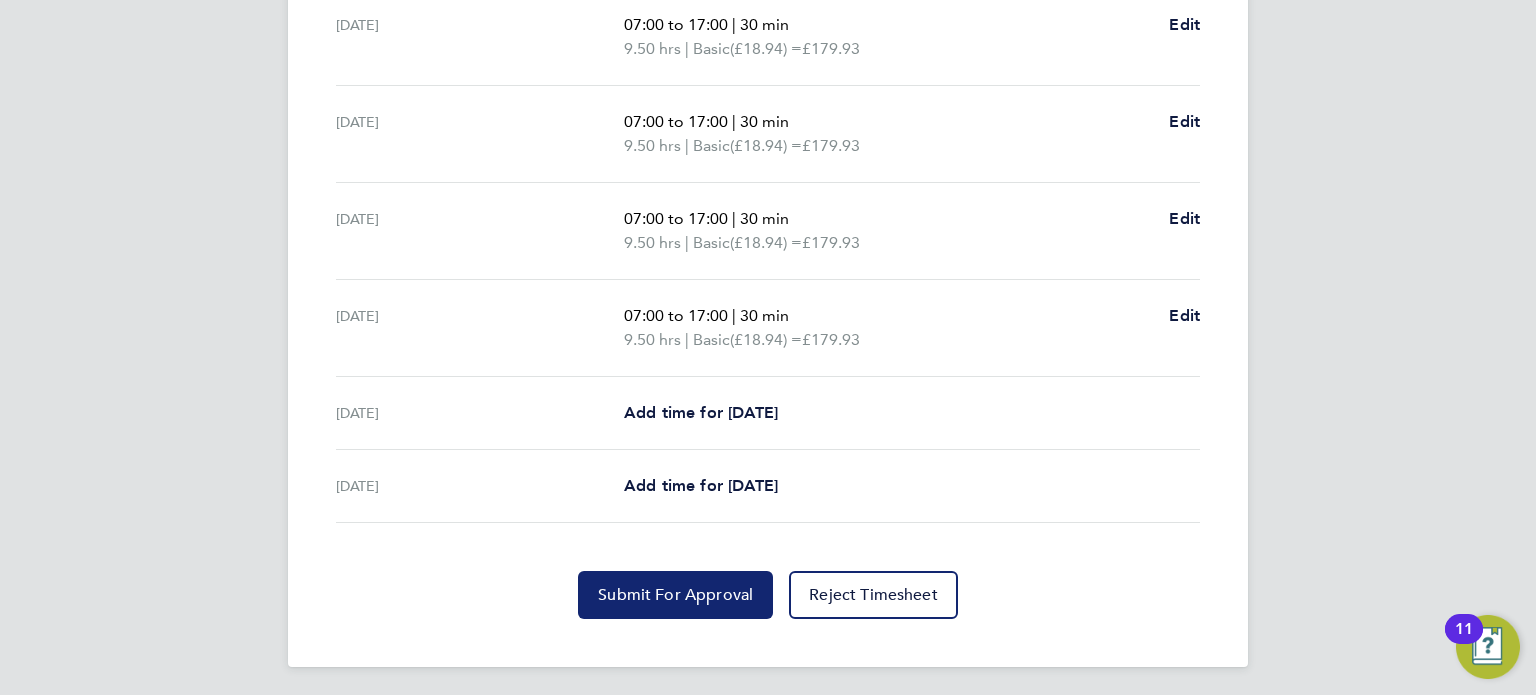 click on "Submit For Approval" 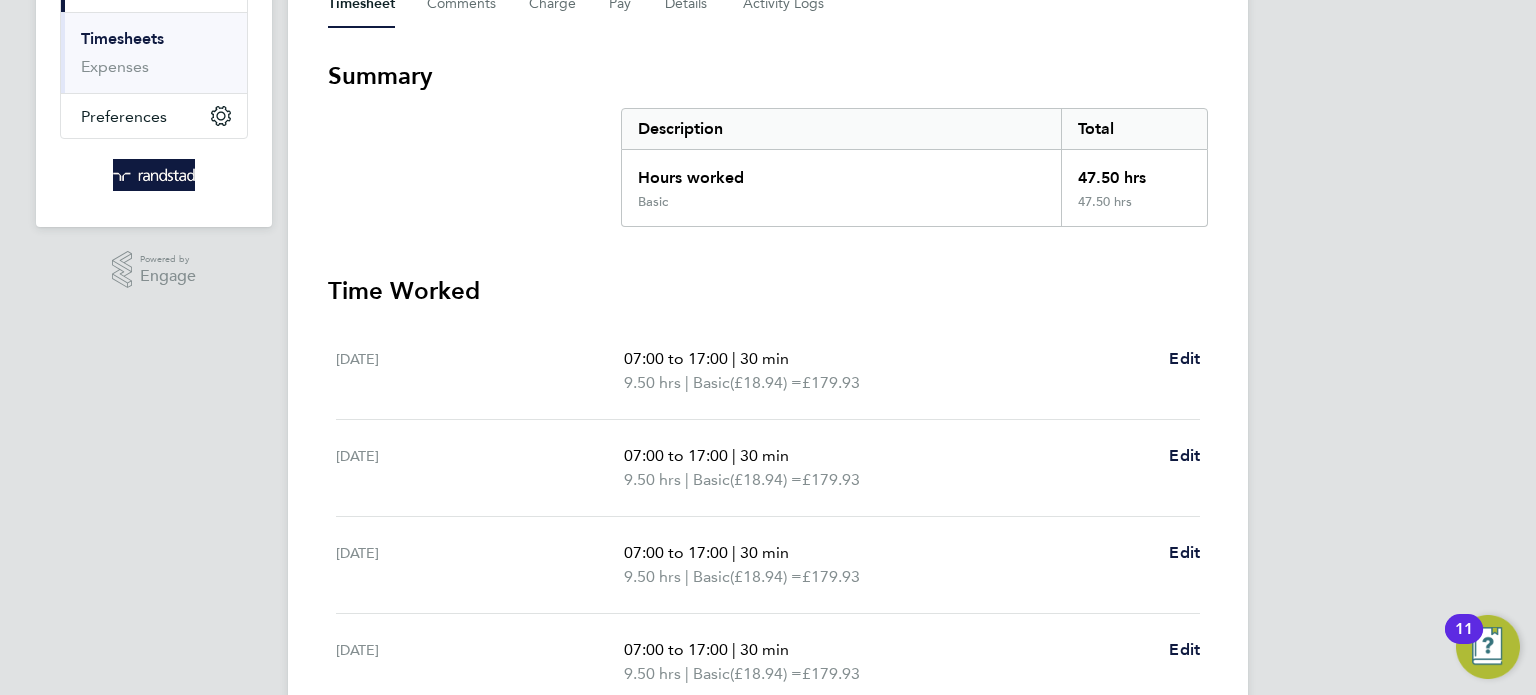 scroll, scrollTop: 0, scrollLeft: 0, axis: both 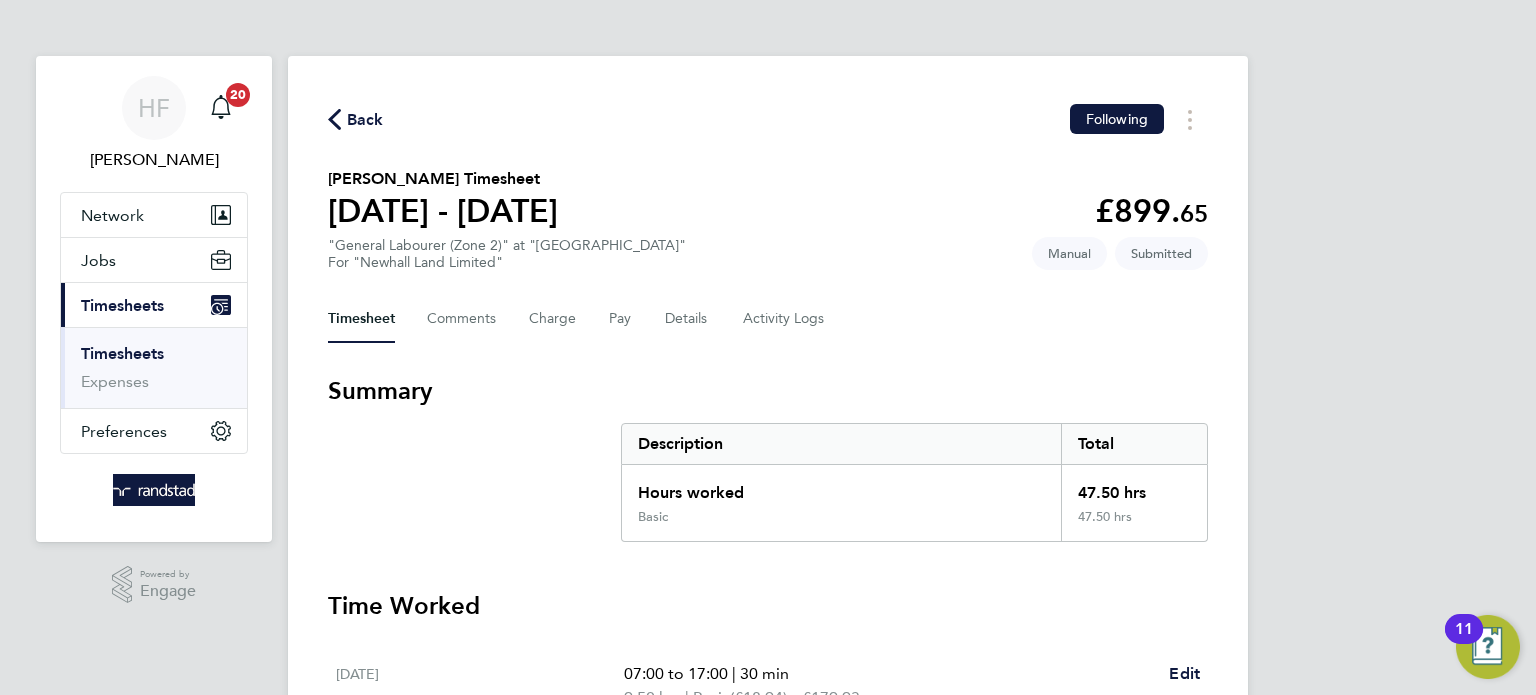 click on "Timesheets" at bounding box center [122, 353] 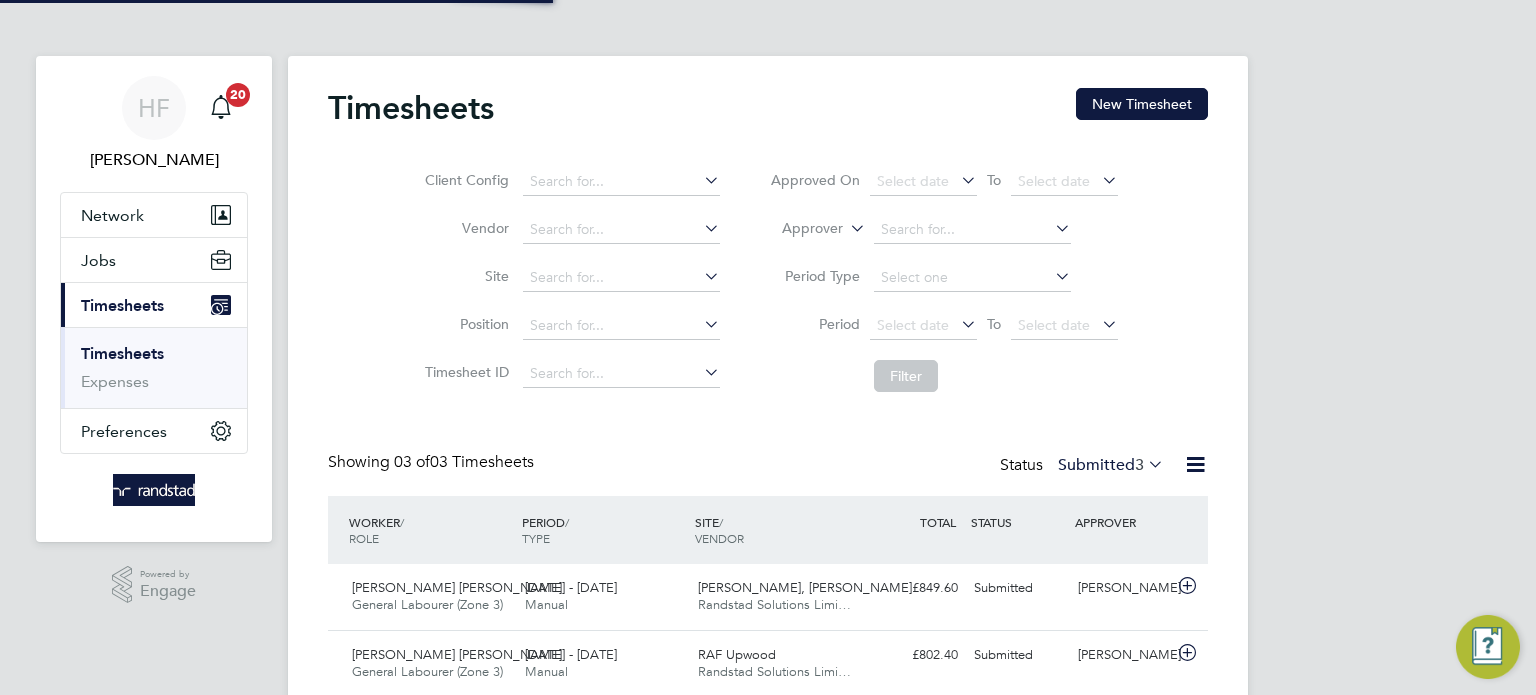 scroll, scrollTop: 9, scrollLeft: 10, axis: both 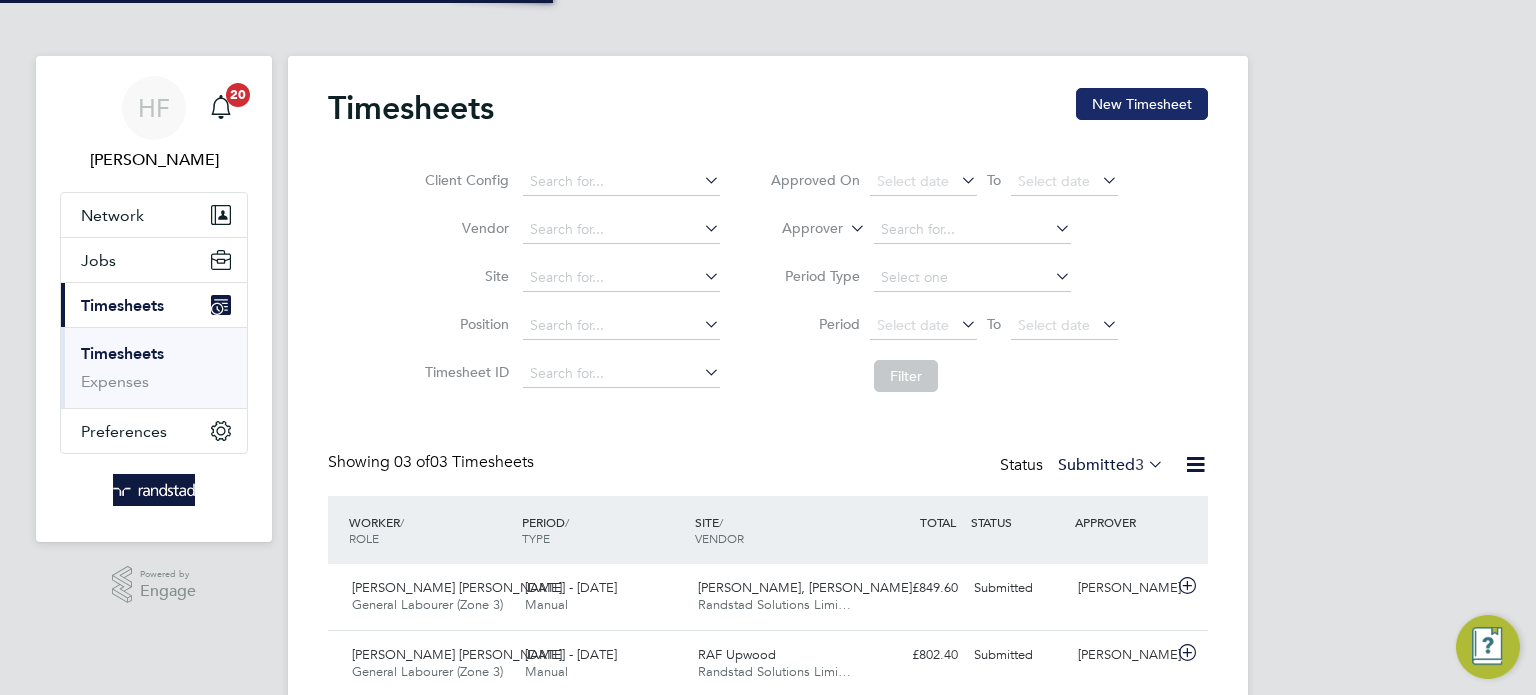 click on "New Timesheet" 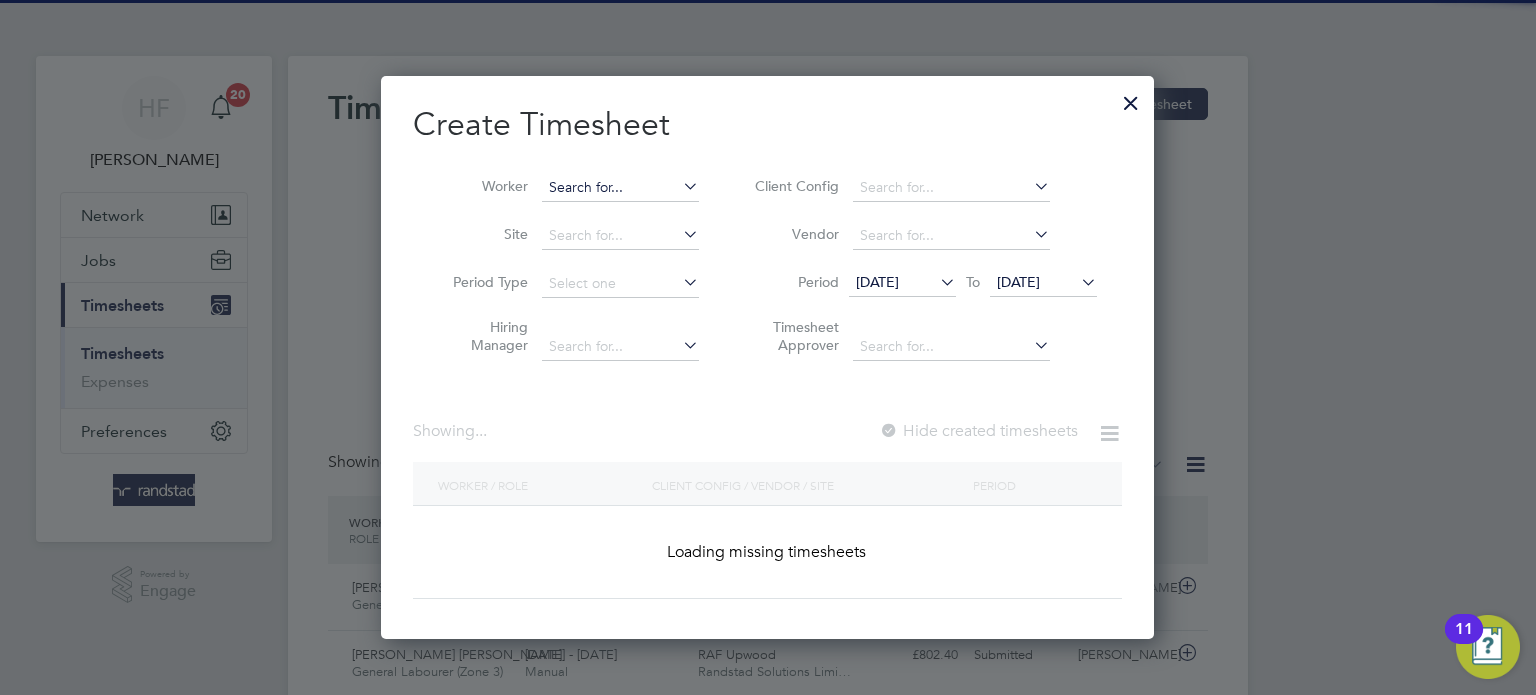 click at bounding box center [620, 188] 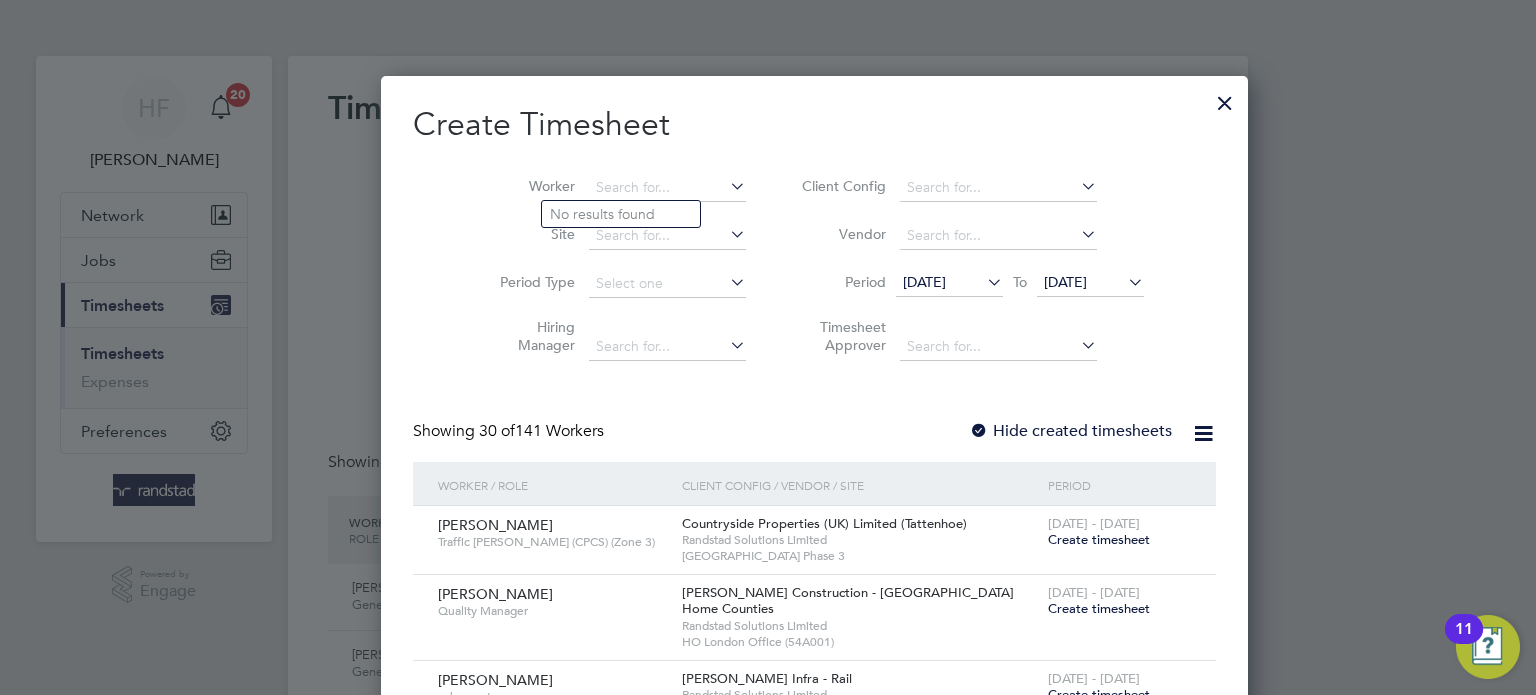 scroll, scrollTop: 10, scrollLeft: 10, axis: both 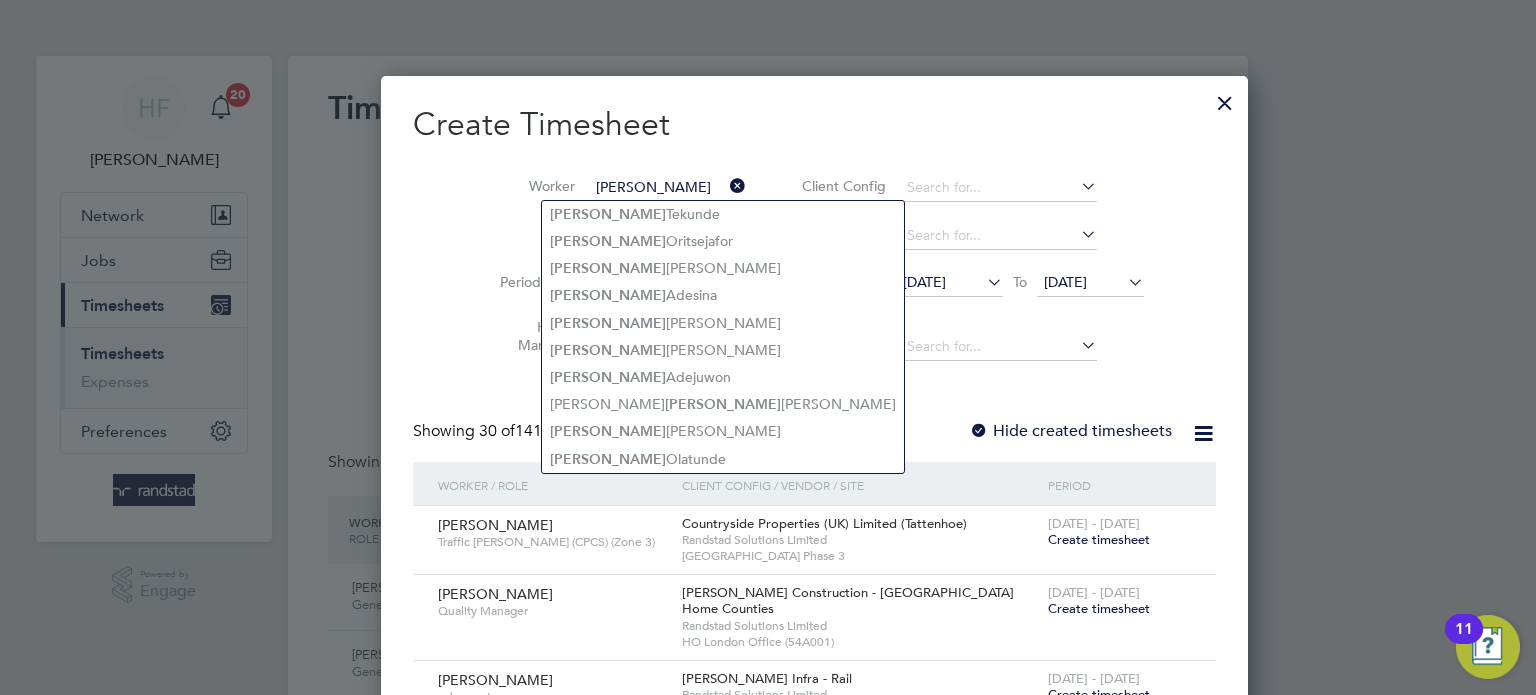 type on "emmanuel" 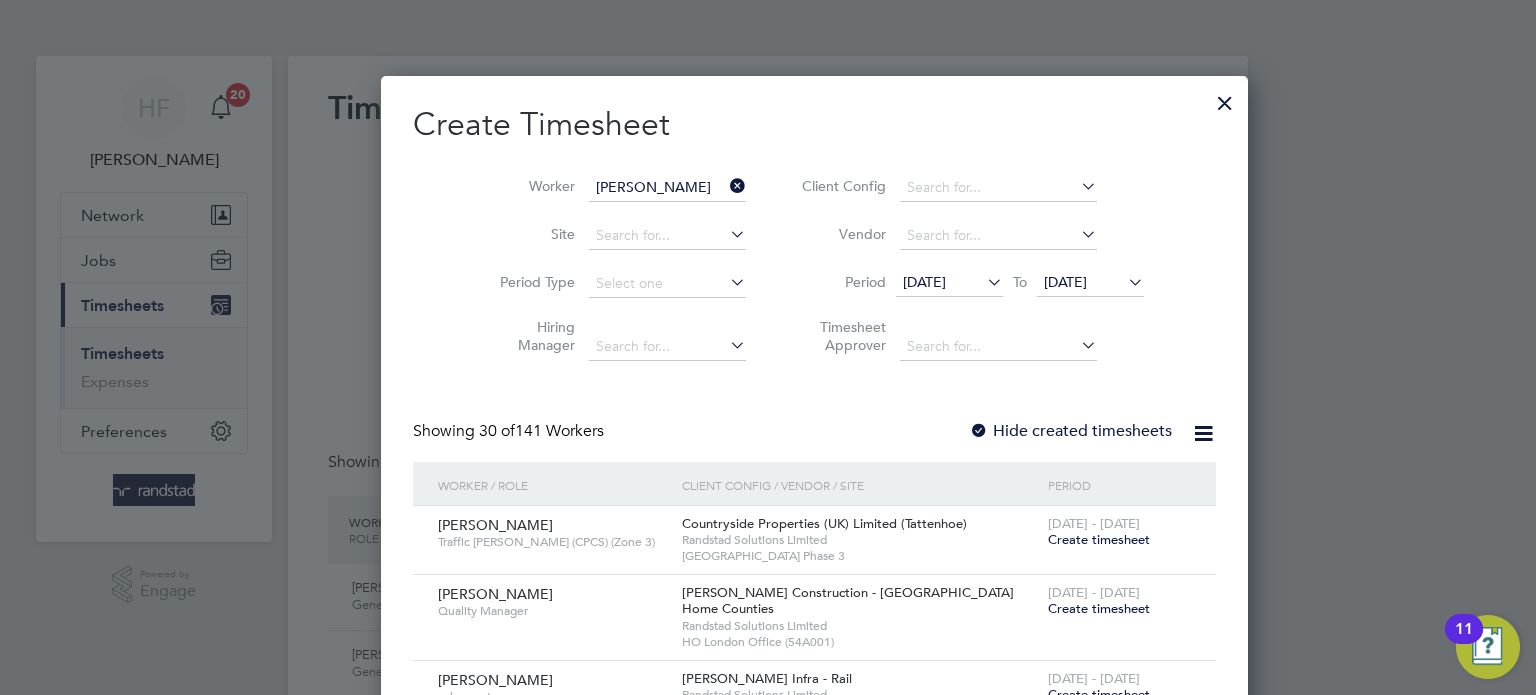 type 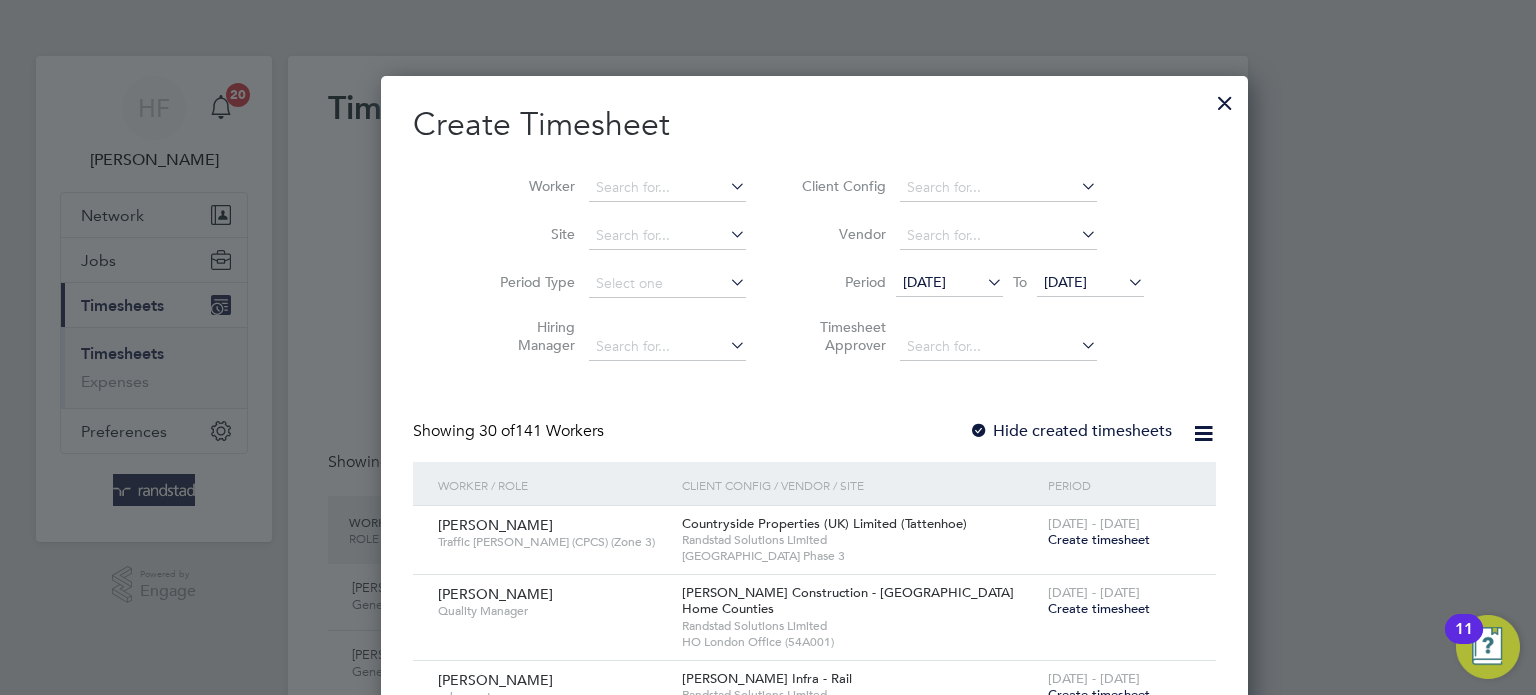 click at bounding box center (1225, 98) 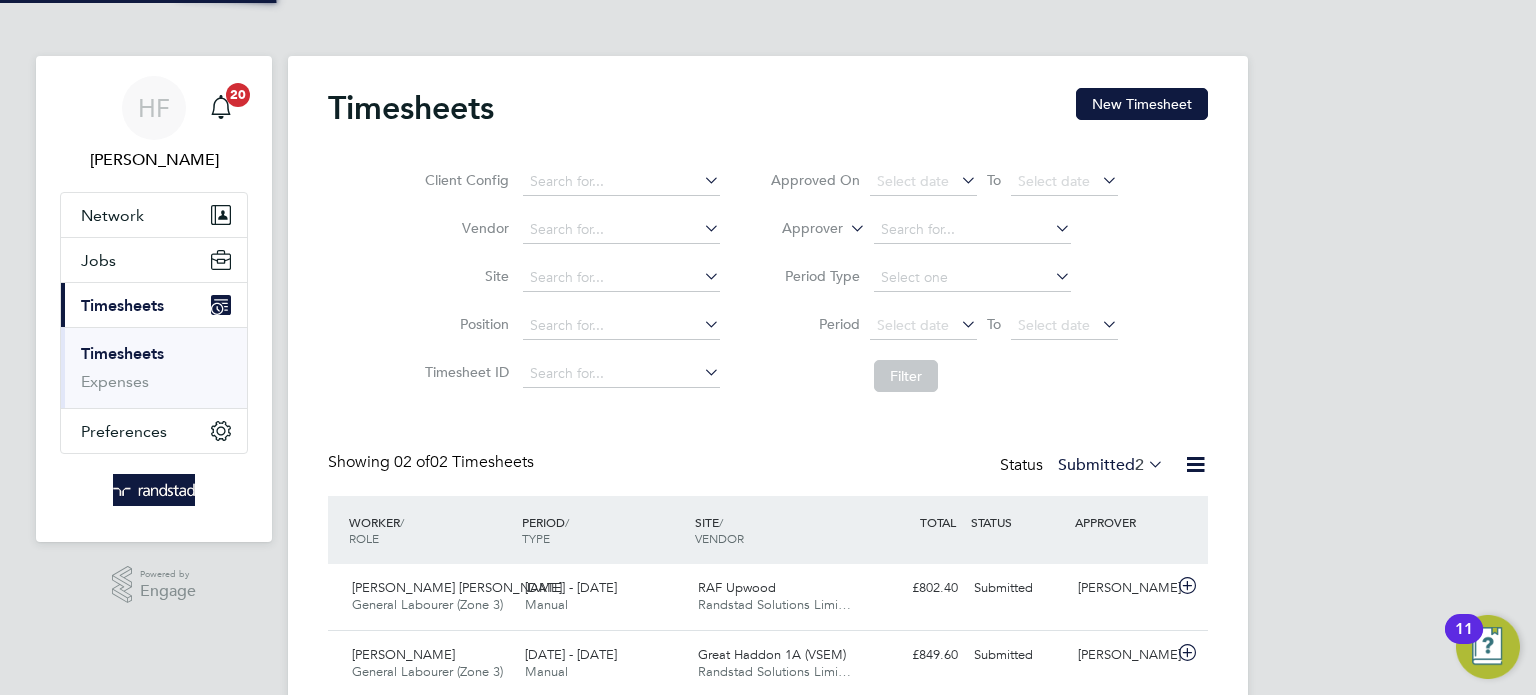 scroll, scrollTop: 0, scrollLeft: 0, axis: both 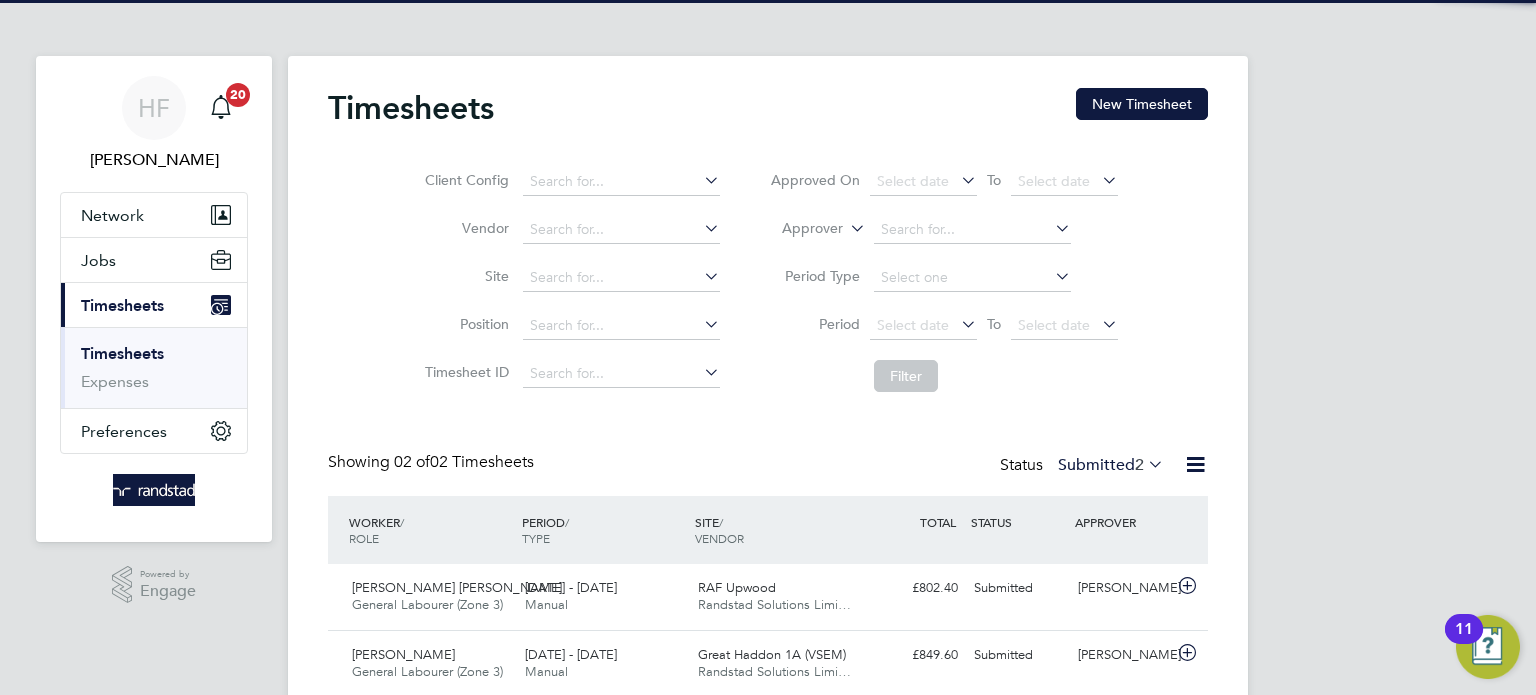 click on "Timesheets" at bounding box center (122, 353) 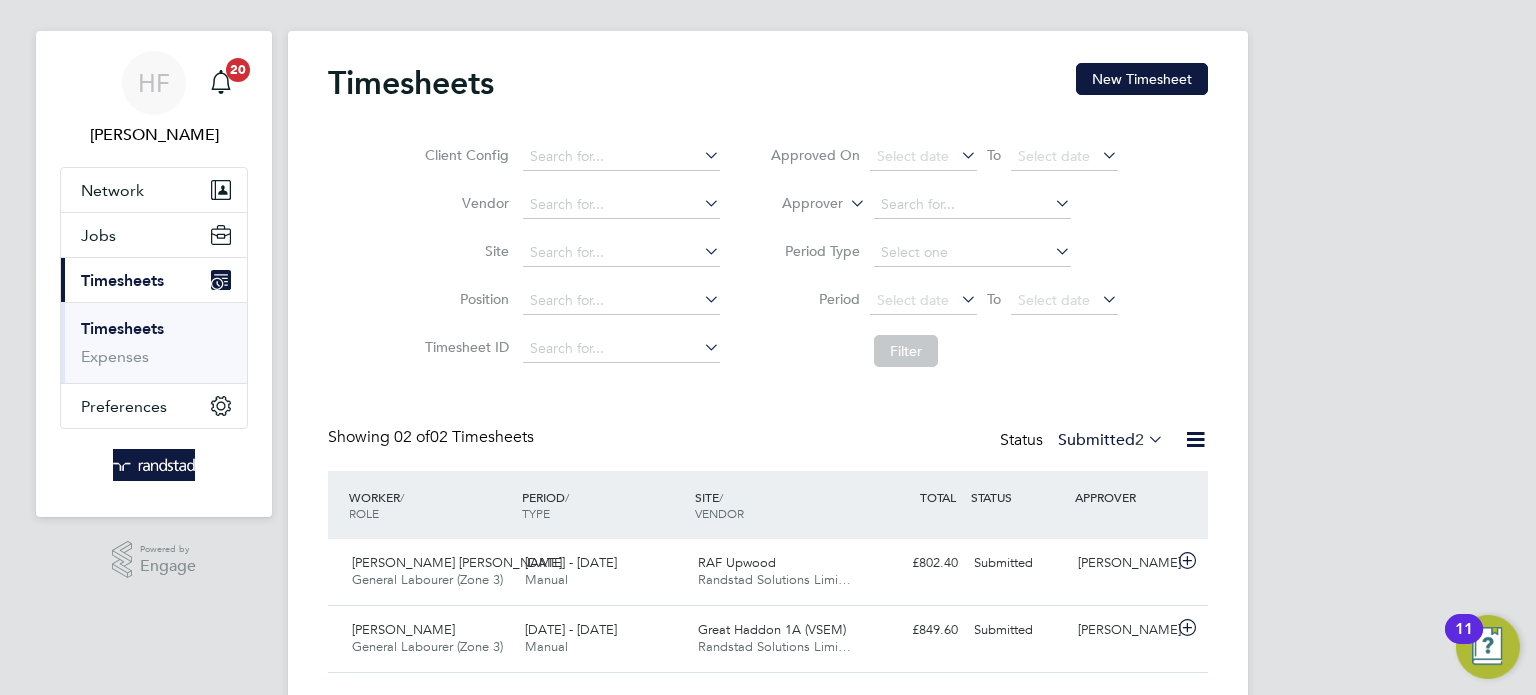scroll, scrollTop: 73, scrollLeft: 0, axis: vertical 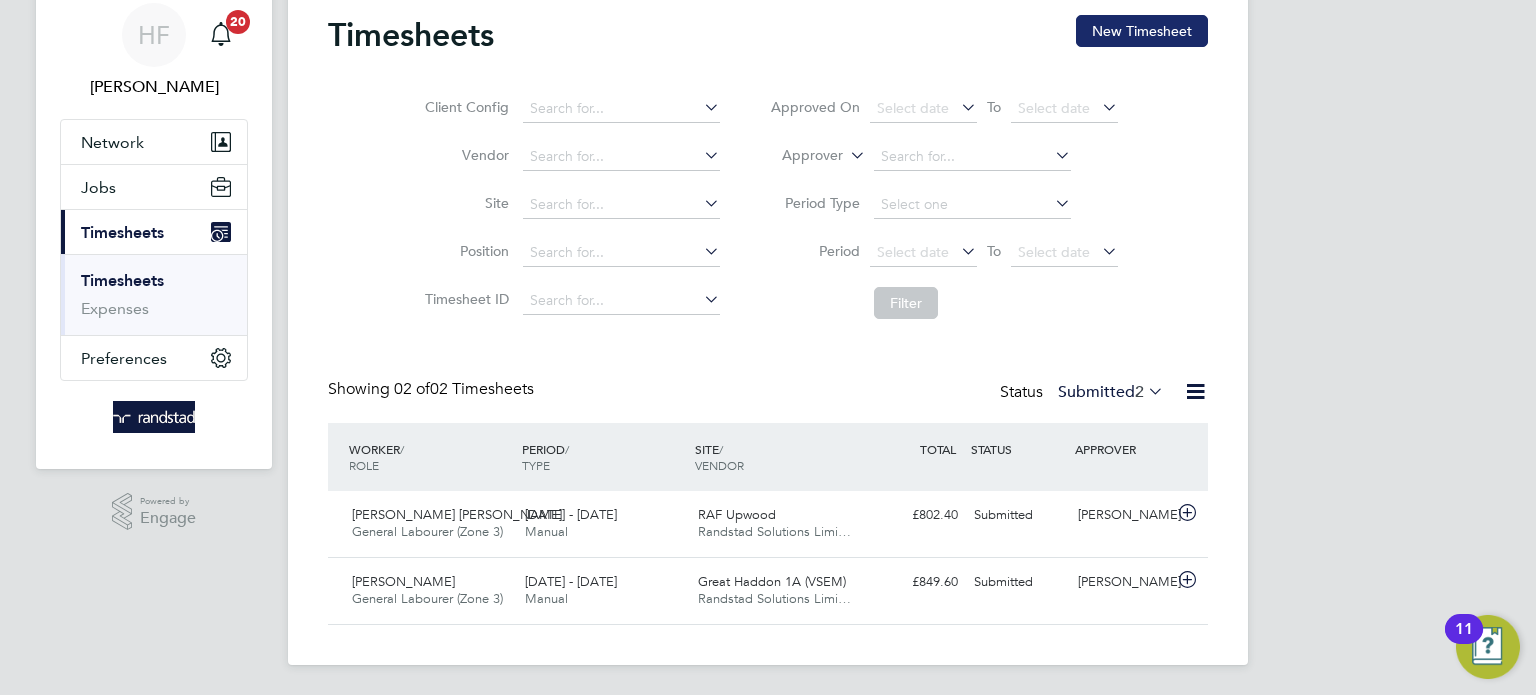 click on "New Timesheet" 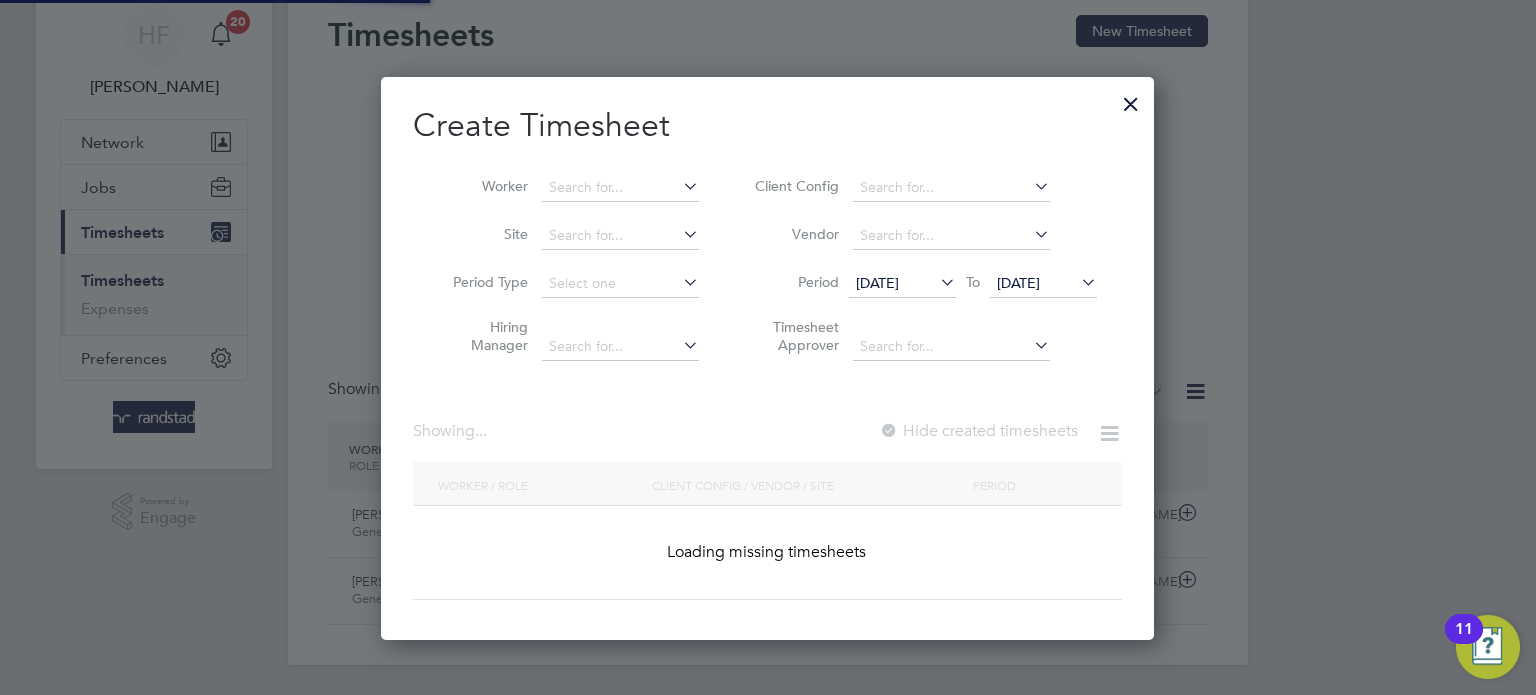 scroll, scrollTop: 10, scrollLeft: 10, axis: both 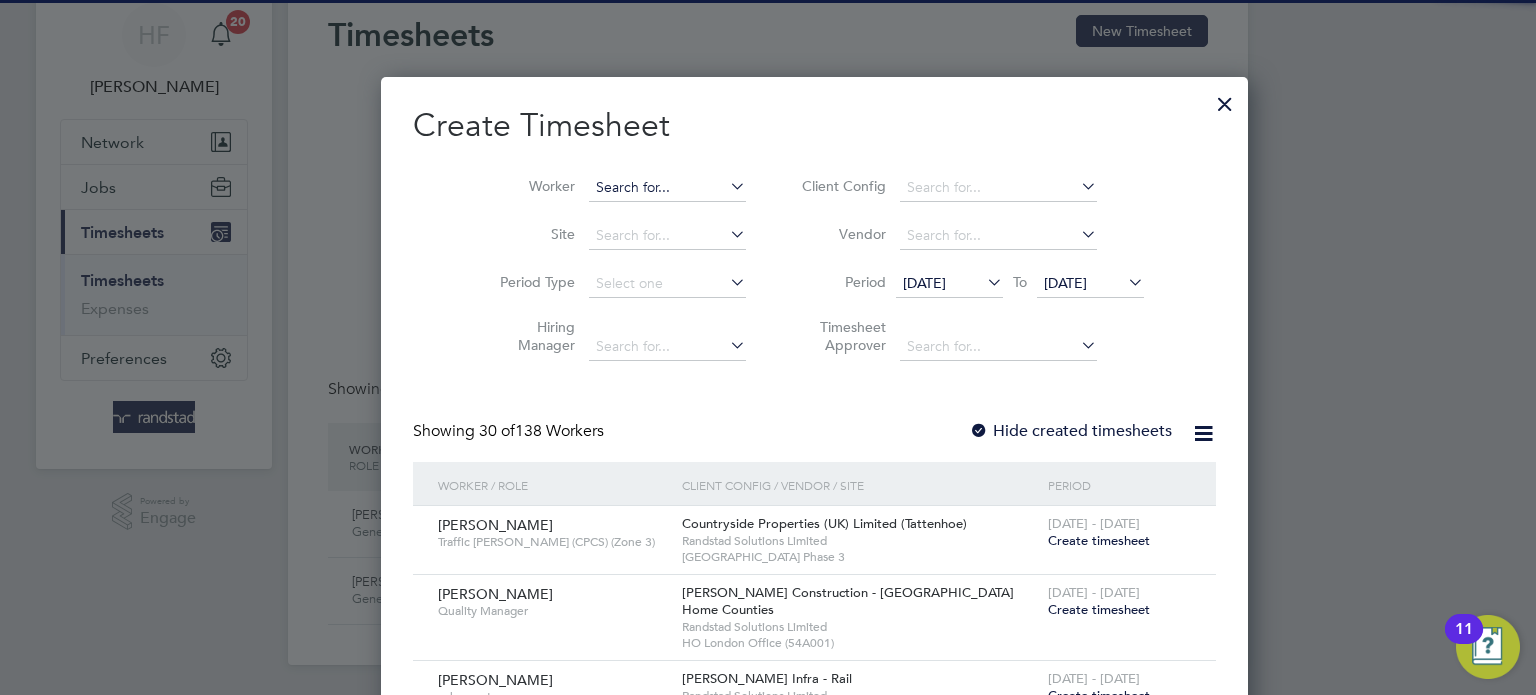 click at bounding box center (667, 188) 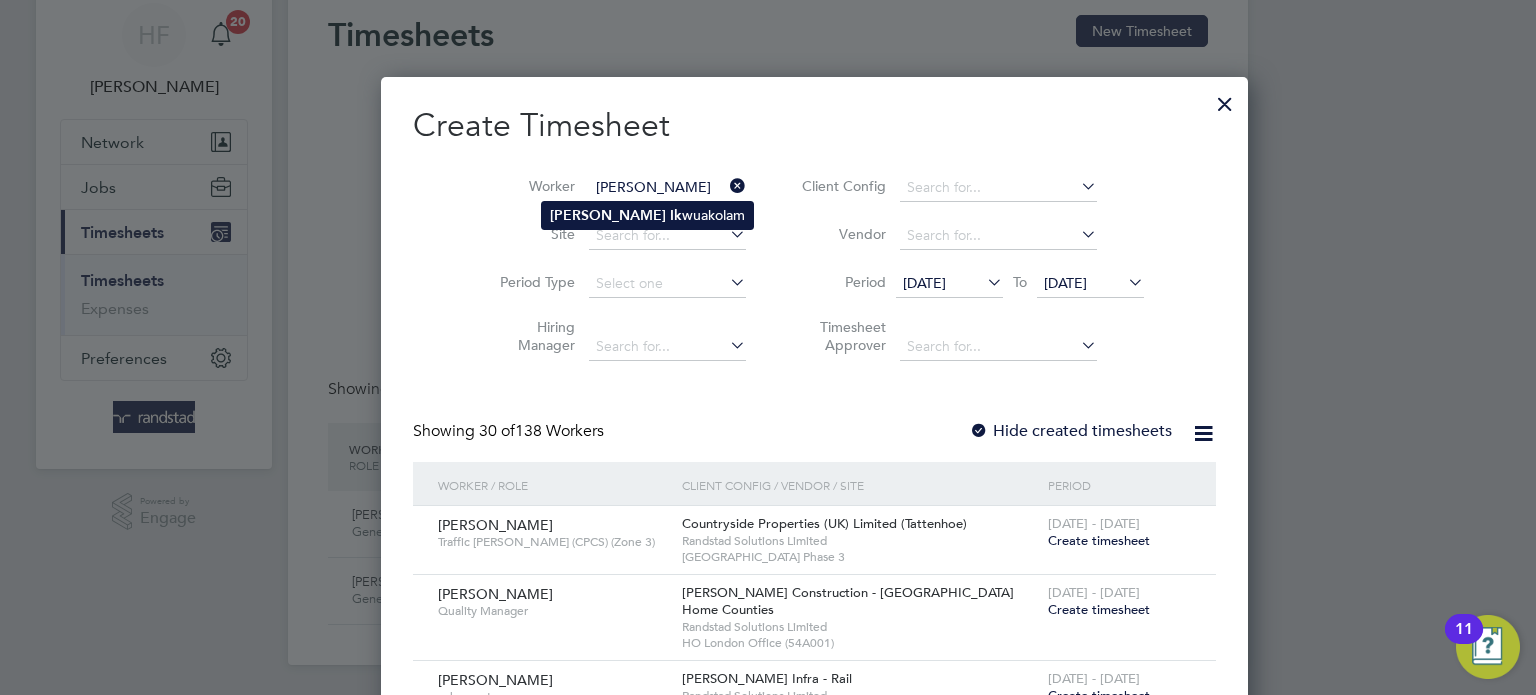 click on "Emmanuel   Ik wuakolam" 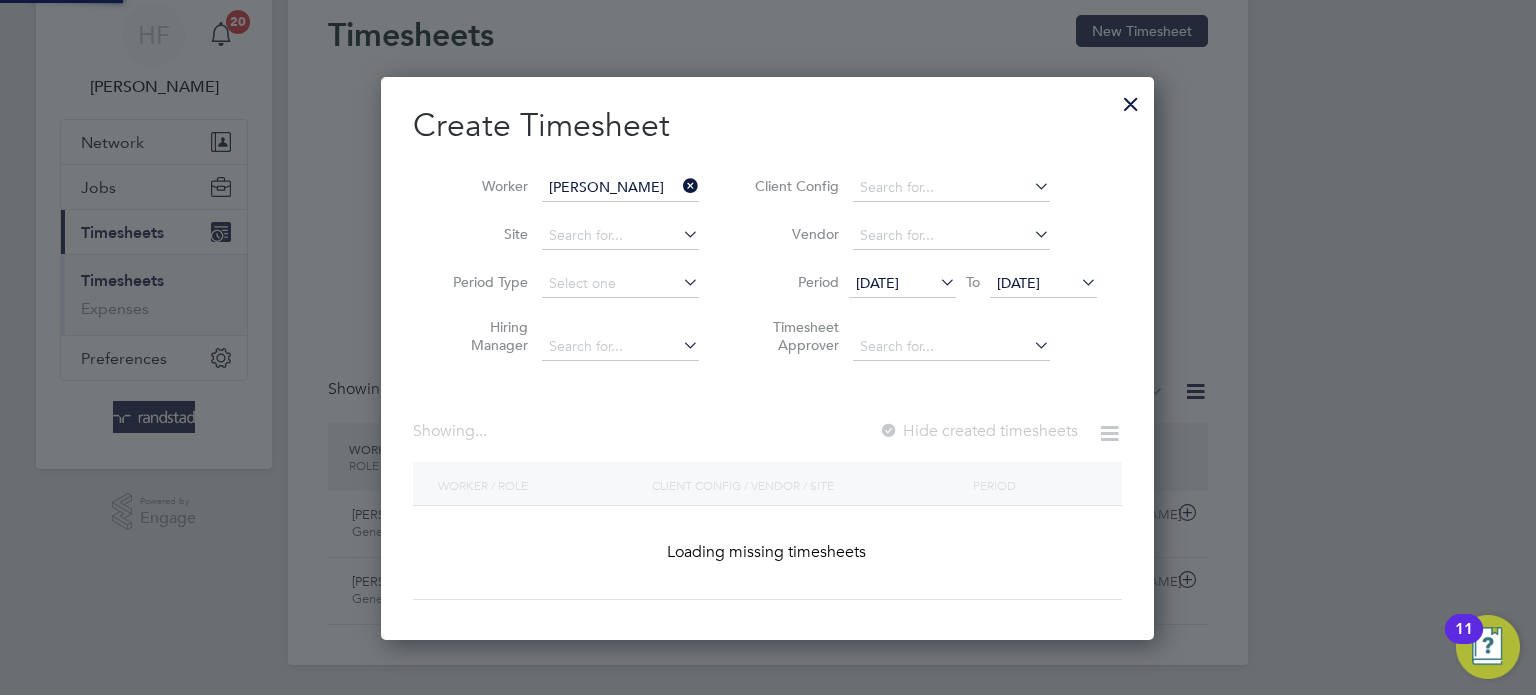 scroll, scrollTop: 10, scrollLeft: 10, axis: both 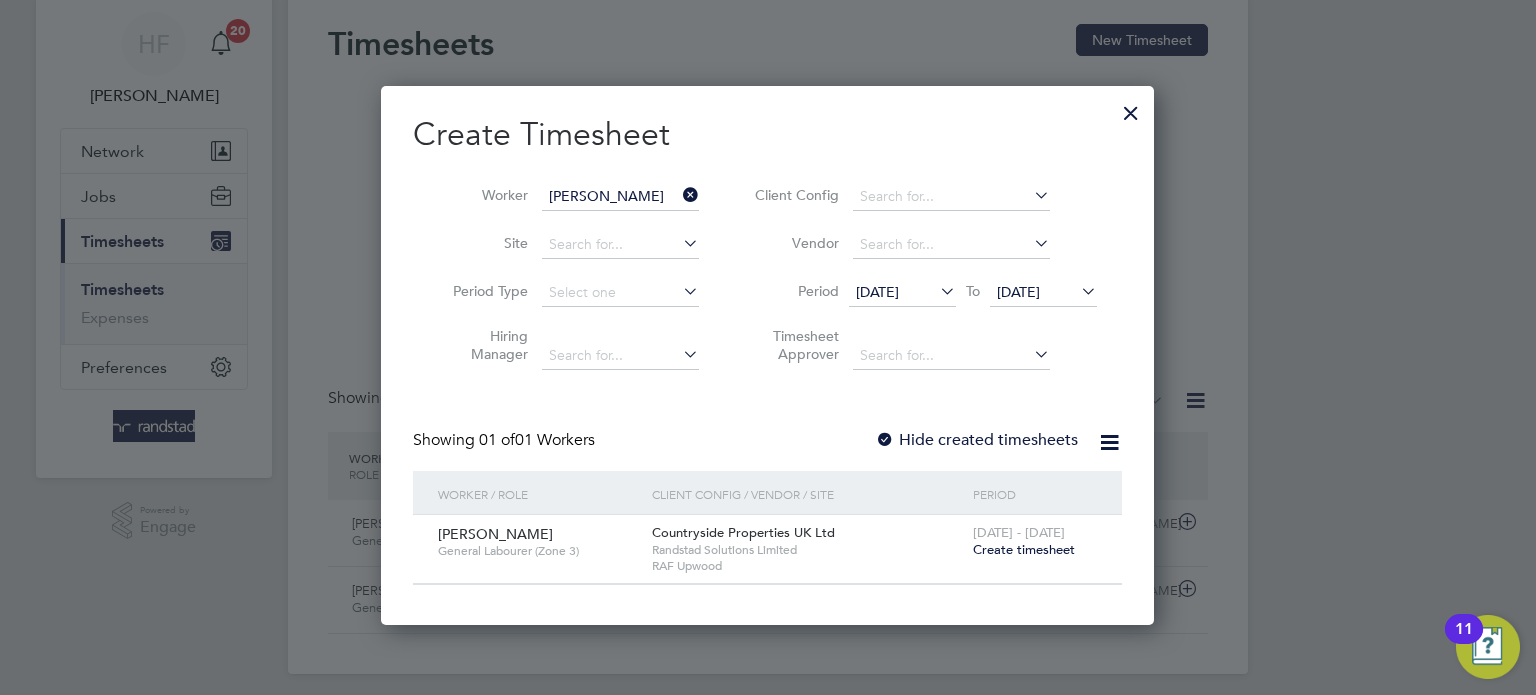 click on "Create timesheet" at bounding box center [1024, 549] 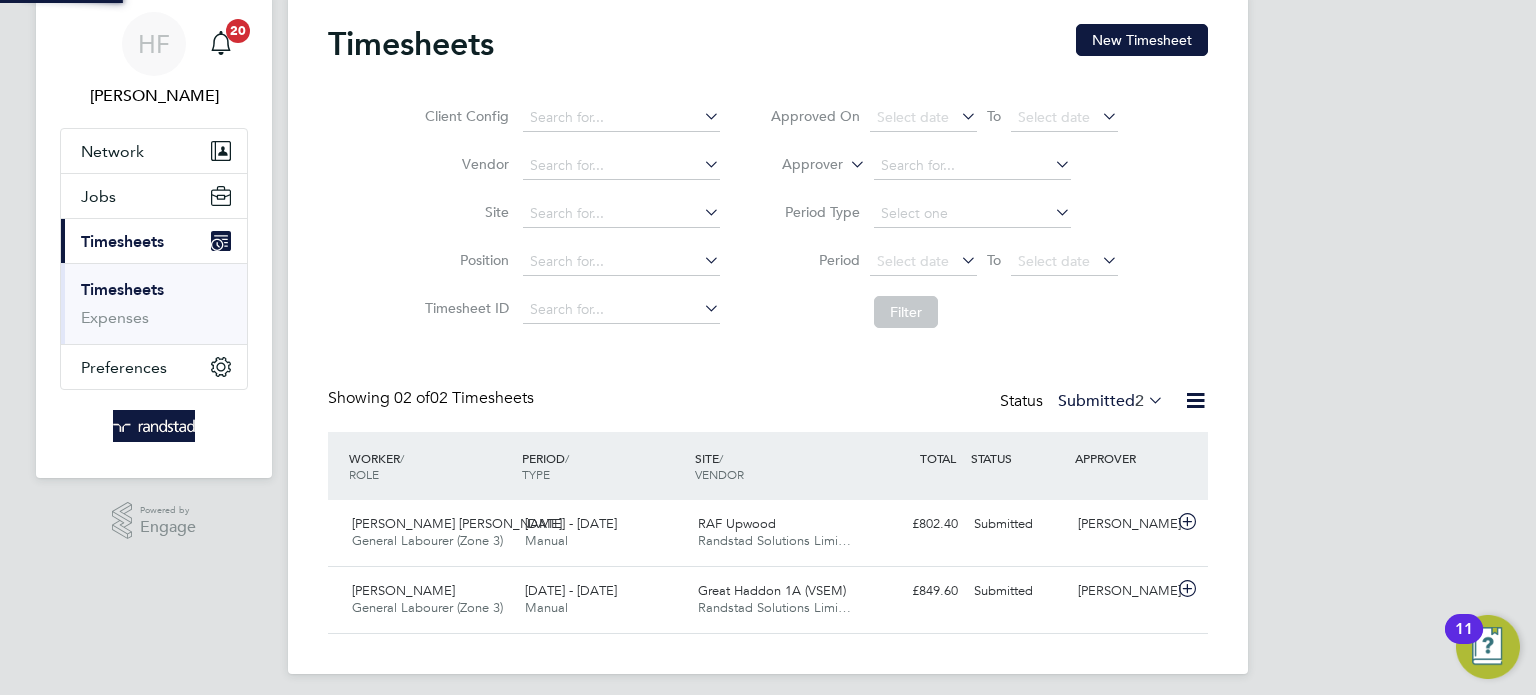 scroll, scrollTop: 65, scrollLeft: 0, axis: vertical 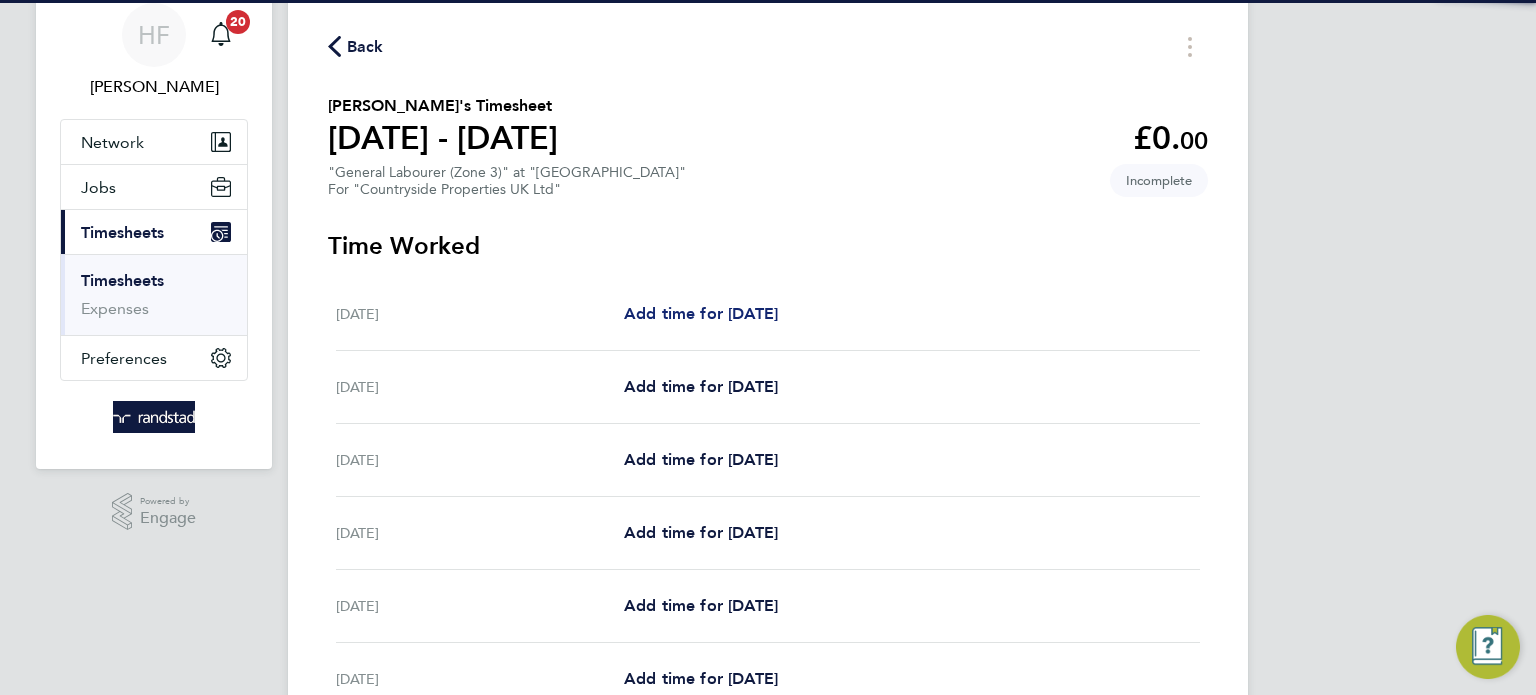 click on "Add time for [DATE]" at bounding box center [701, 313] 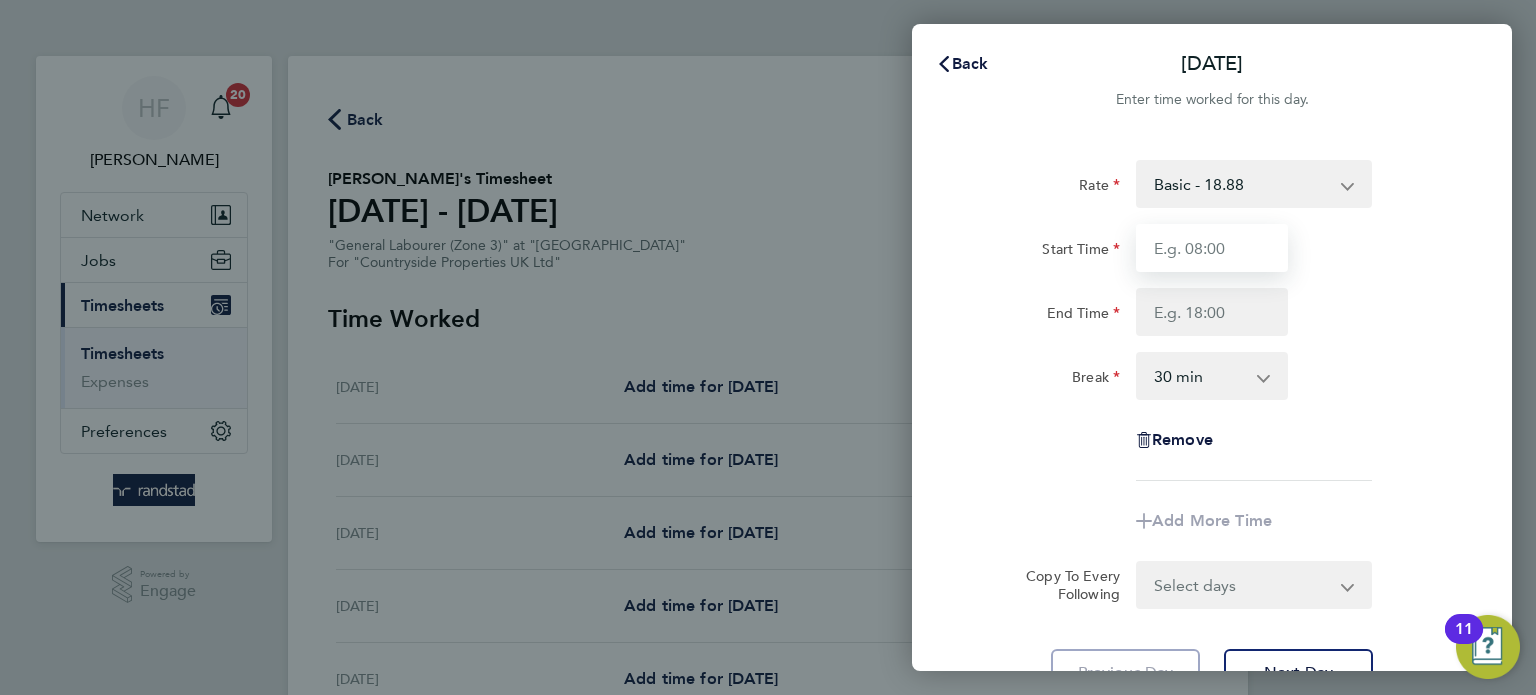 drag, startPoint x: 1205, startPoint y: 254, endPoint x: 1519, endPoint y: 257, distance: 314.01434 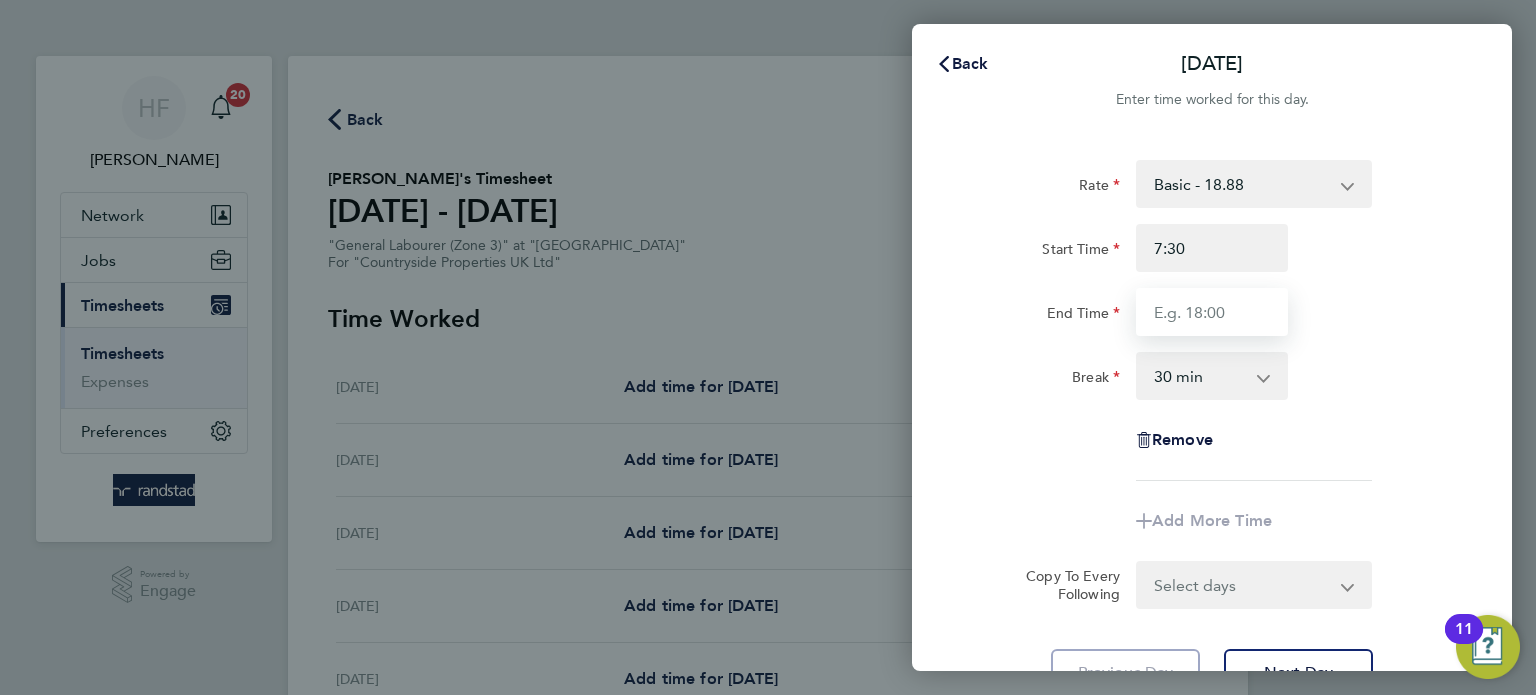 type on "07:30" 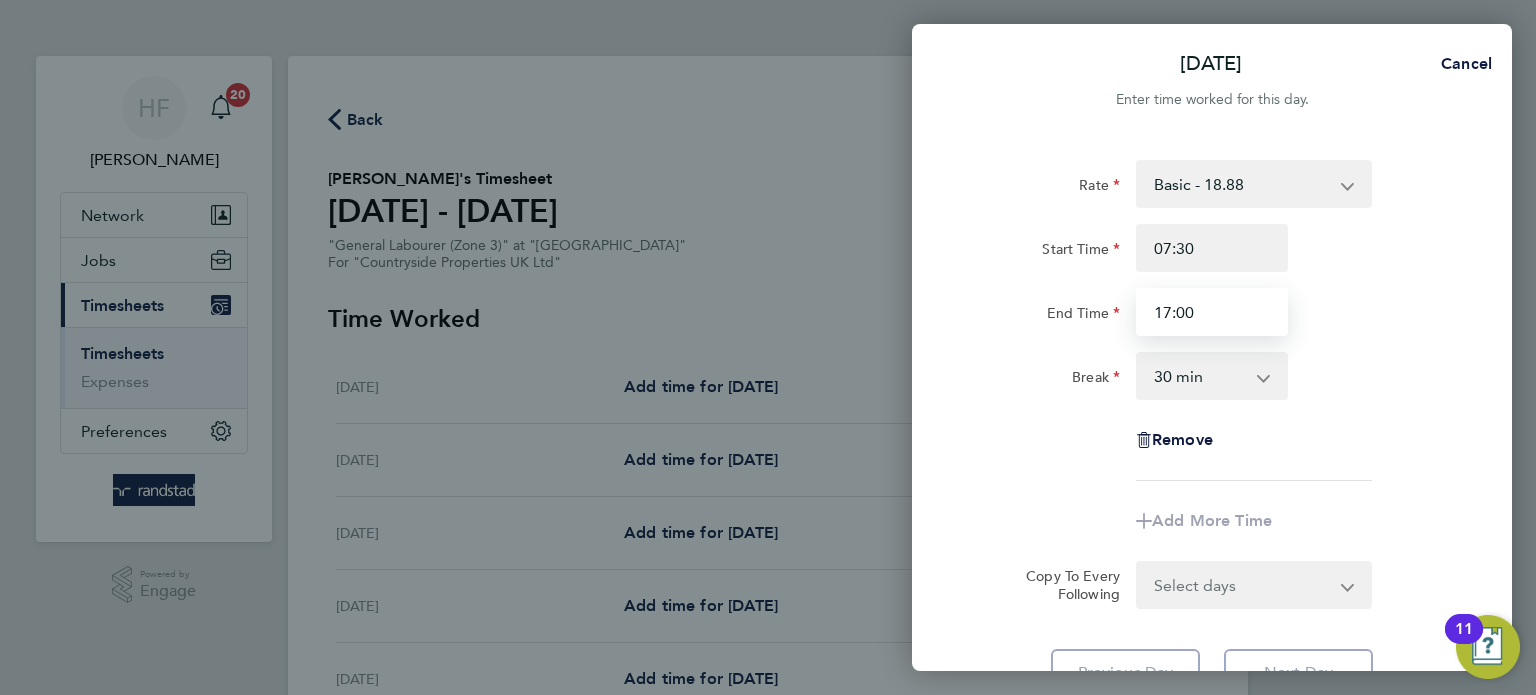 type on "17:00" 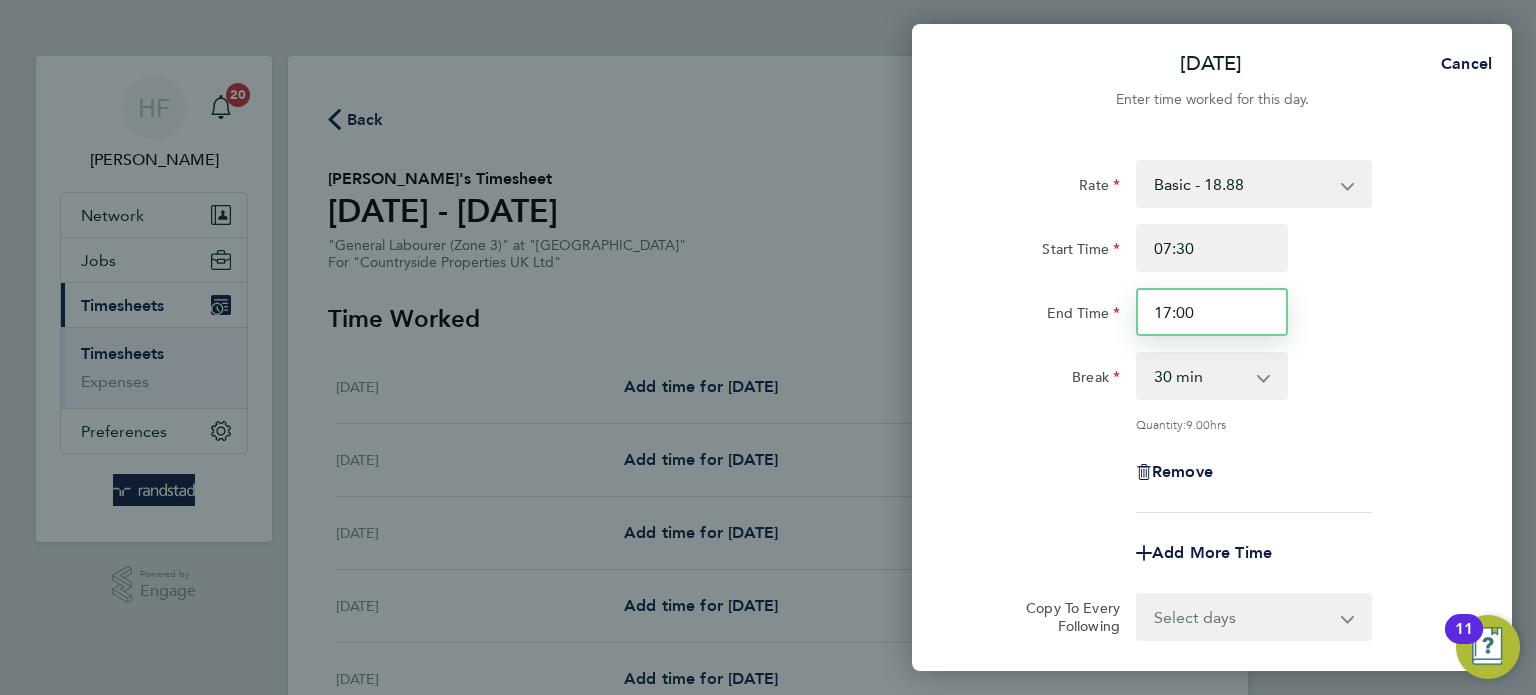 drag, startPoint x: 1219, startPoint y: 320, endPoint x: 1052, endPoint y: 326, distance: 167.10774 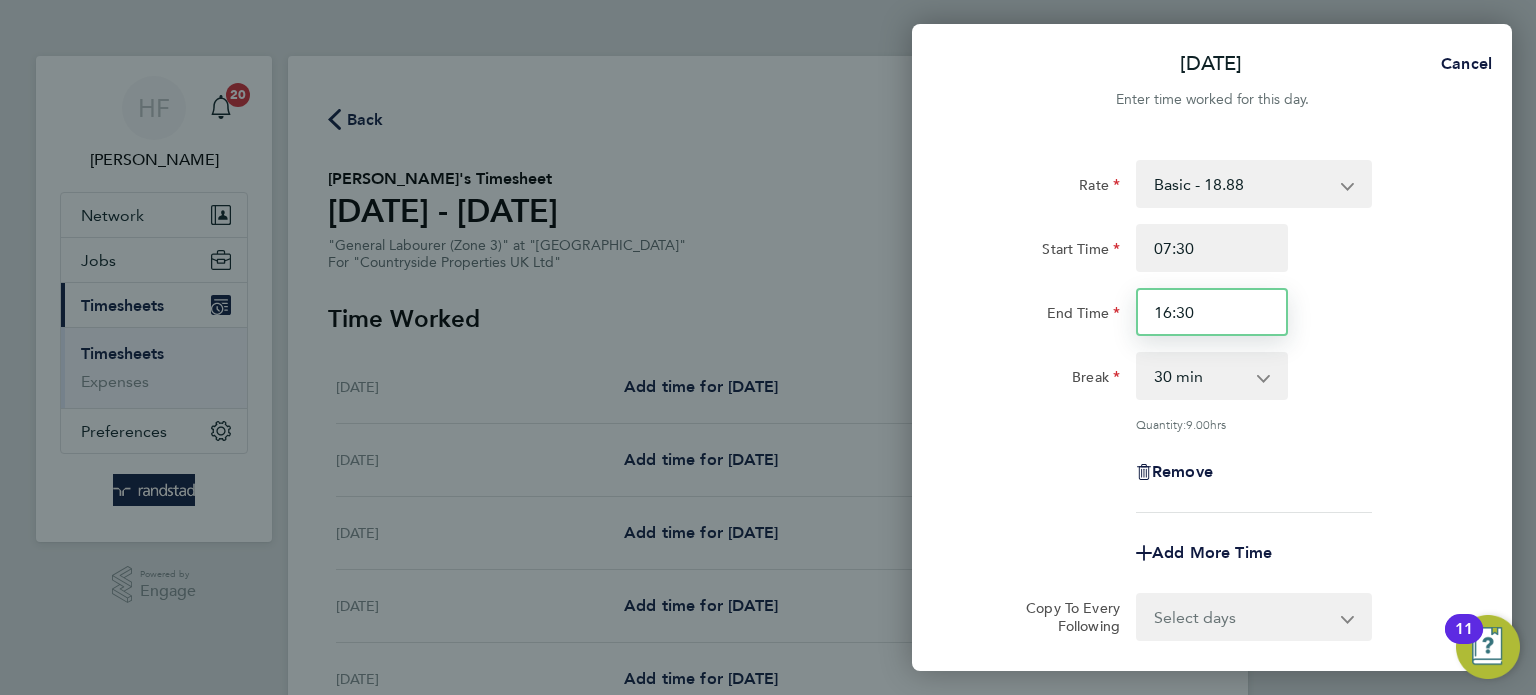 type on "16:30" 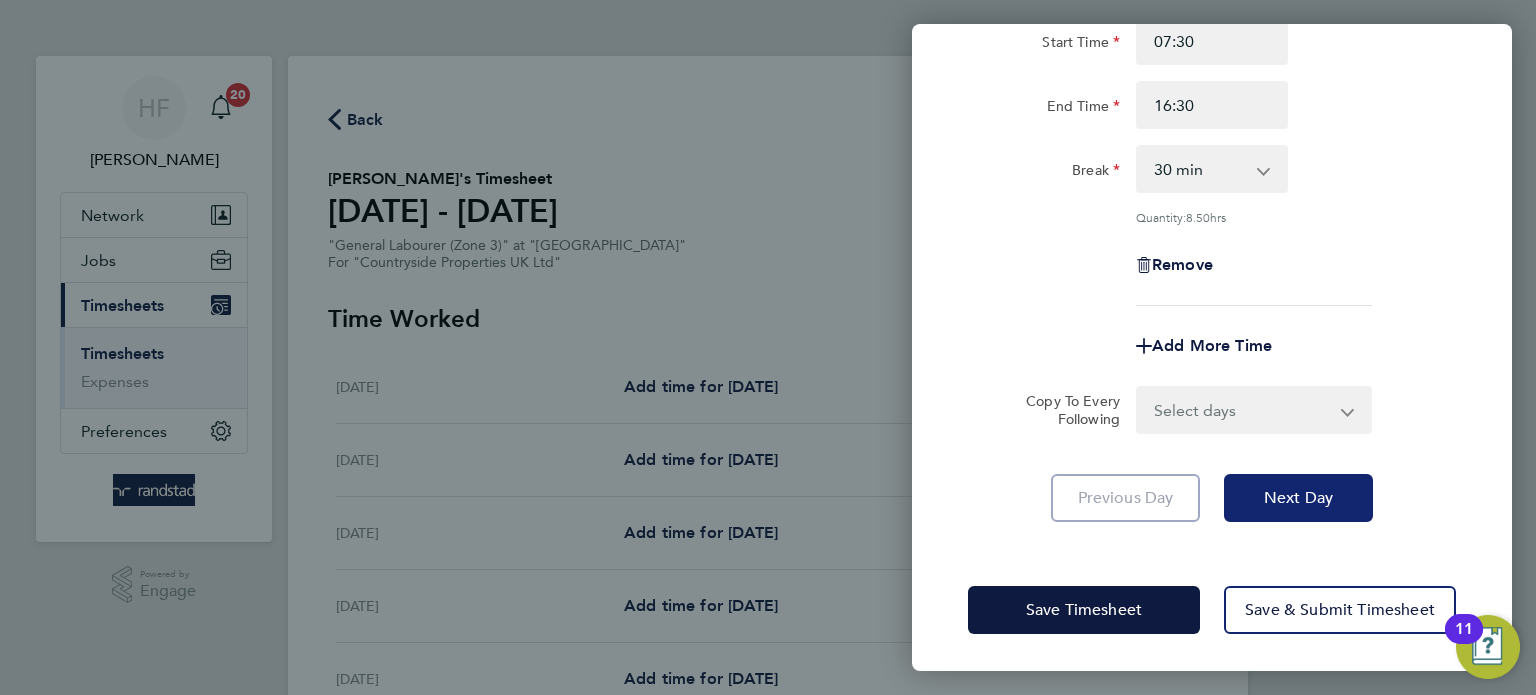 click on "Next Day" 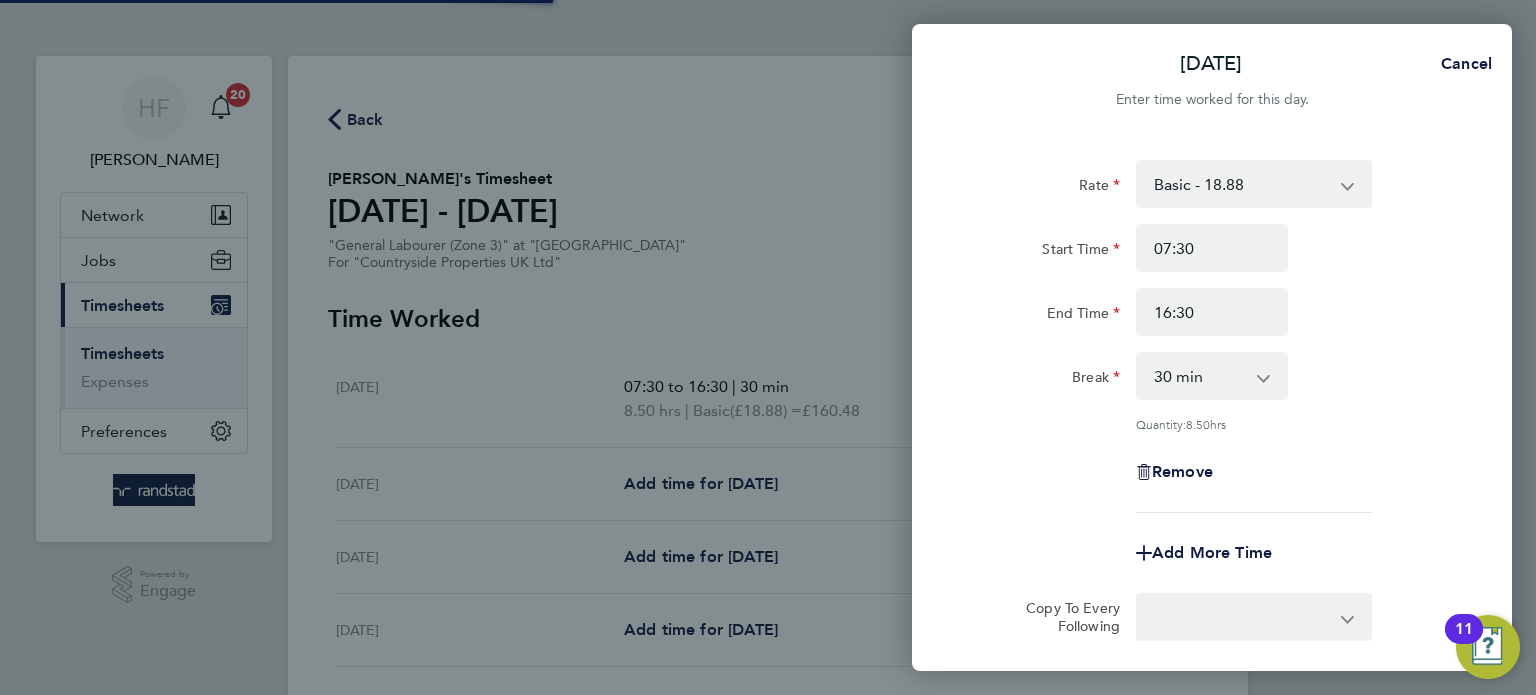 select on "30" 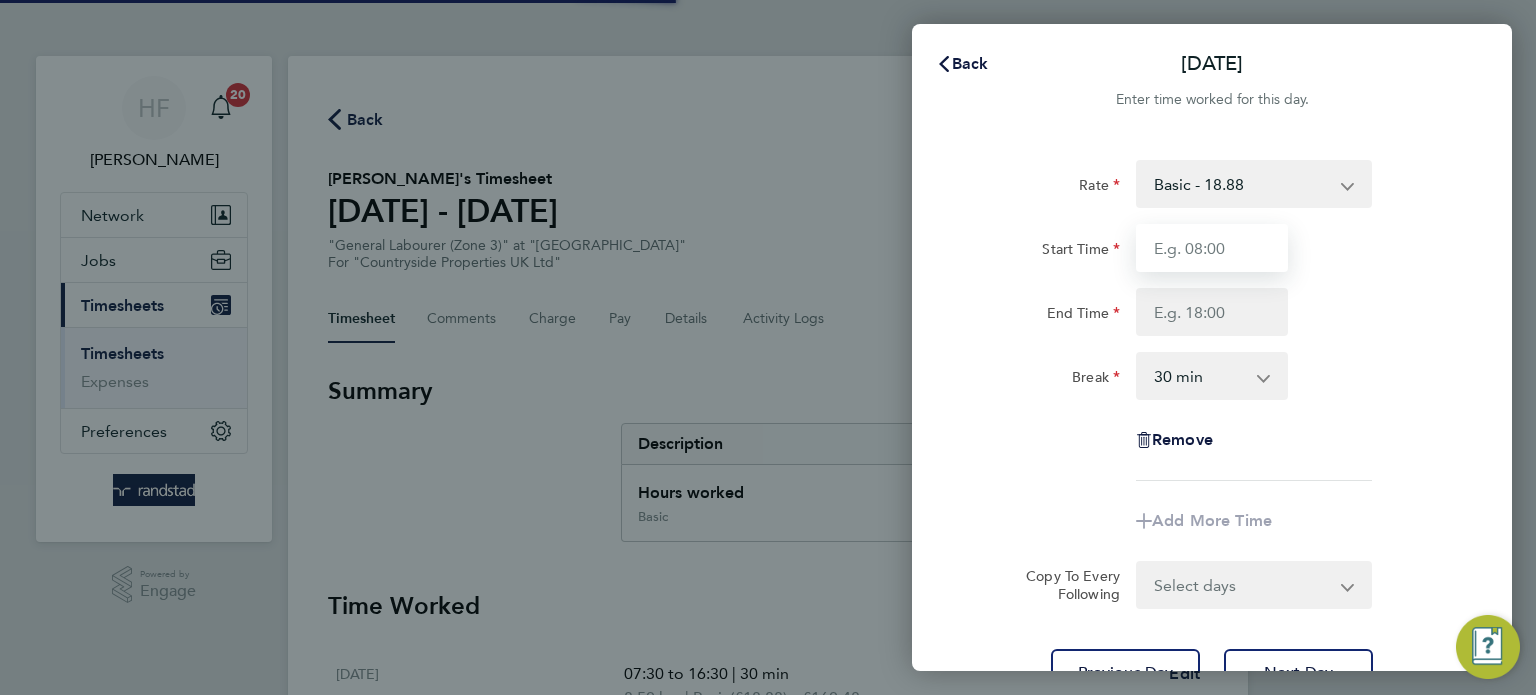 click on "Start Time" at bounding box center (1212, 248) 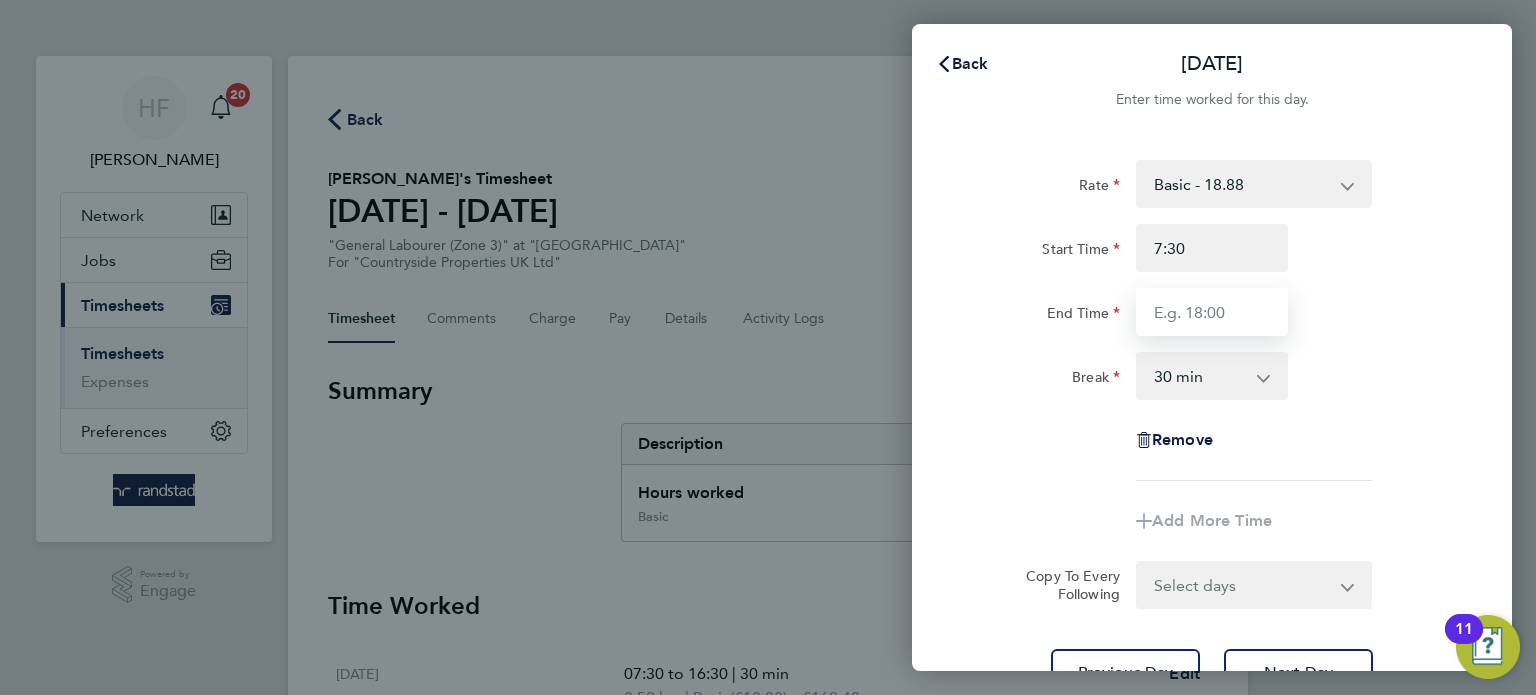 type on "07:30" 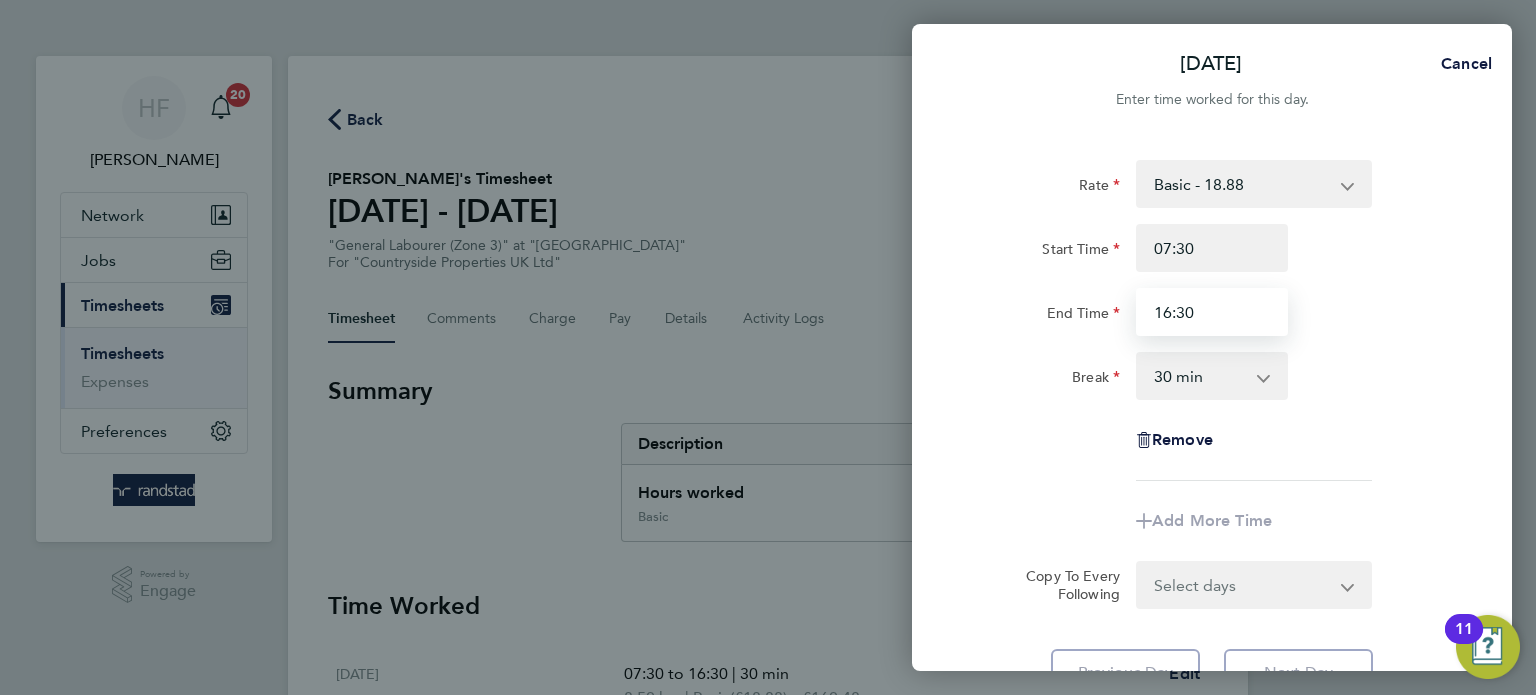 type on "16:30" 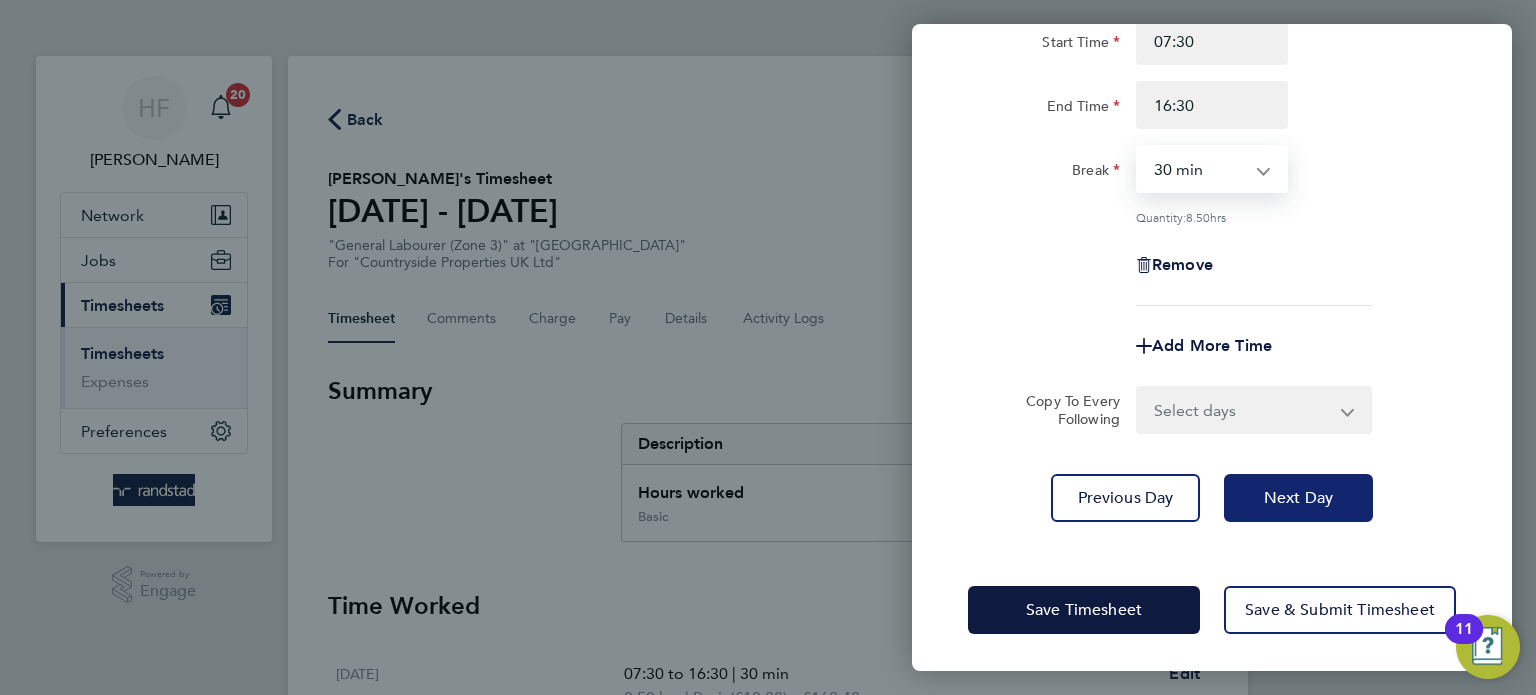 click on "Next Day" 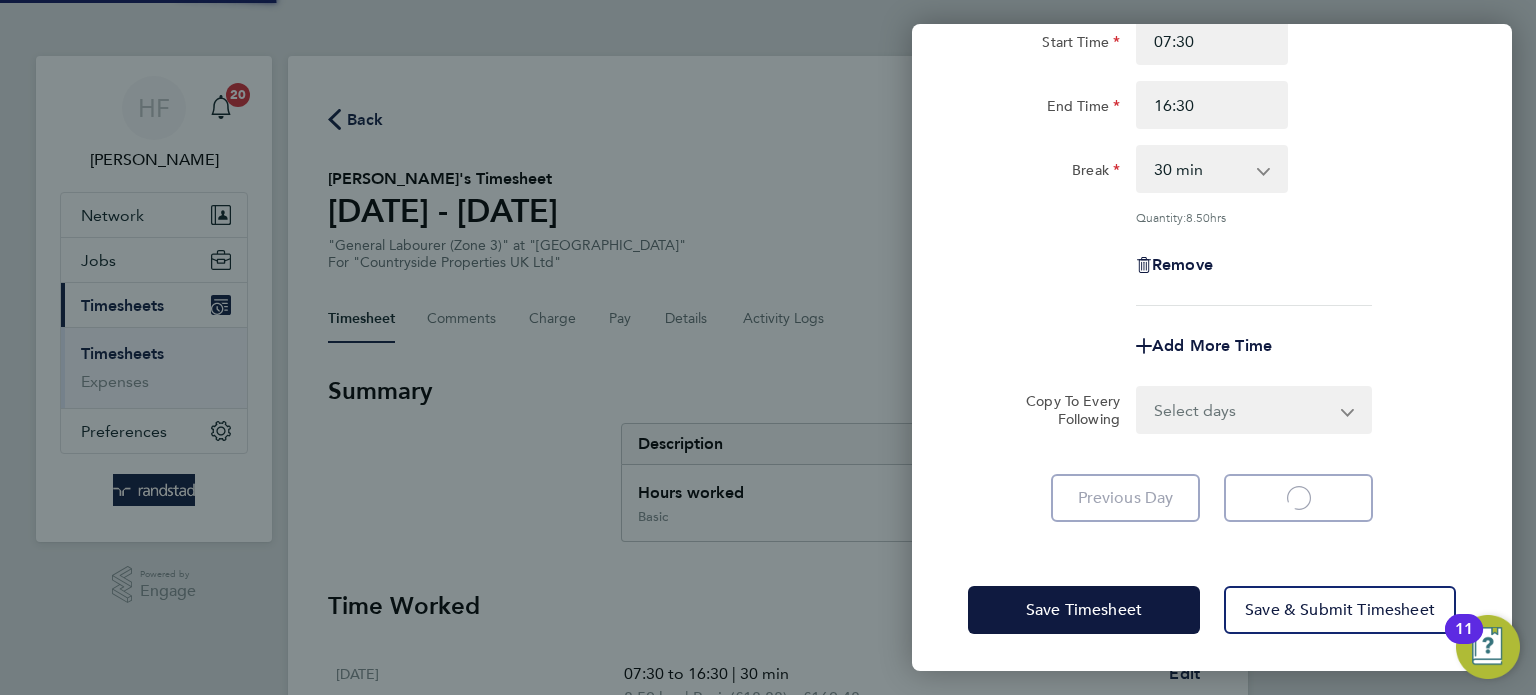 select on "30" 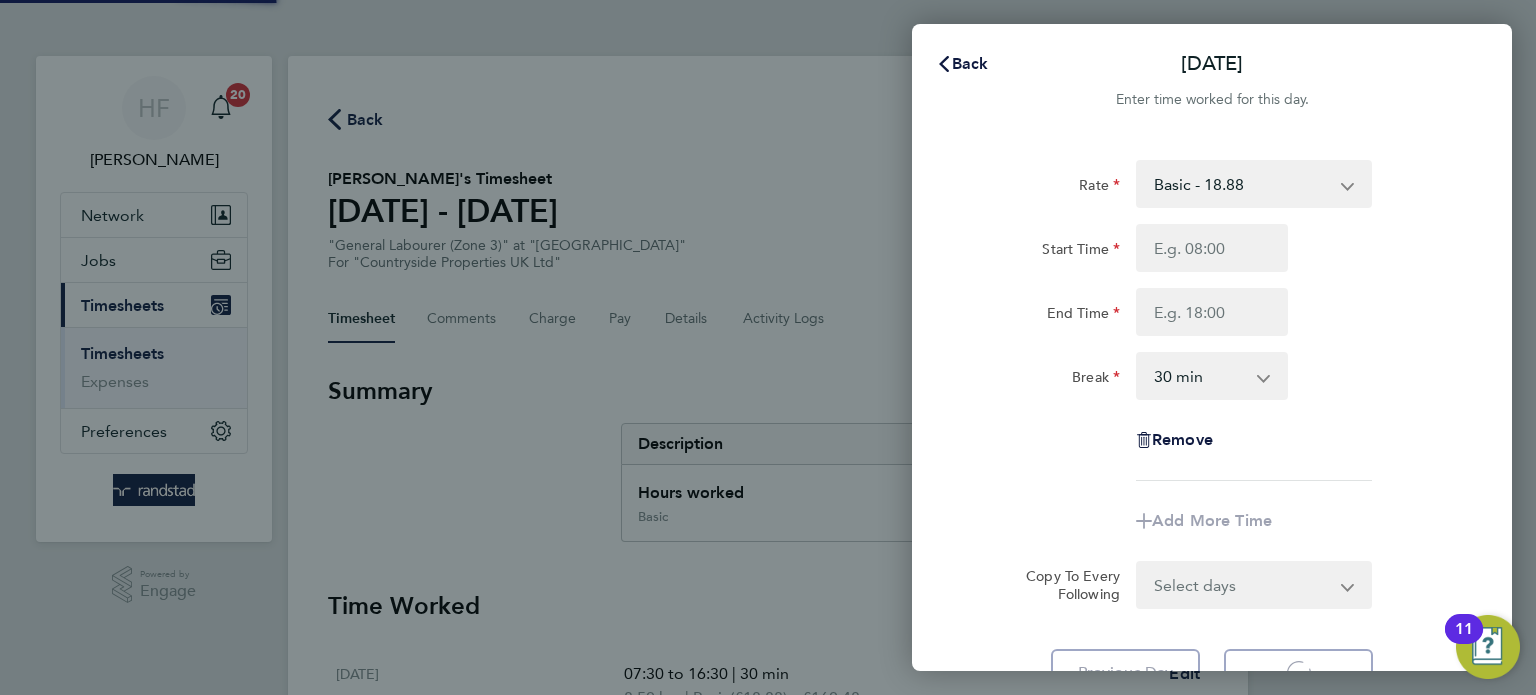 select on "30" 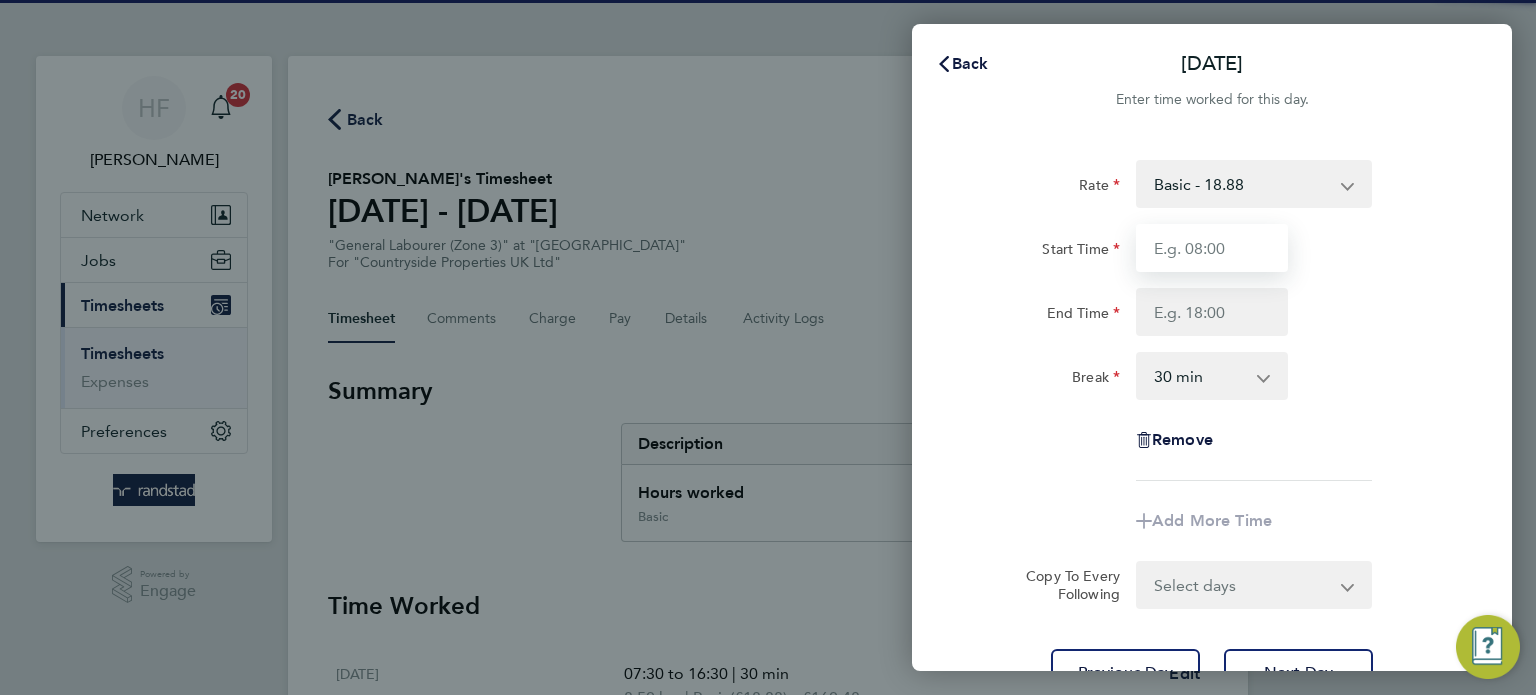 click on "Start Time" at bounding box center [1212, 248] 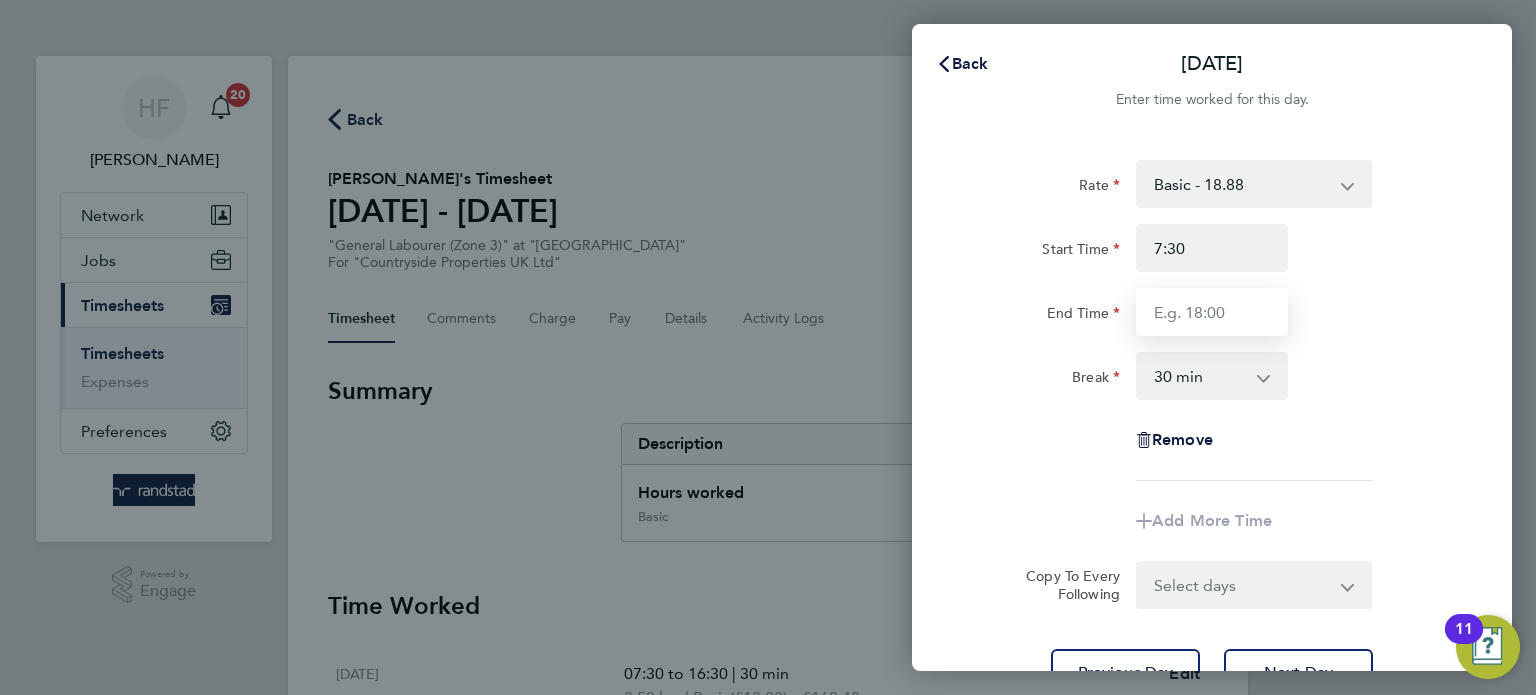 type on "07:30" 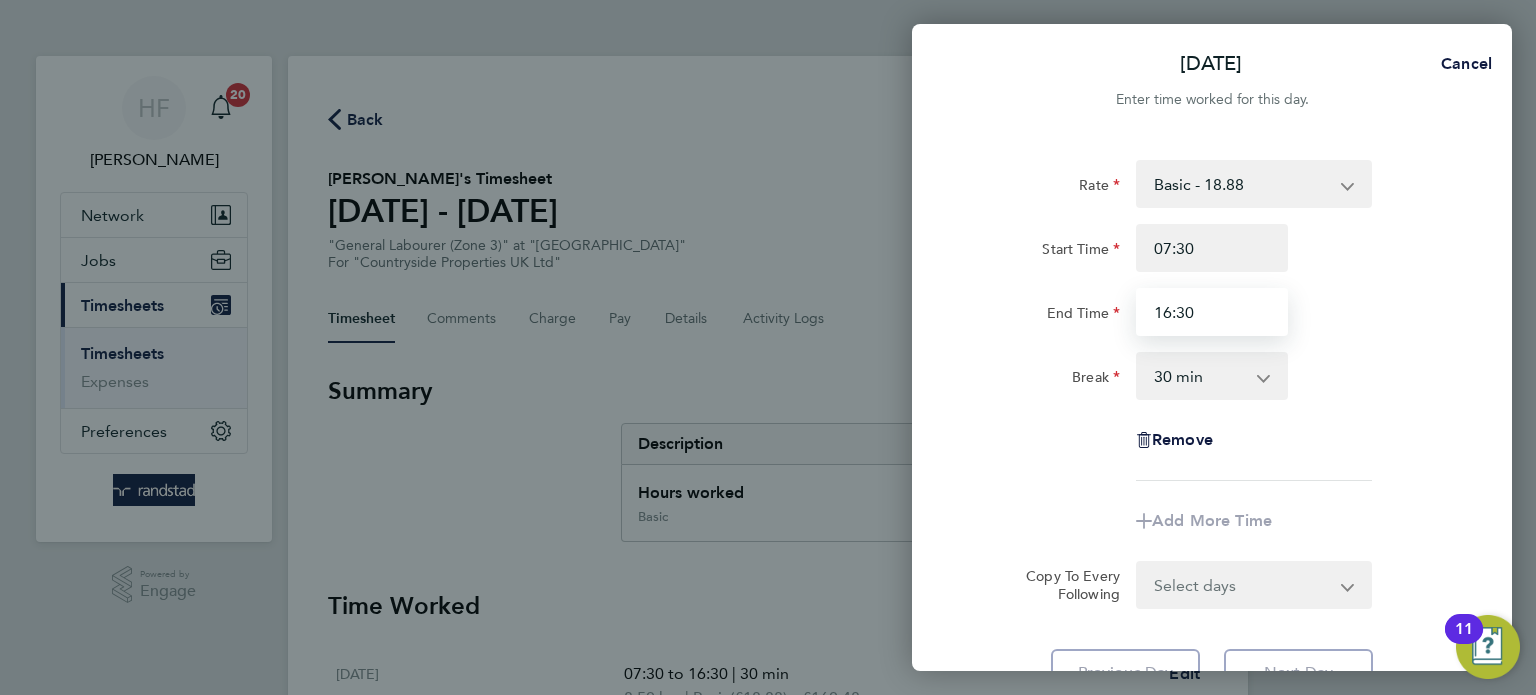 type on "16:30" 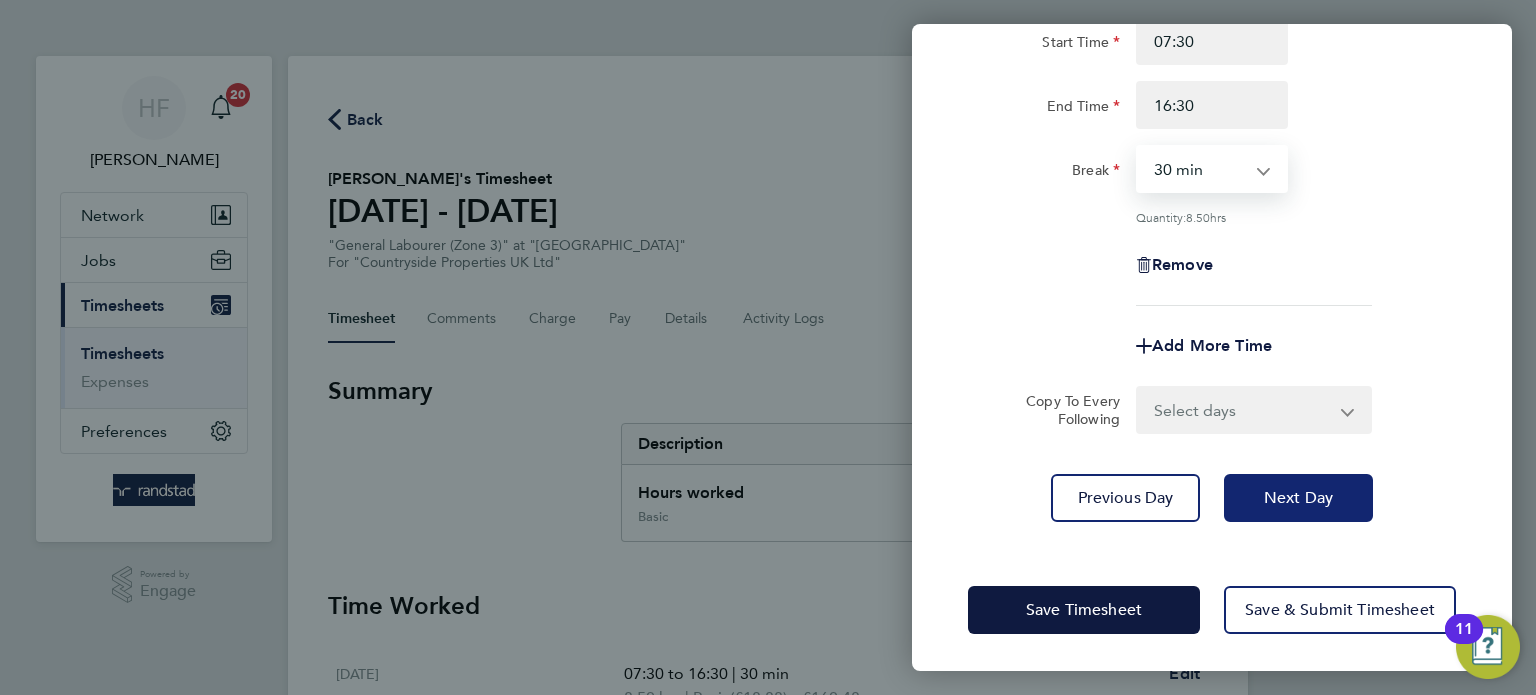 click on "Next Day" 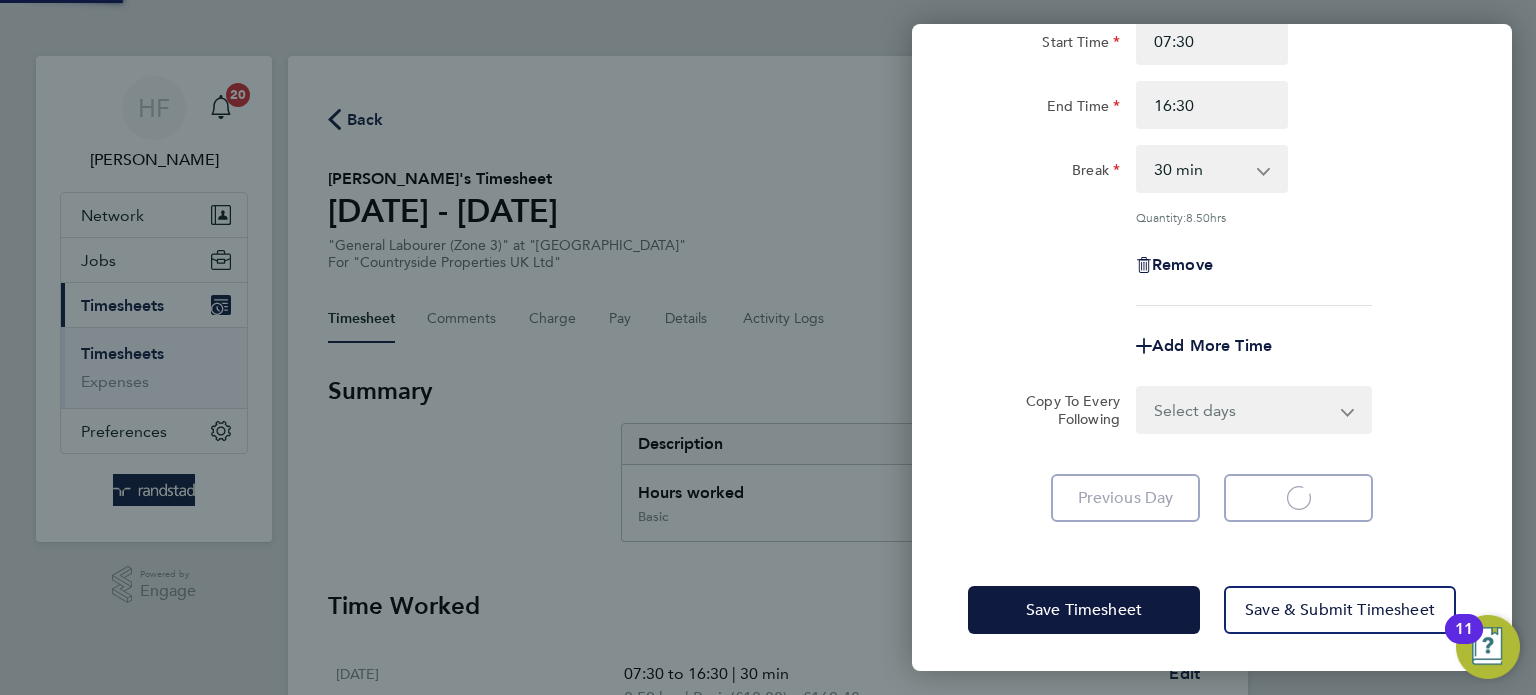 select on "30" 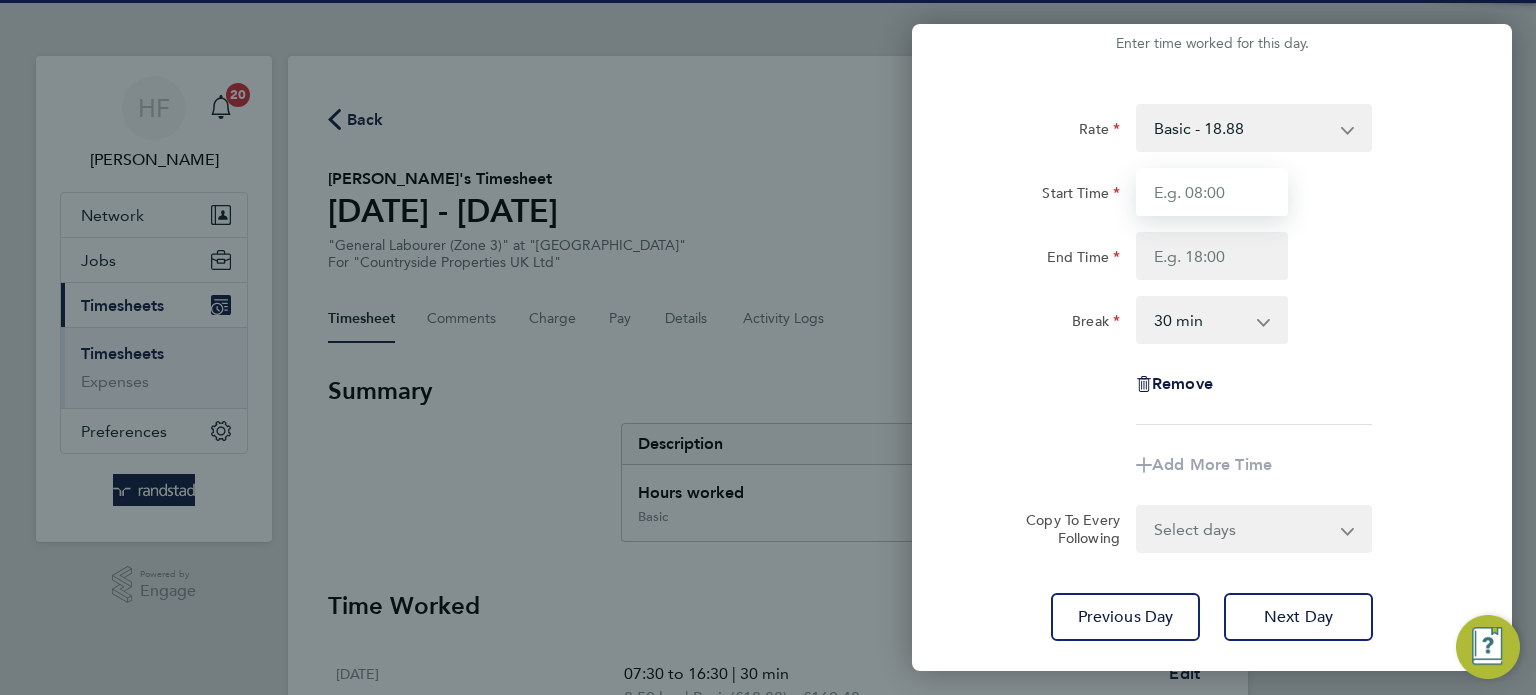 click on "Start Time" at bounding box center (1212, 192) 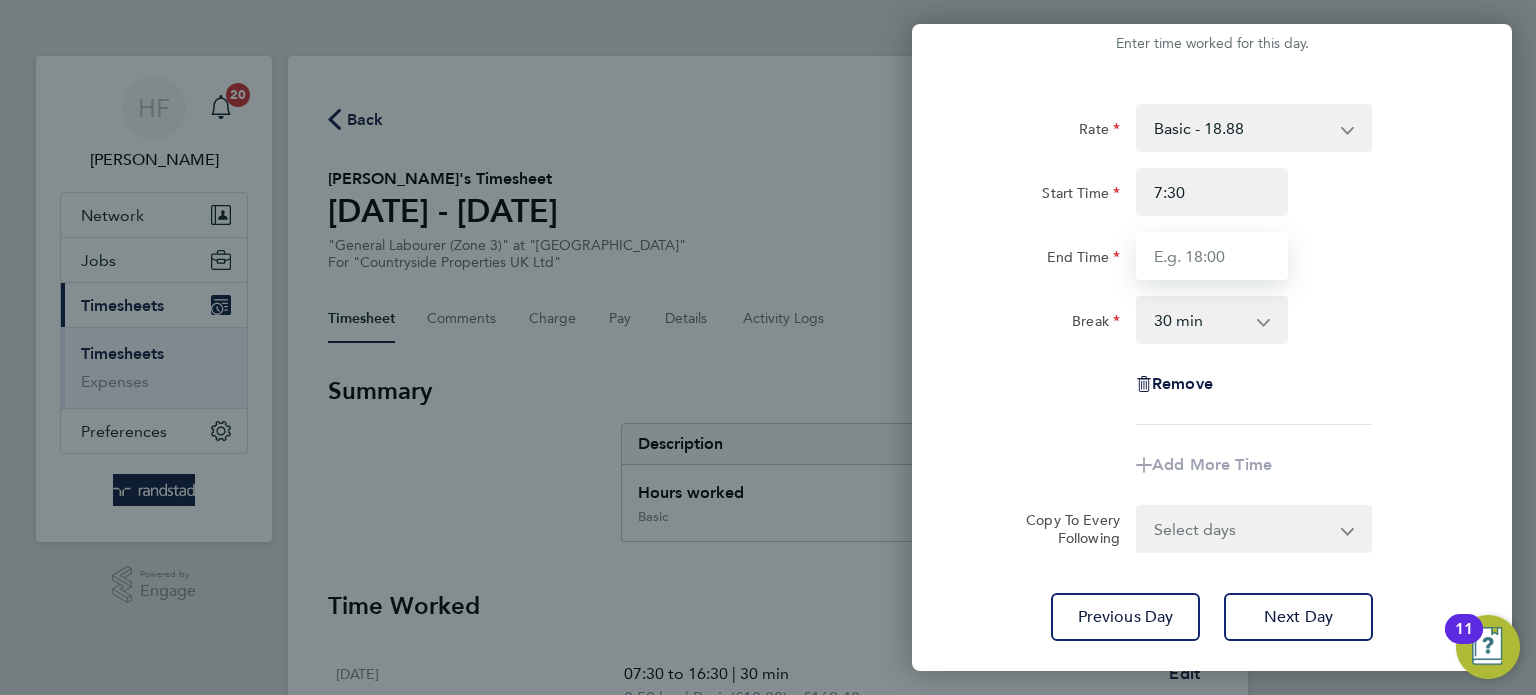 type on "07:30" 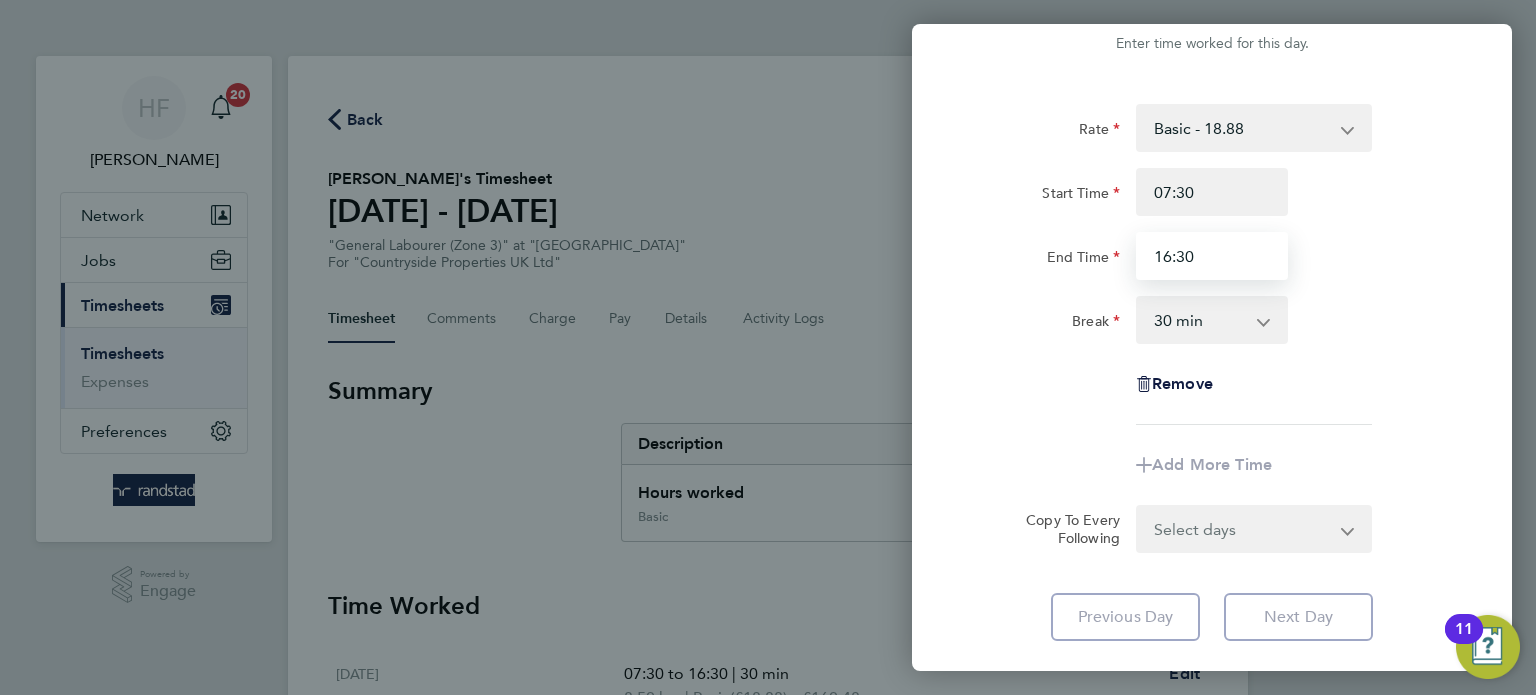 type on "16:30" 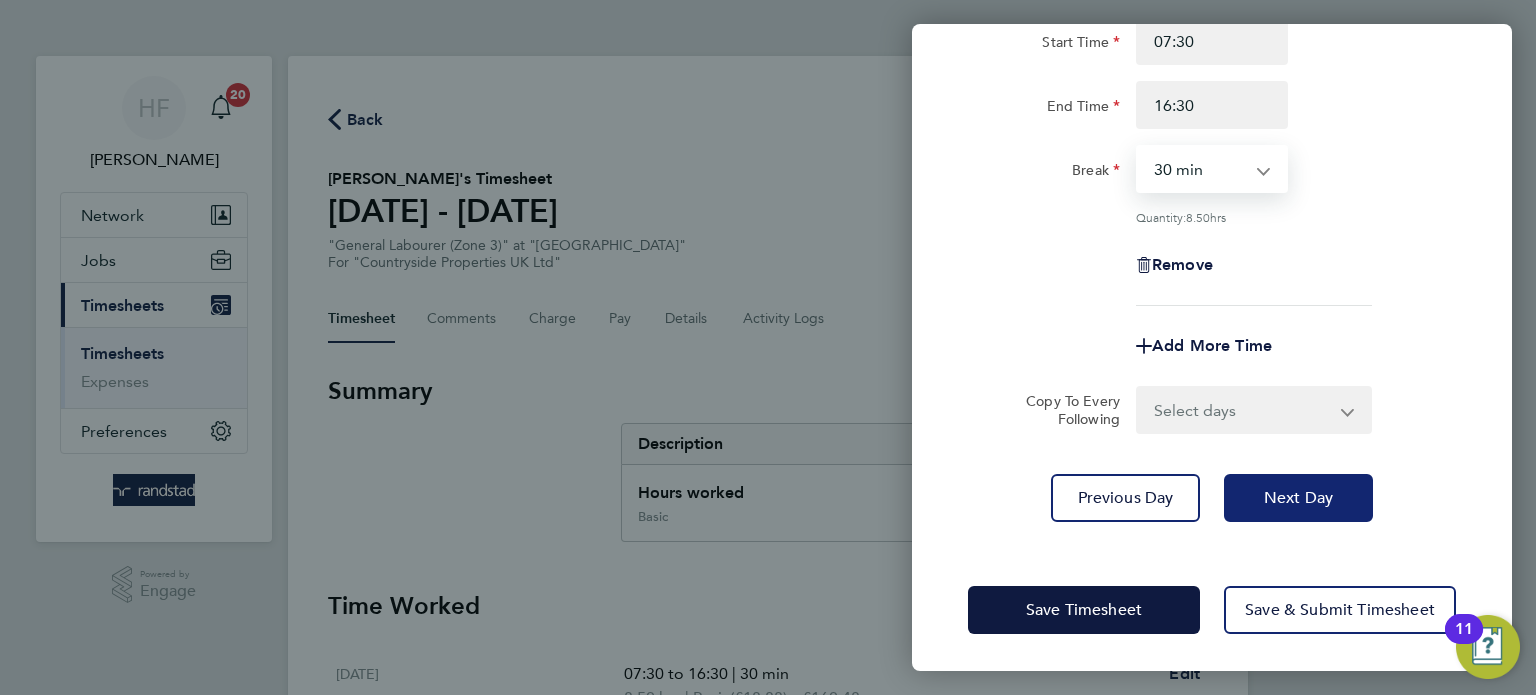click on "Next Day" 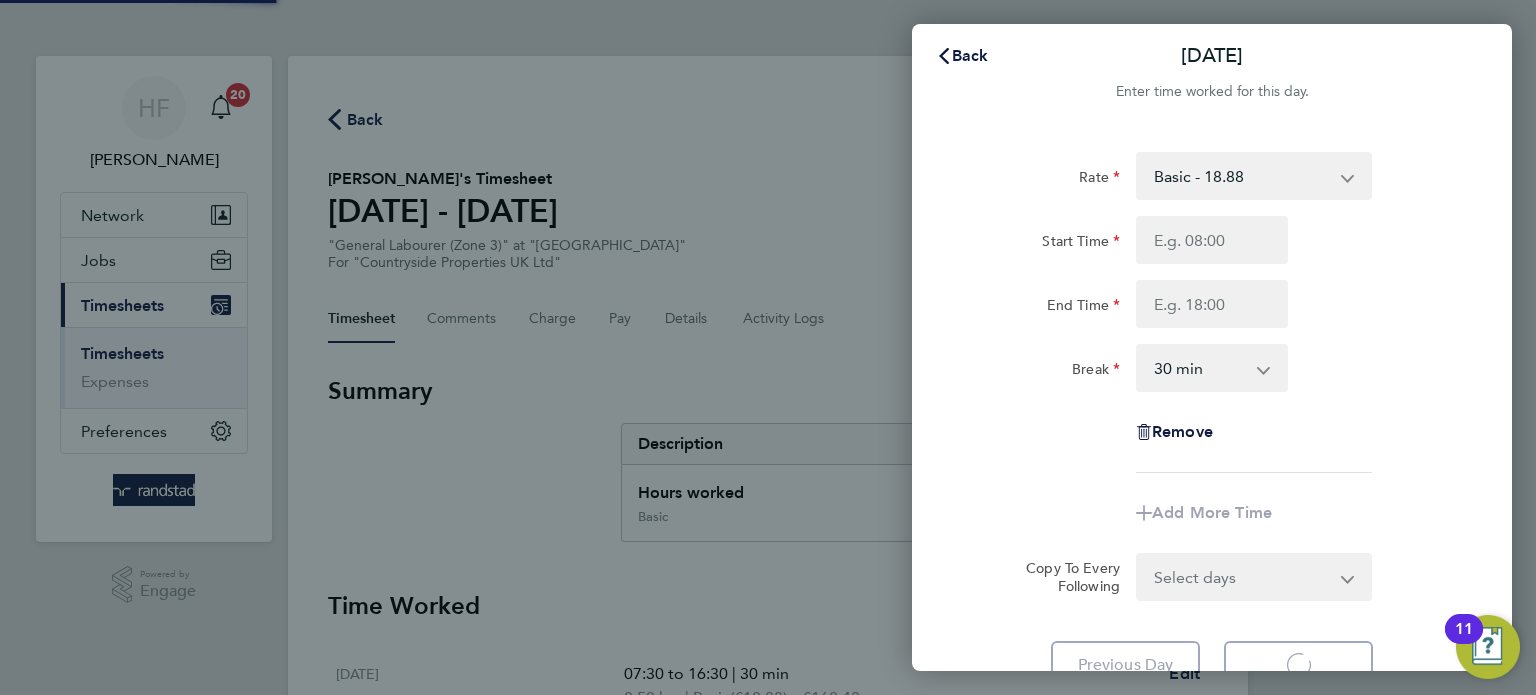 select on "30" 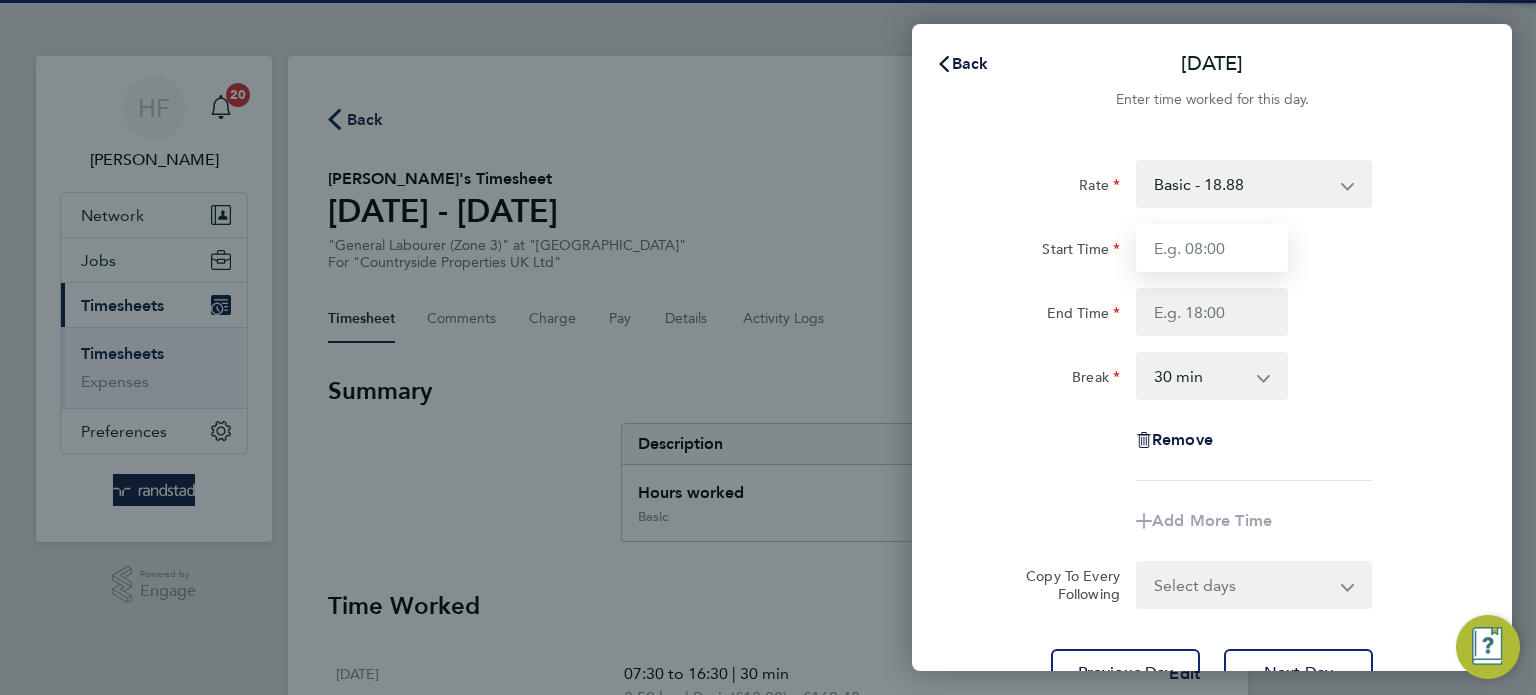 click on "Start Time" at bounding box center [1212, 248] 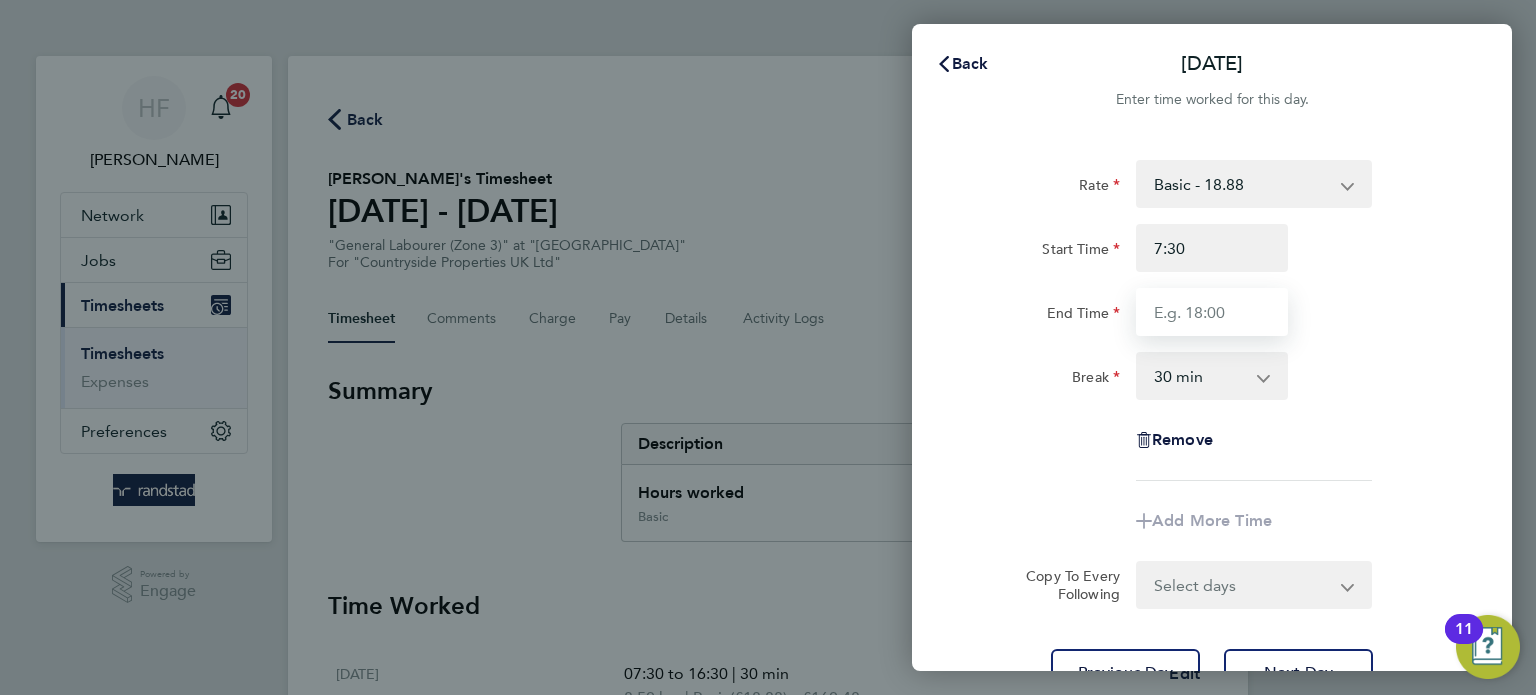 type on "07:30" 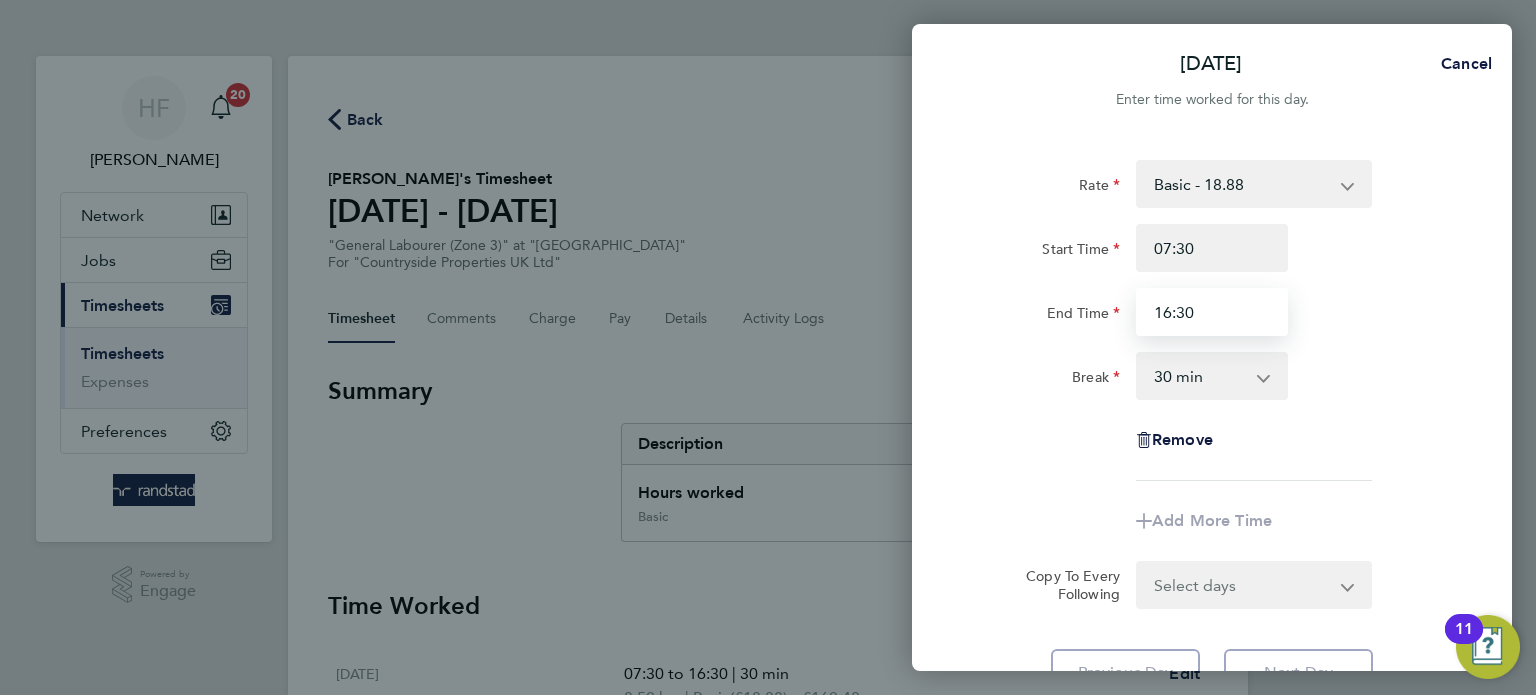 type on "16:30" 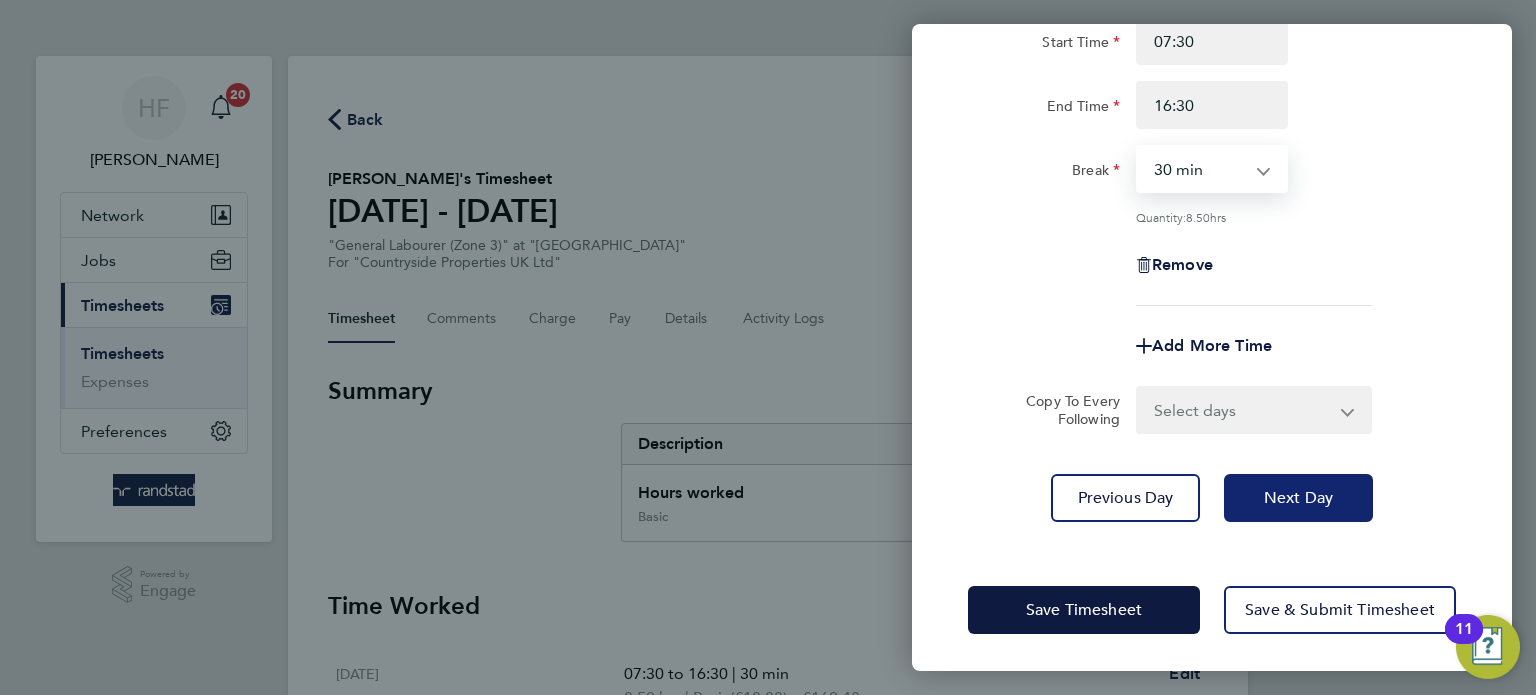click on "Next Day" 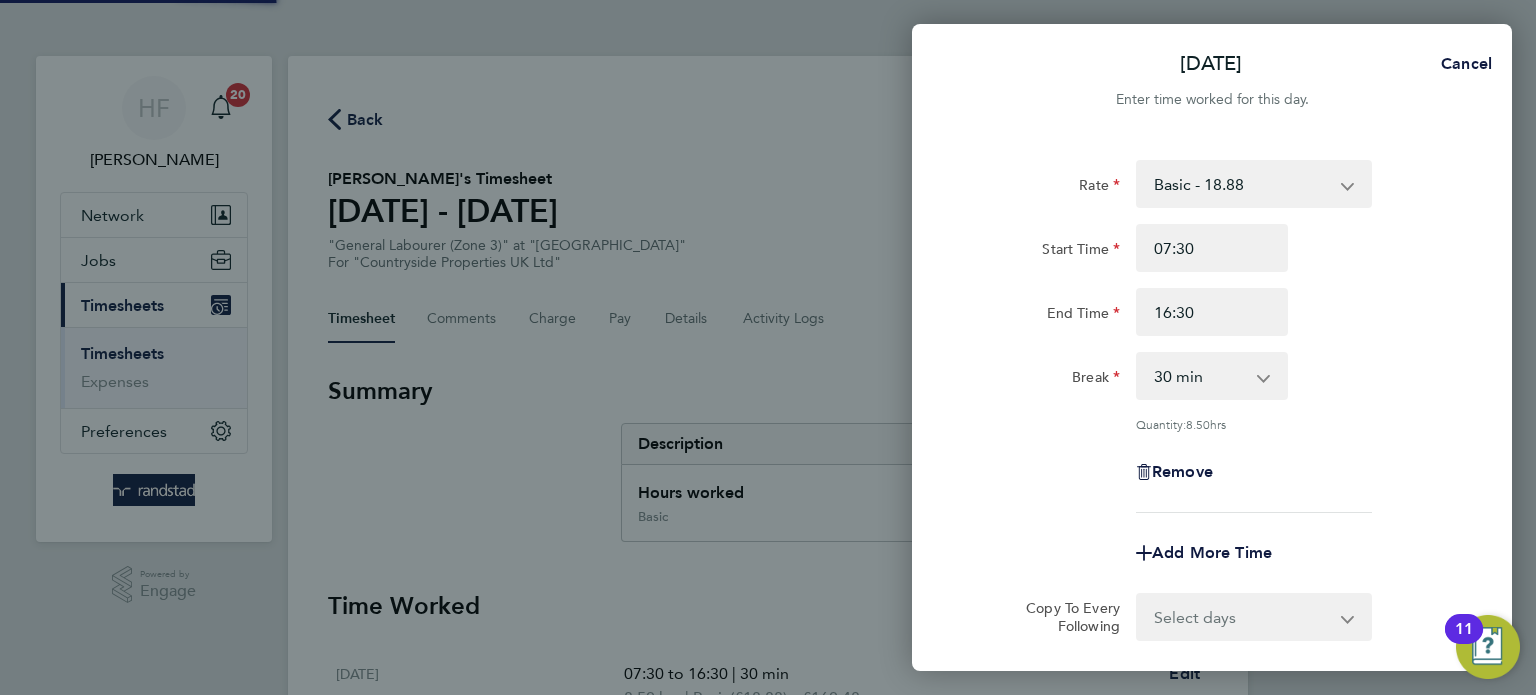 select on "30" 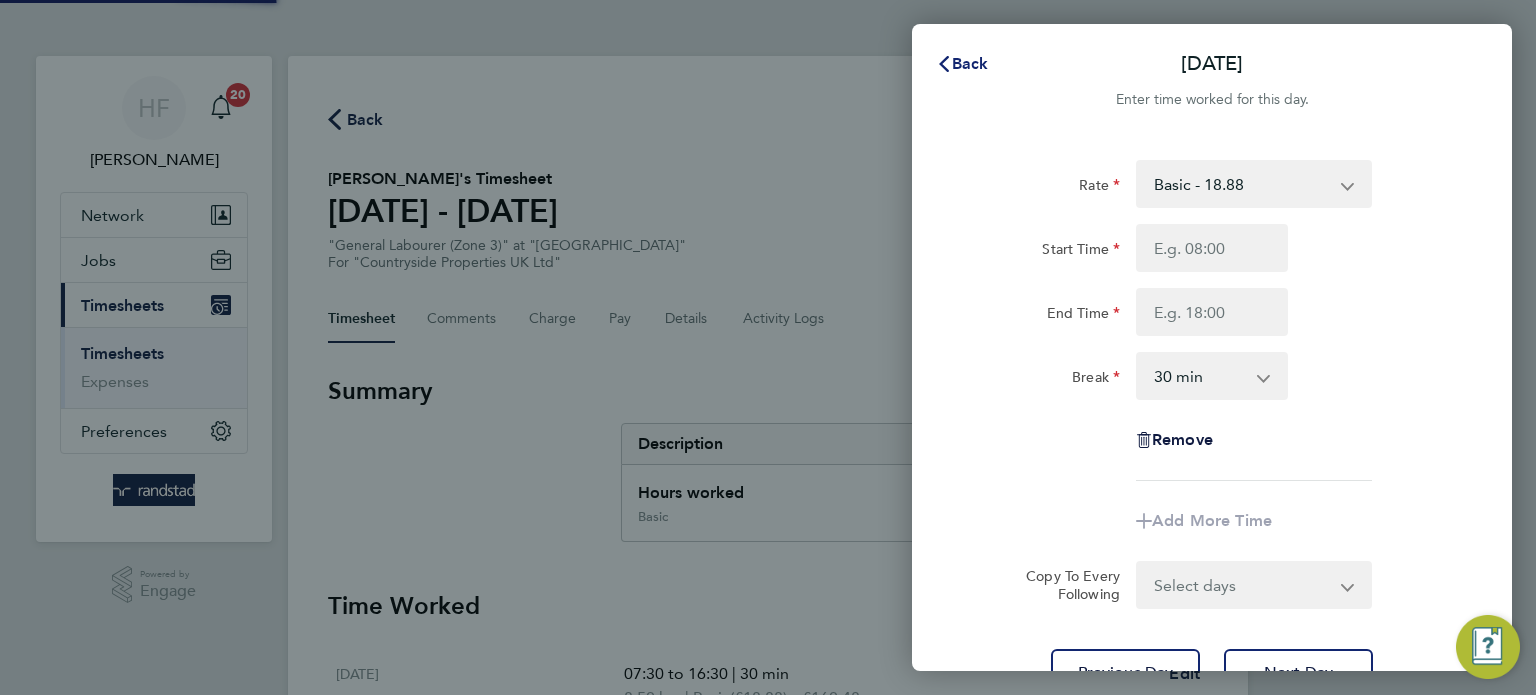 click on "Back" 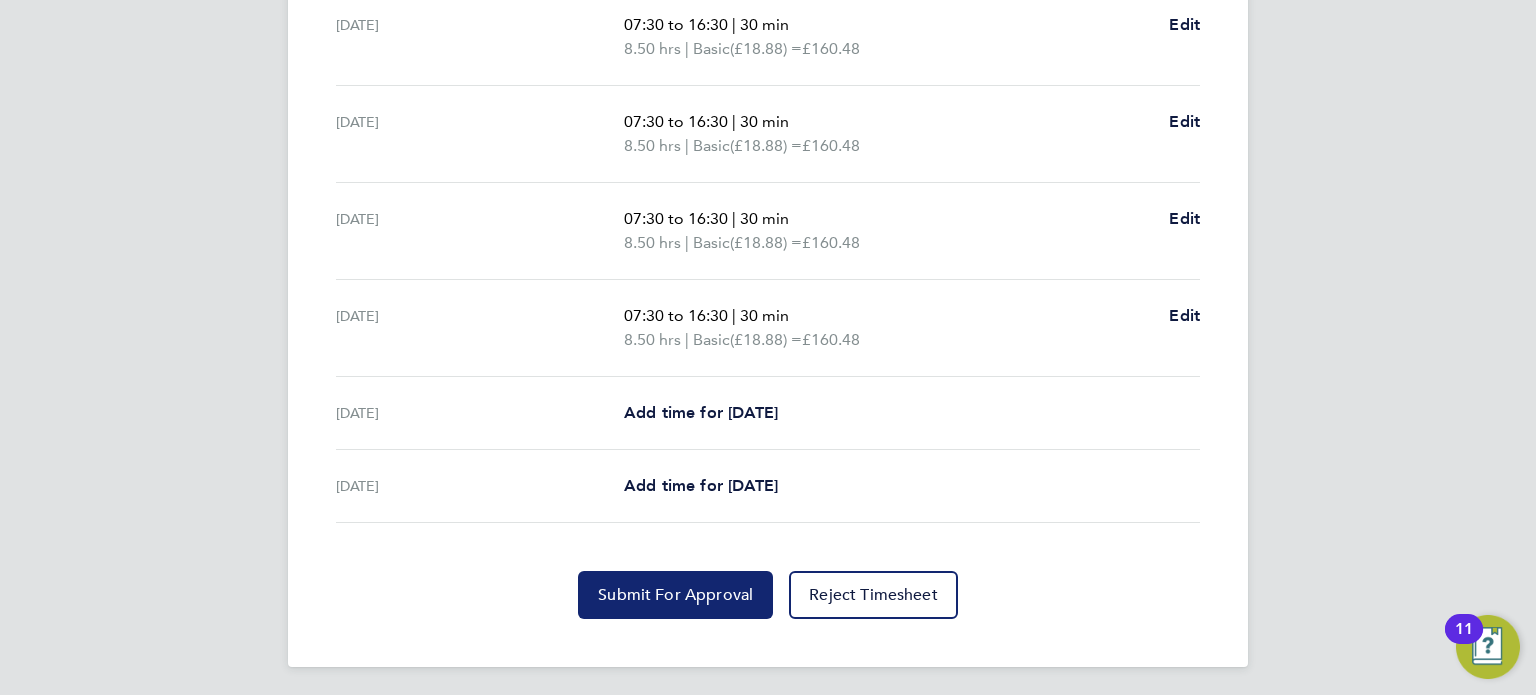 click on "Submit For Approval" 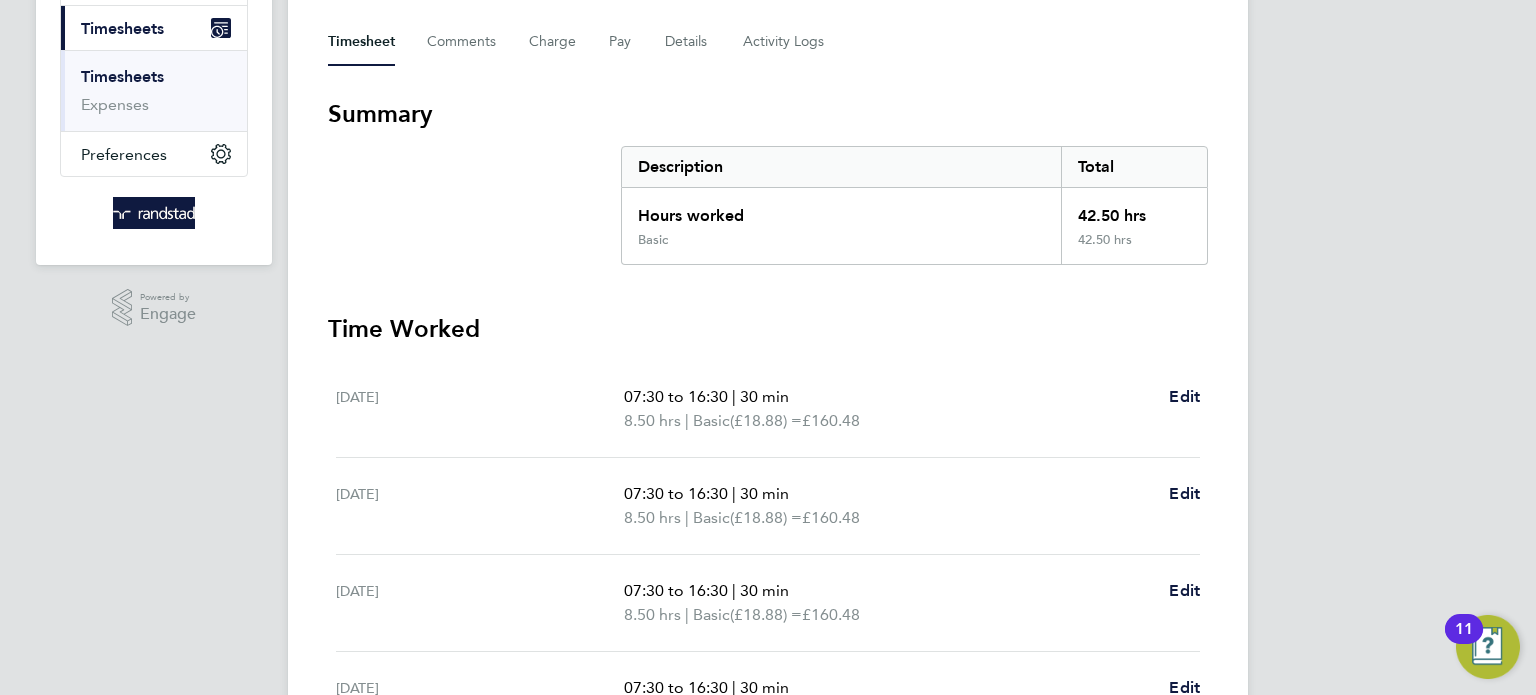scroll, scrollTop: 0, scrollLeft: 0, axis: both 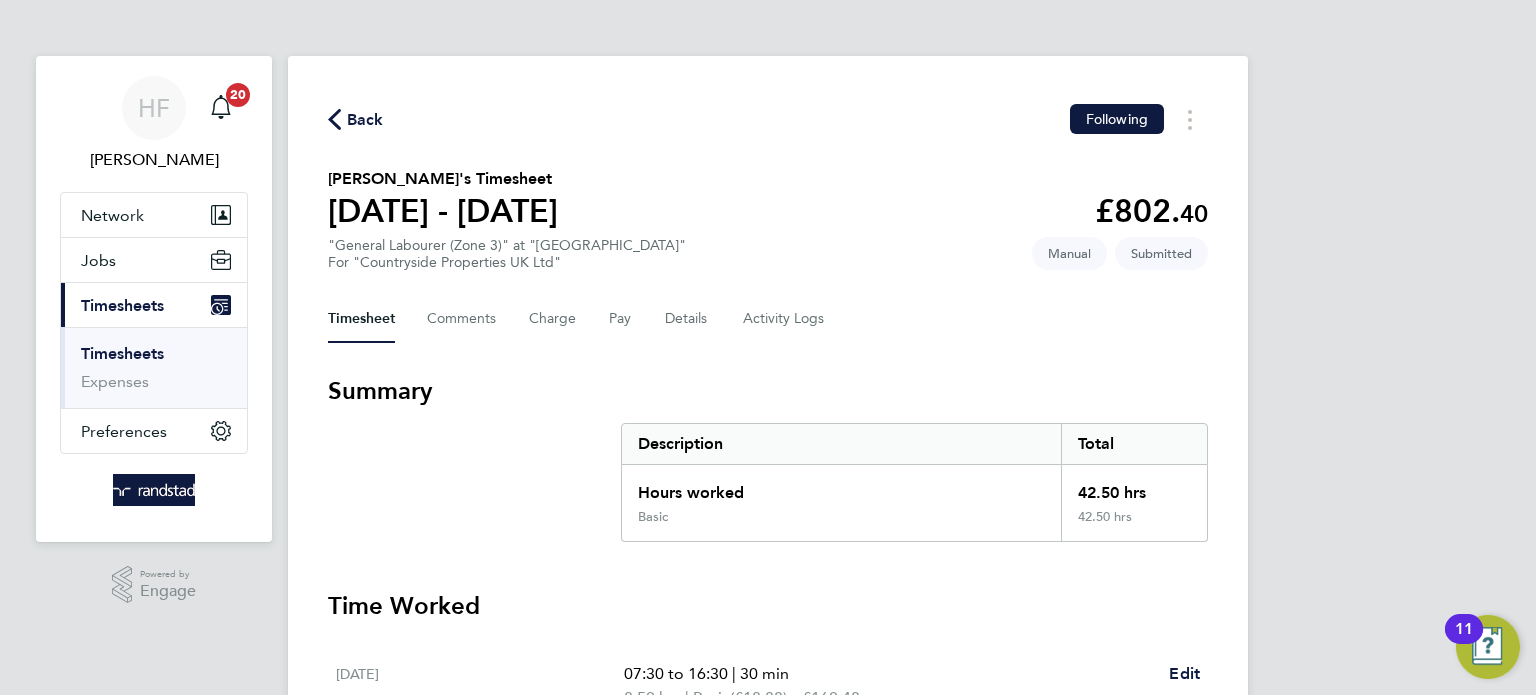 click on "Timesheets" at bounding box center (122, 353) 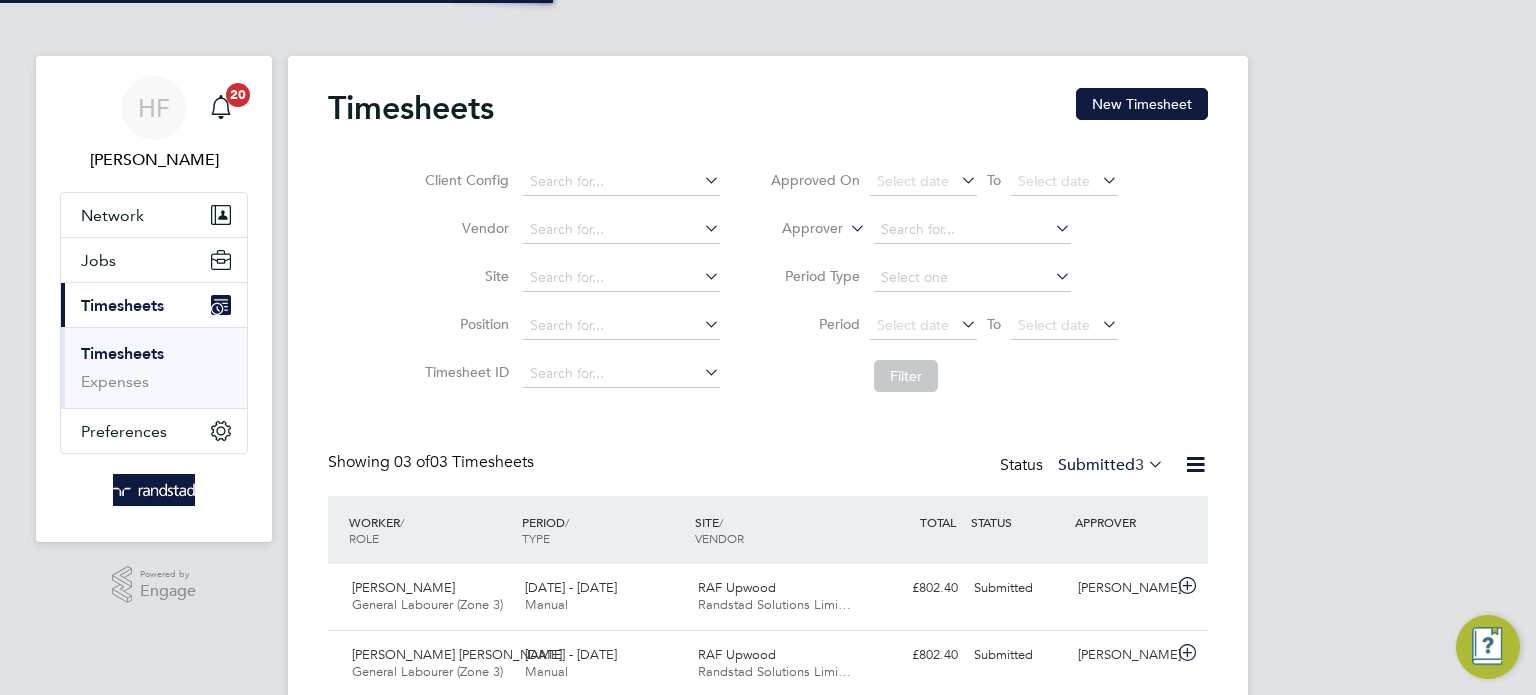 scroll, scrollTop: 9, scrollLeft: 10, axis: both 